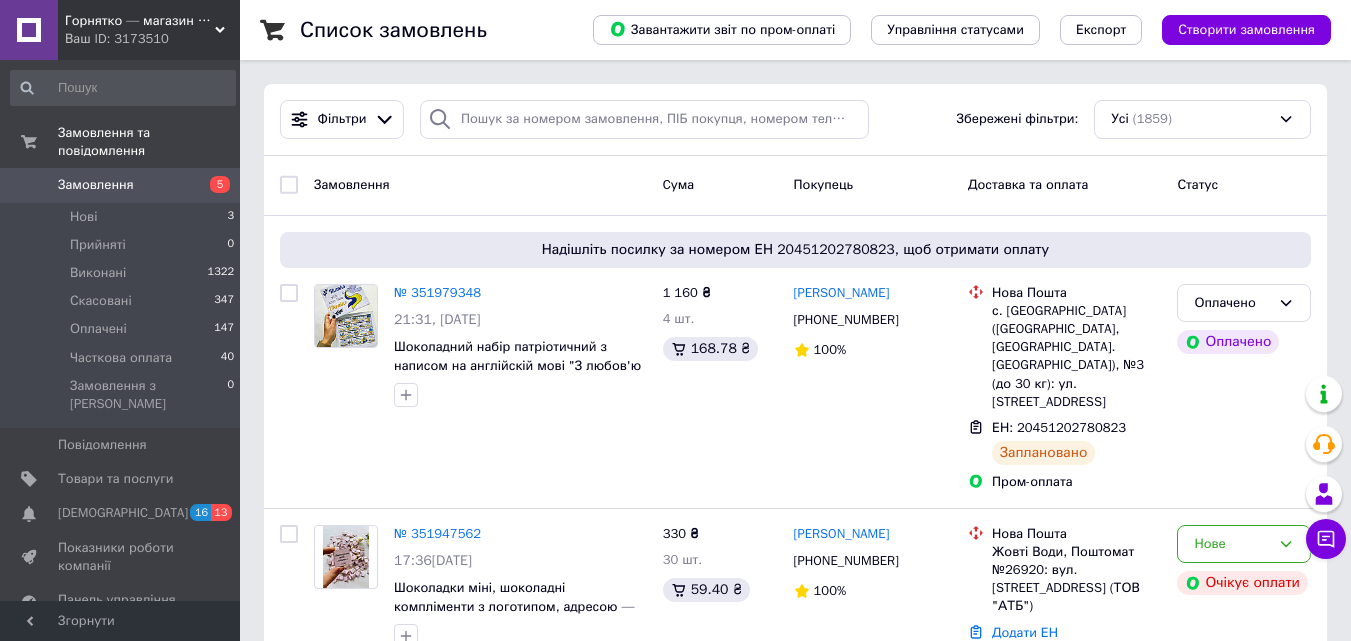 scroll, scrollTop: 2552, scrollLeft: 0, axis: vertical 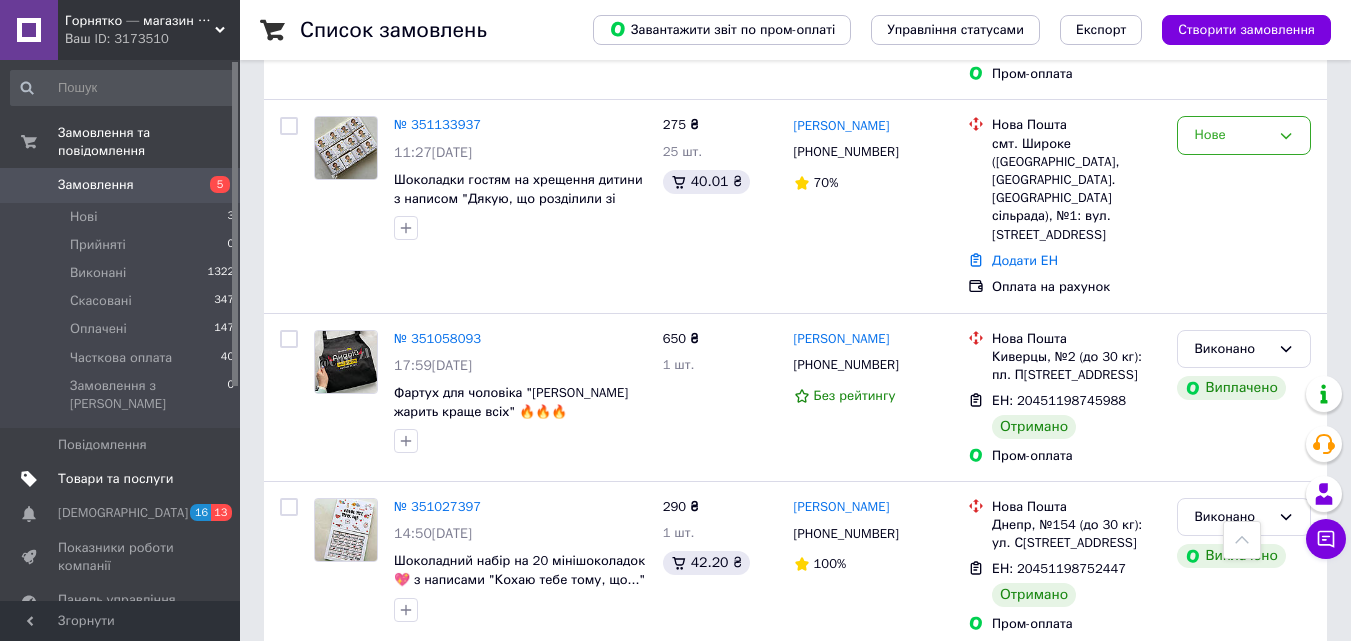 click on "Товари та послуги" at bounding box center (115, 479) 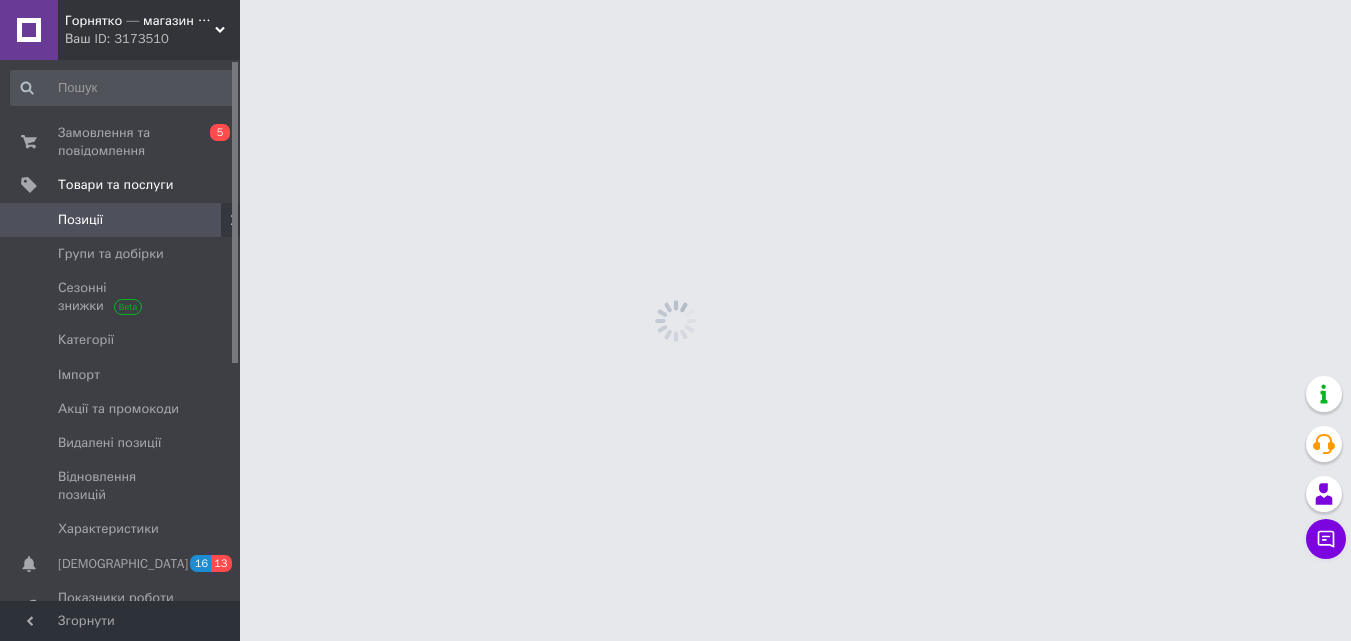 scroll, scrollTop: 0, scrollLeft: 0, axis: both 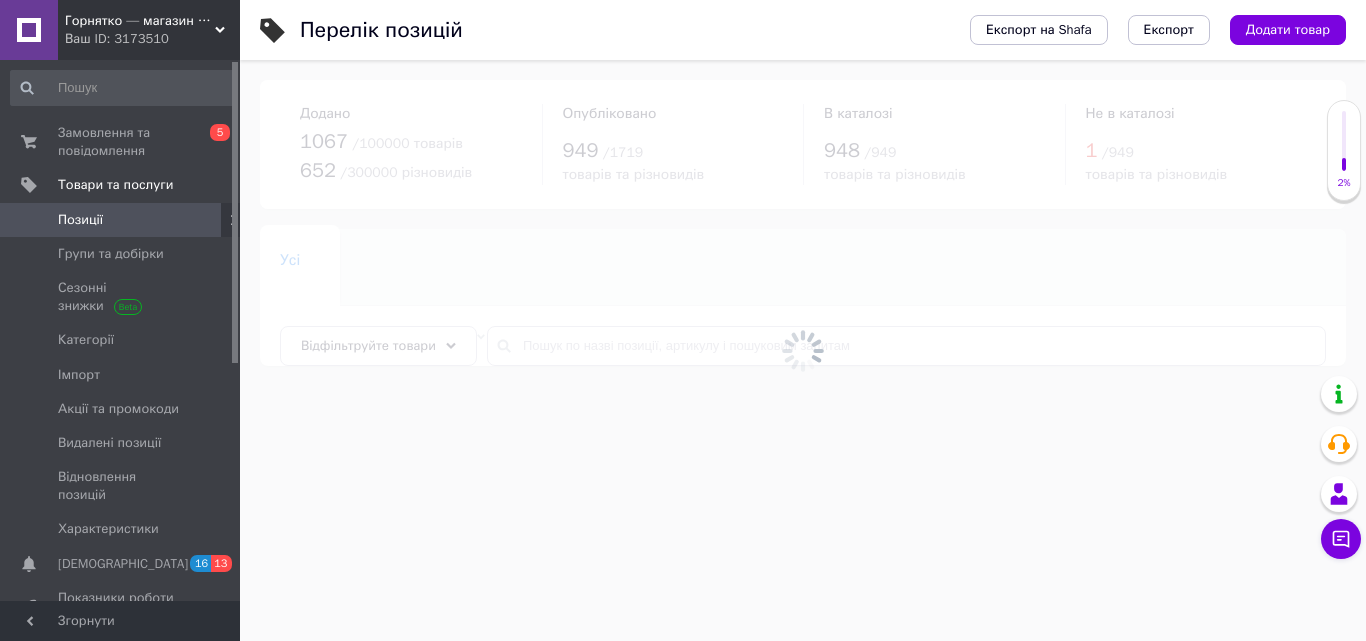 drag, startPoint x: 1283, startPoint y: 23, endPoint x: 1253, endPoint y: 26, distance: 30.149628 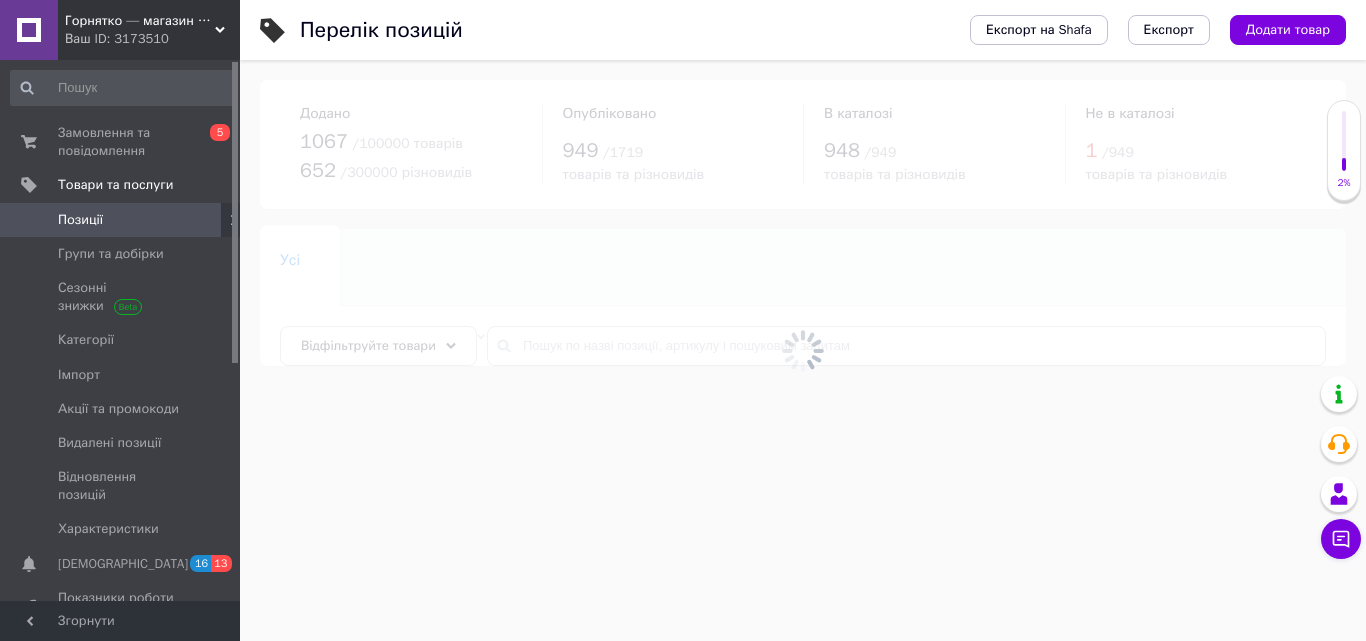 click on "Додати товар" at bounding box center (1288, 30) 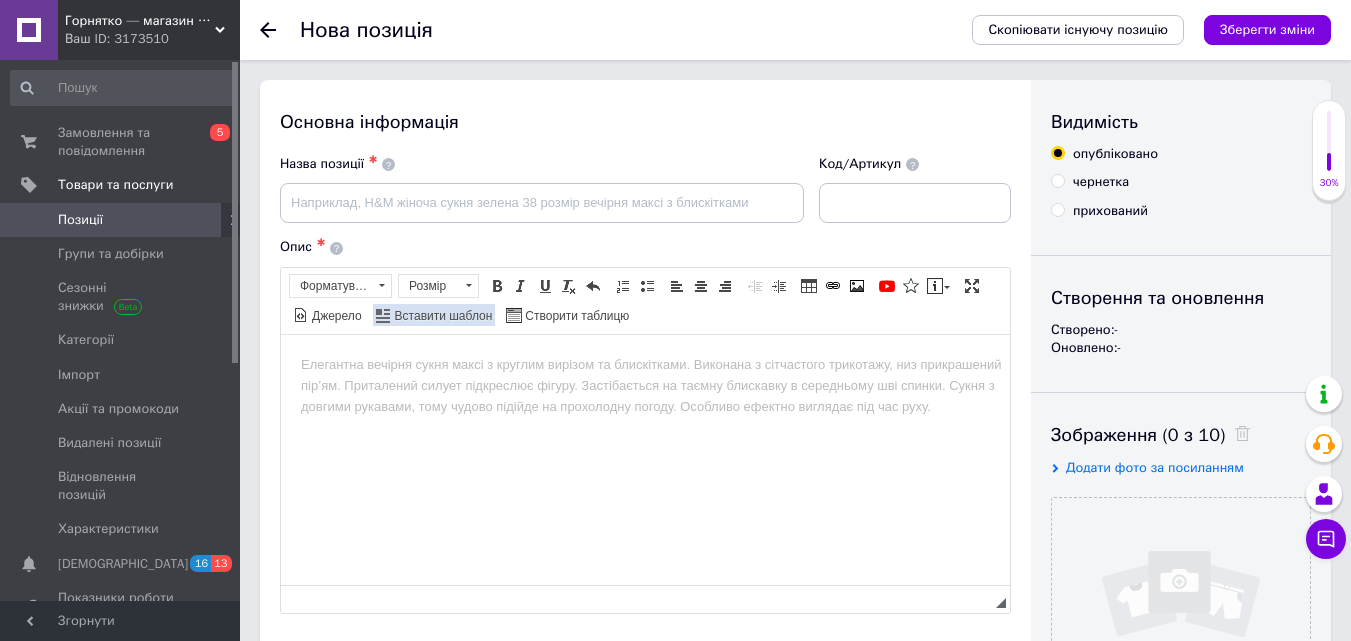 scroll, scrollTop: 0, scrollLeft: 0, axis: both 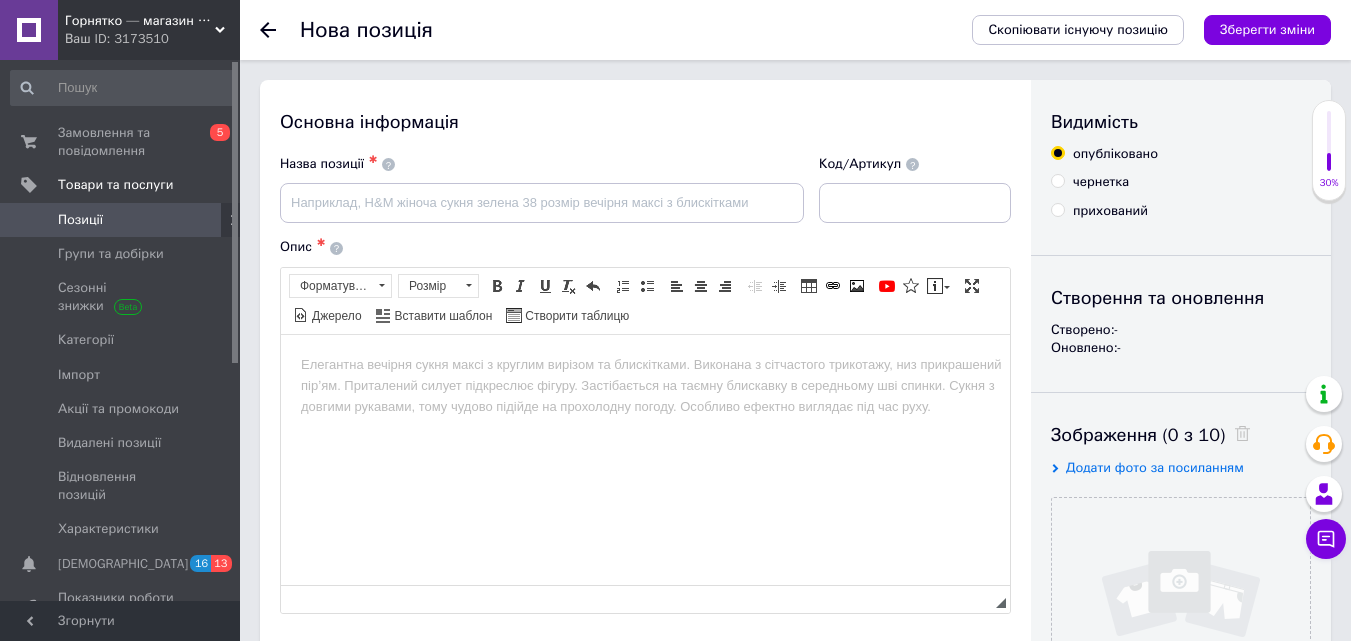 click at bounding box center (645, 364) 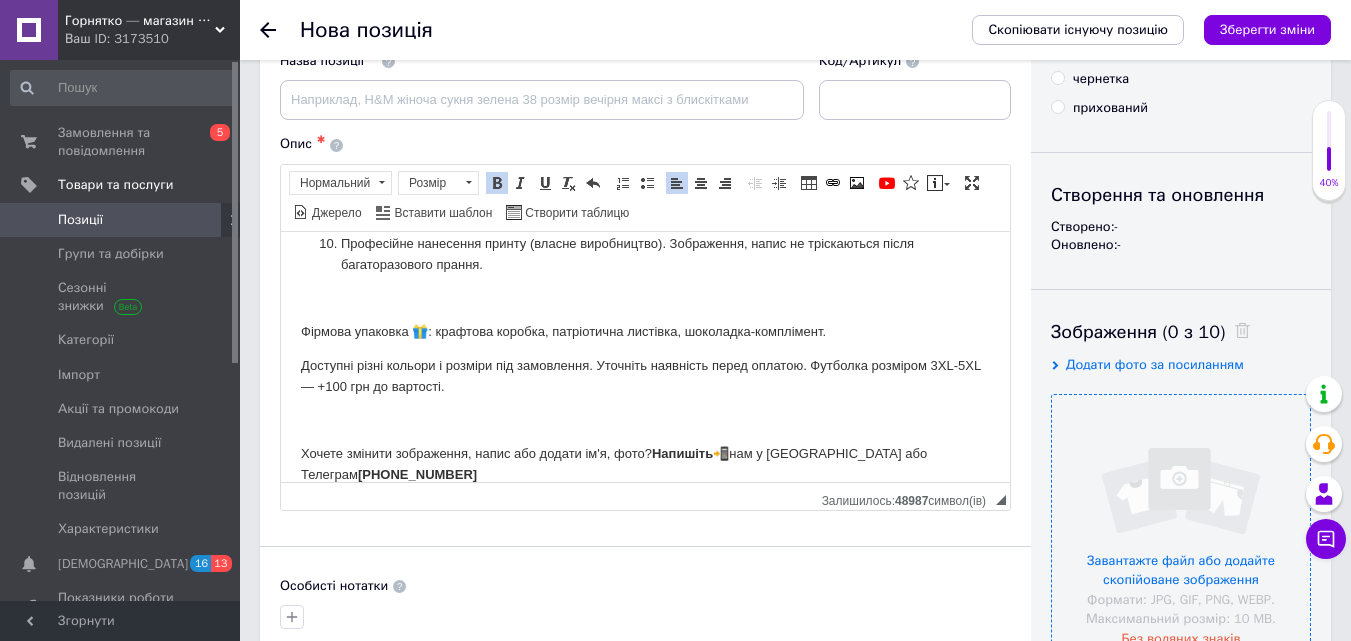 scroll, scrollTop: 200, scrollLeft: 0, axis: vertical 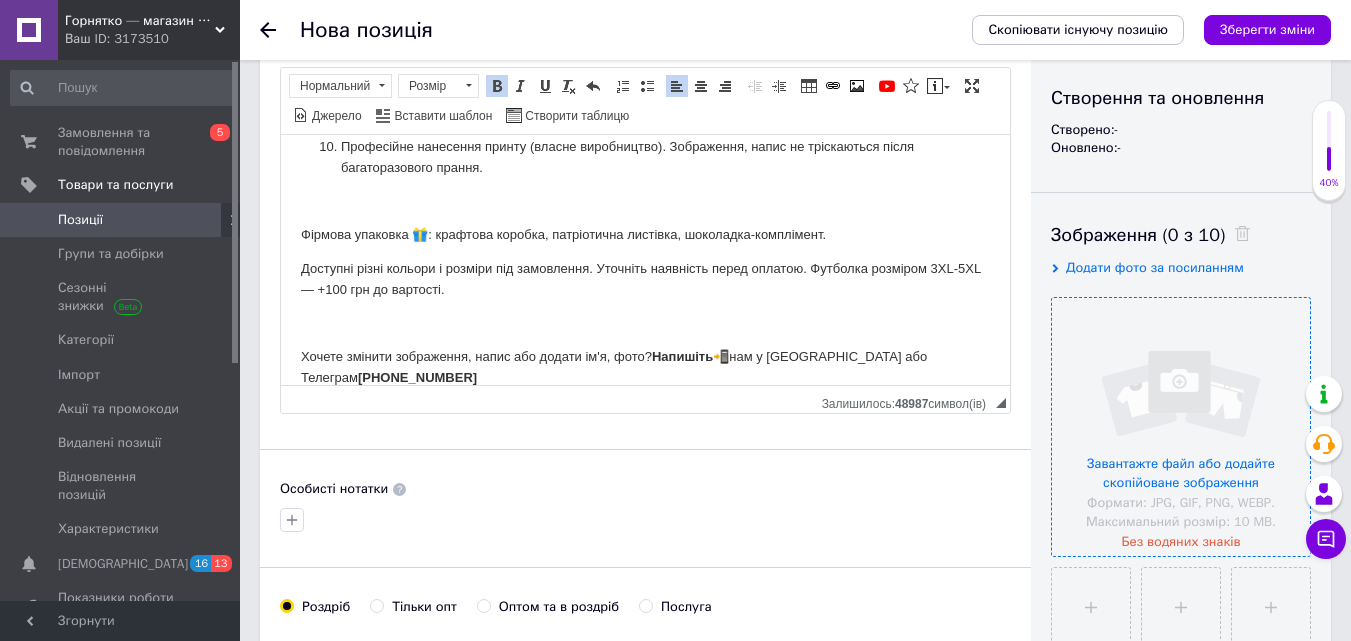 click at bounding box center (1181, 427) 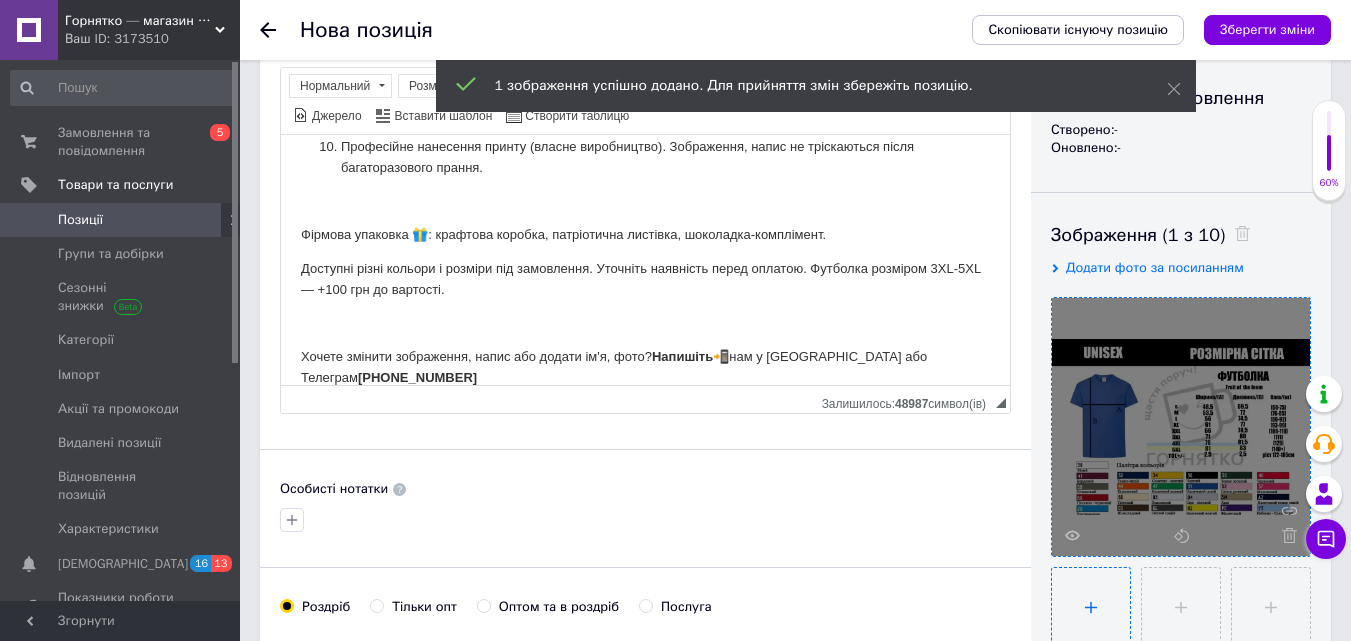 click at bounding box center [1091, 607] 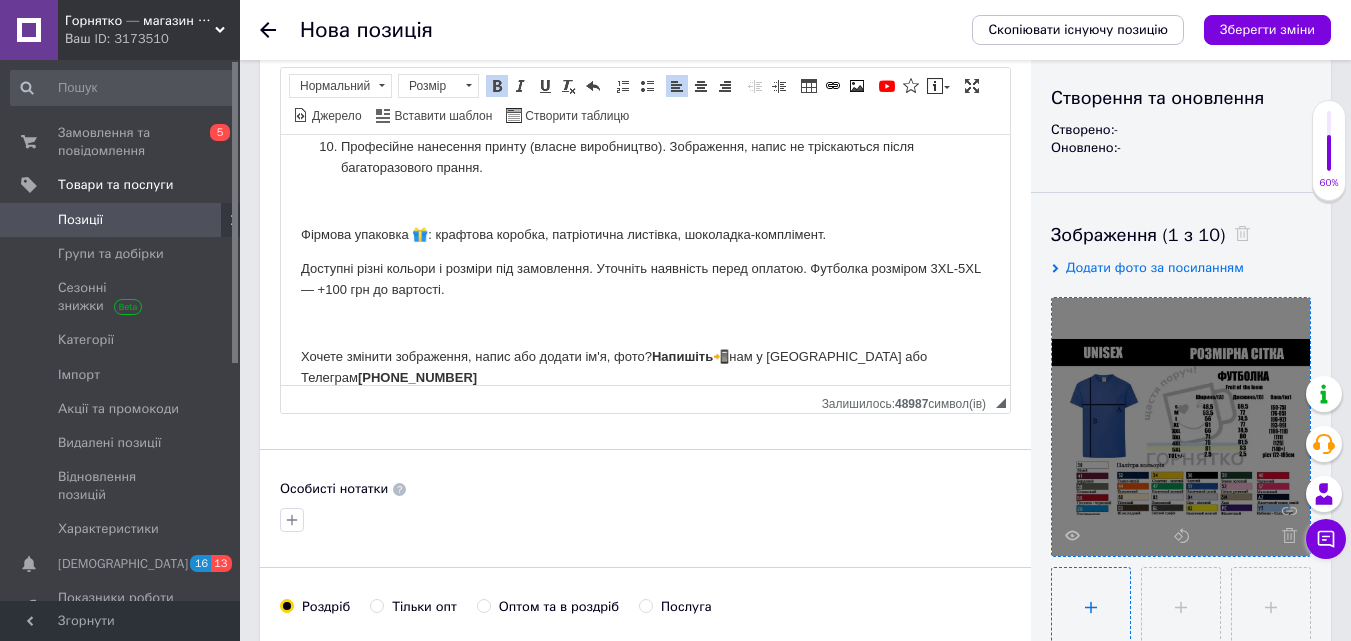 type on "C:\fakepath\IMG_8474.JPG" 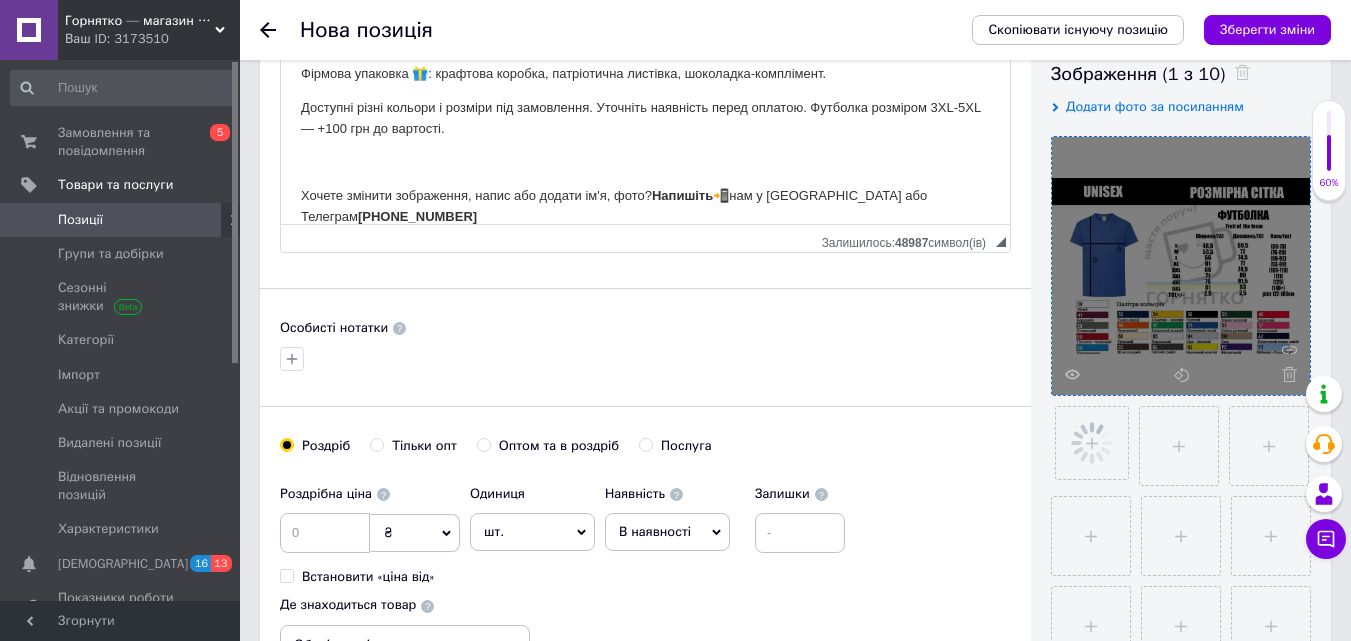 scroll, scrollTop: 400, scrollLeft: 0, axis: vertical 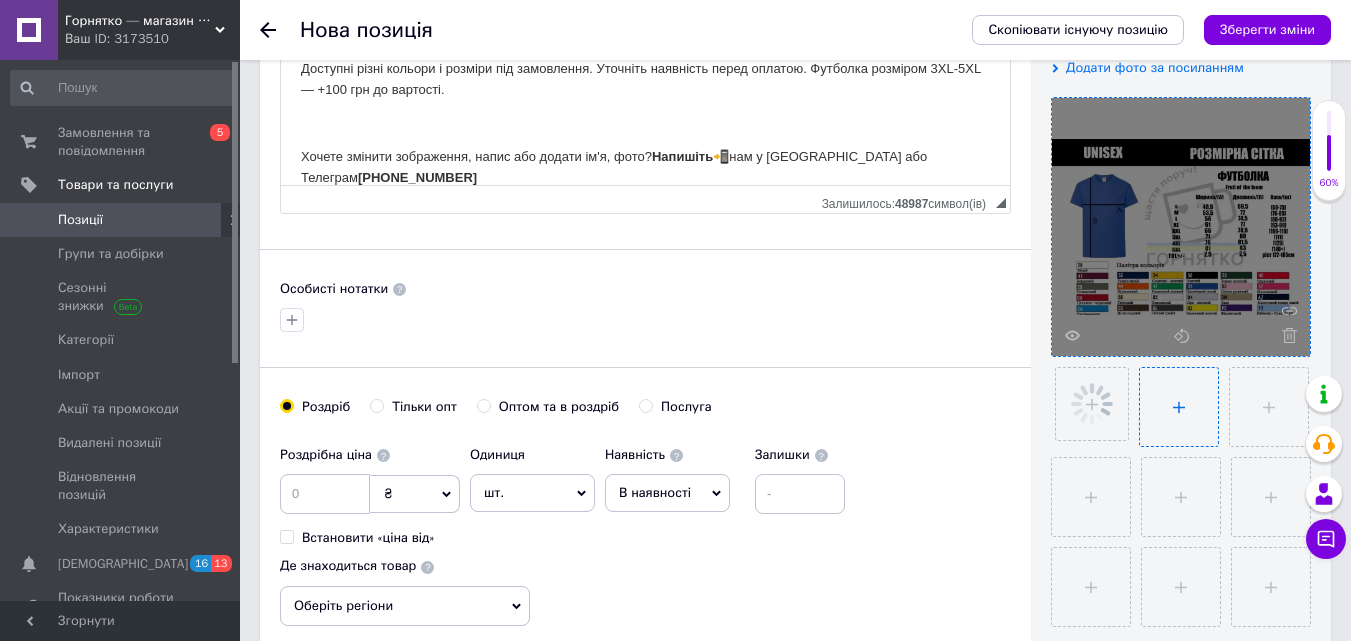 click at bounding box center [1179, 407] 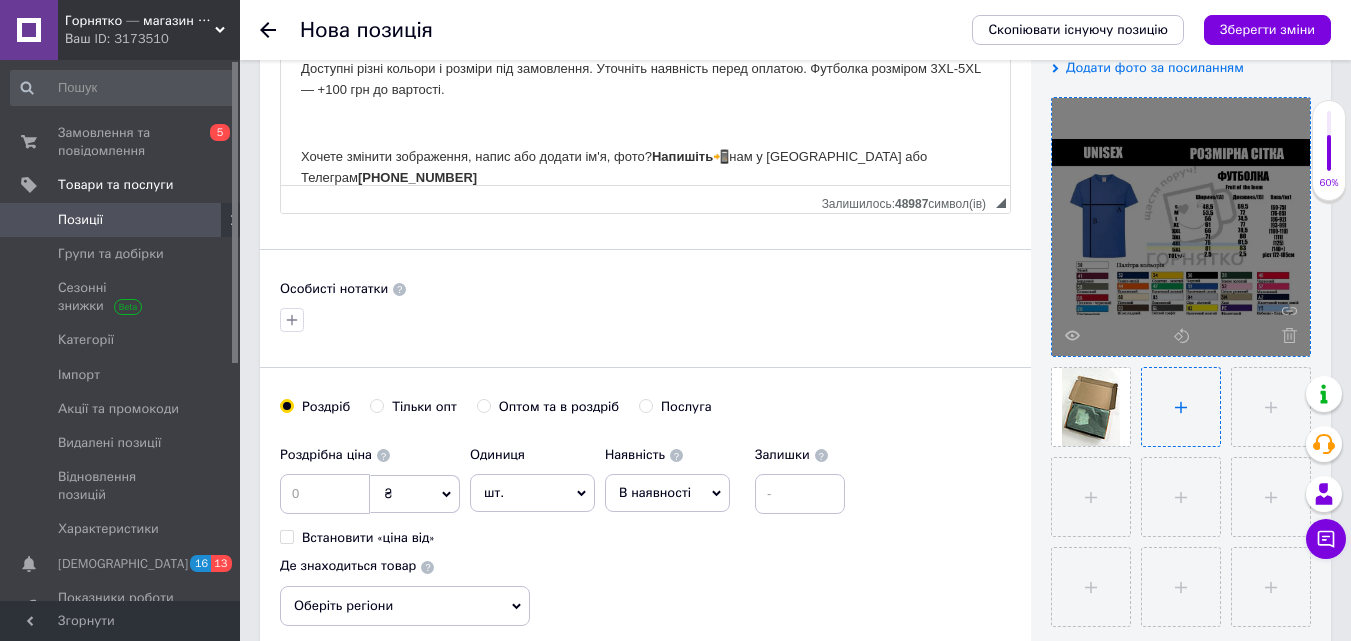 type on "C:\fakepath\IMG_6298.JPG" 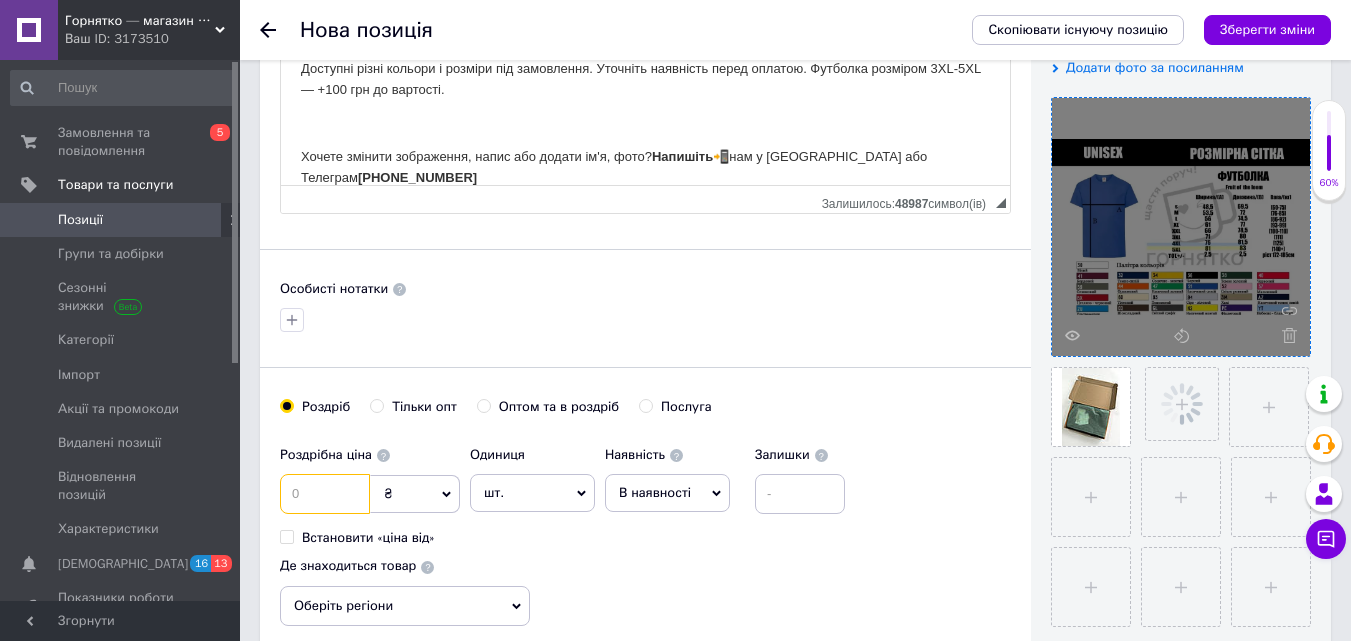 click at bounding box center [325, 494] 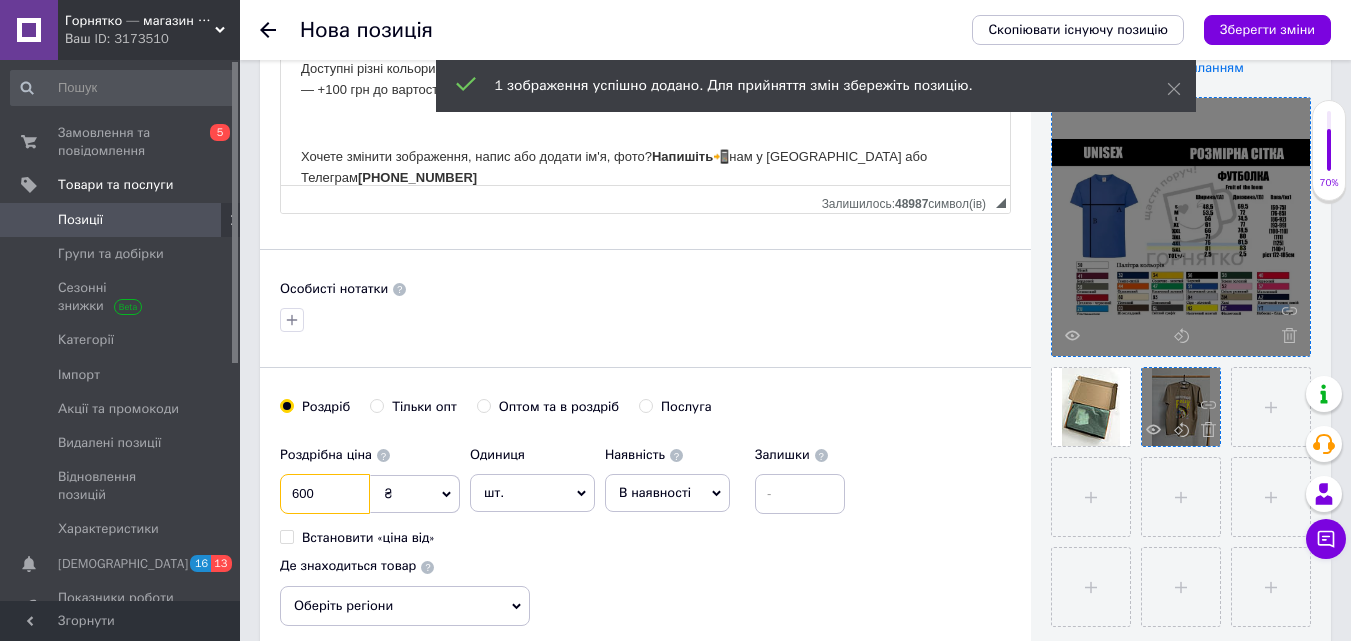 type on "600" 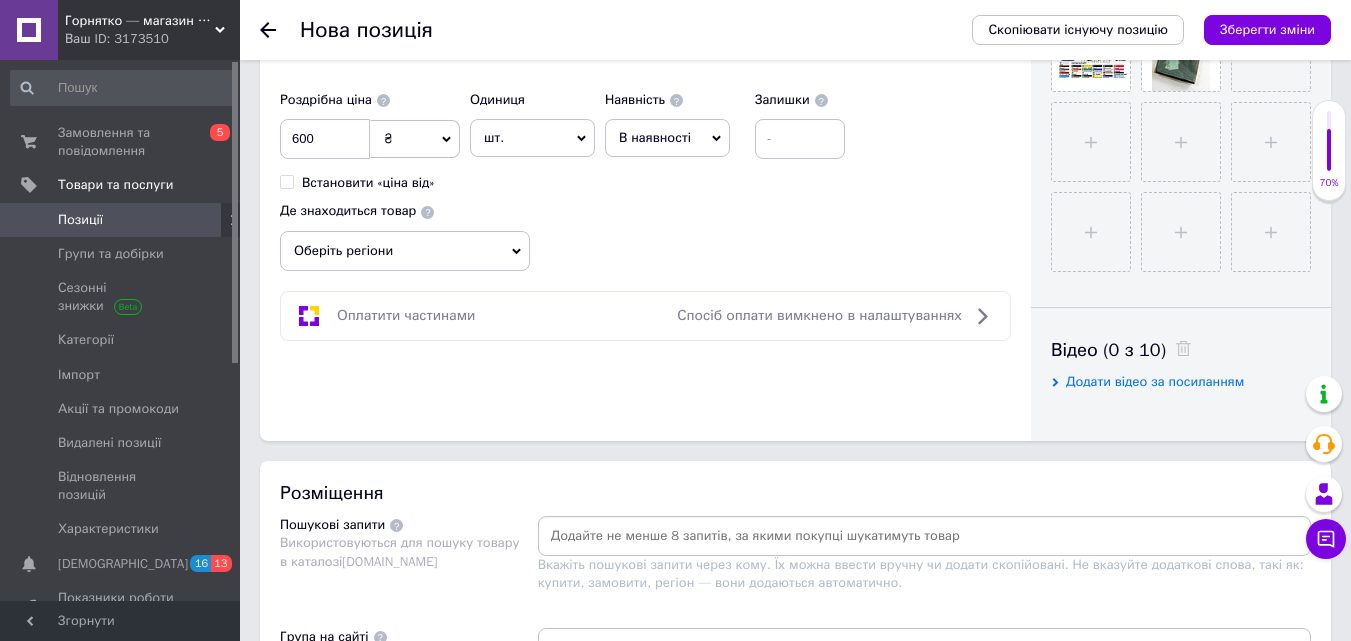 scroll, scrollTop: 800, scrollLeft: 0, axis: vertical 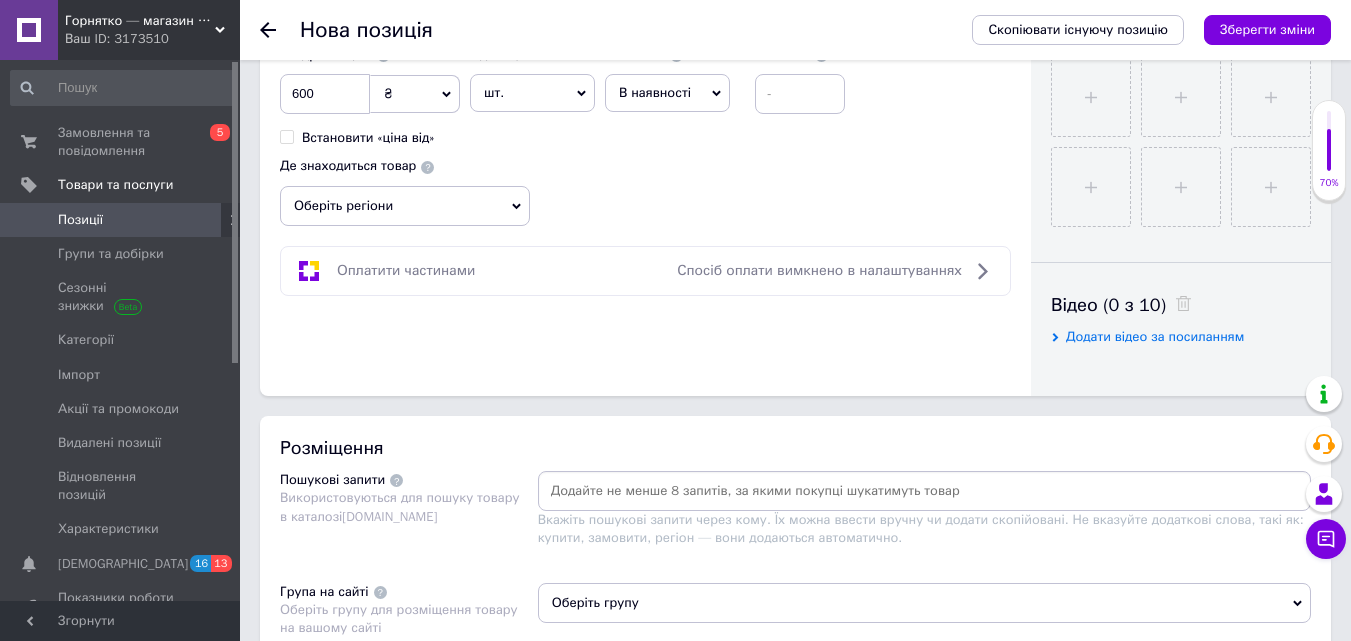 click at bounding box center (924, 491) 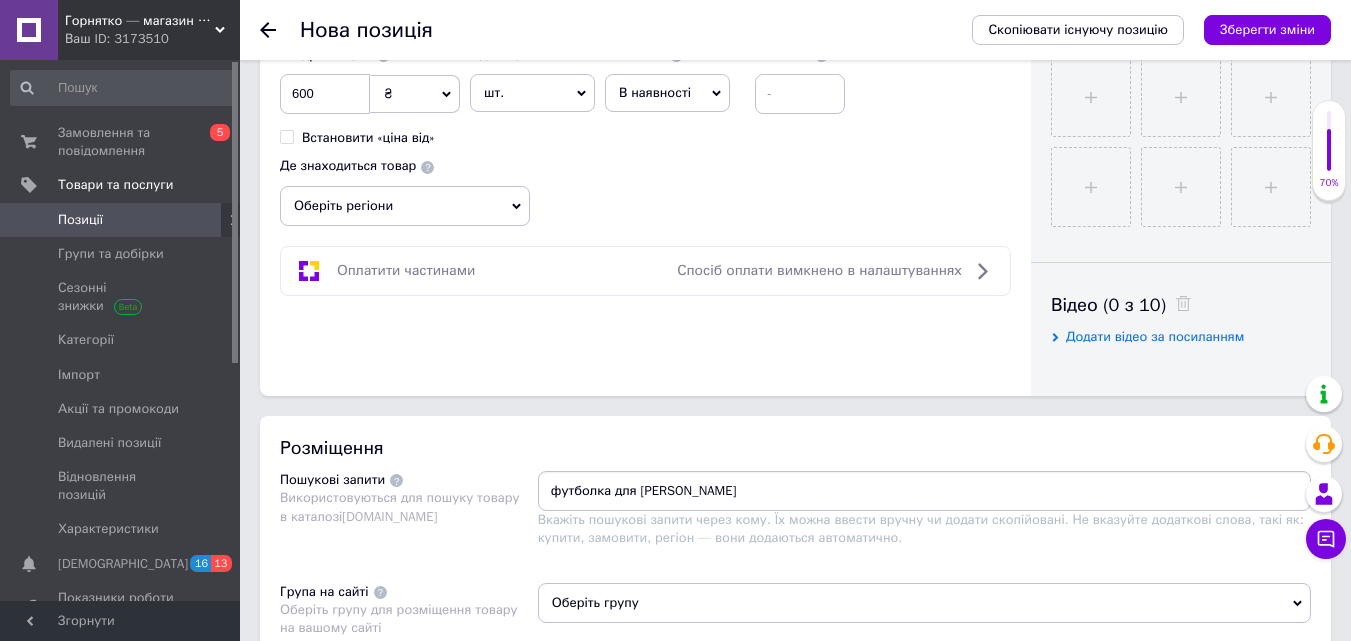 type on "футболка для рибака" 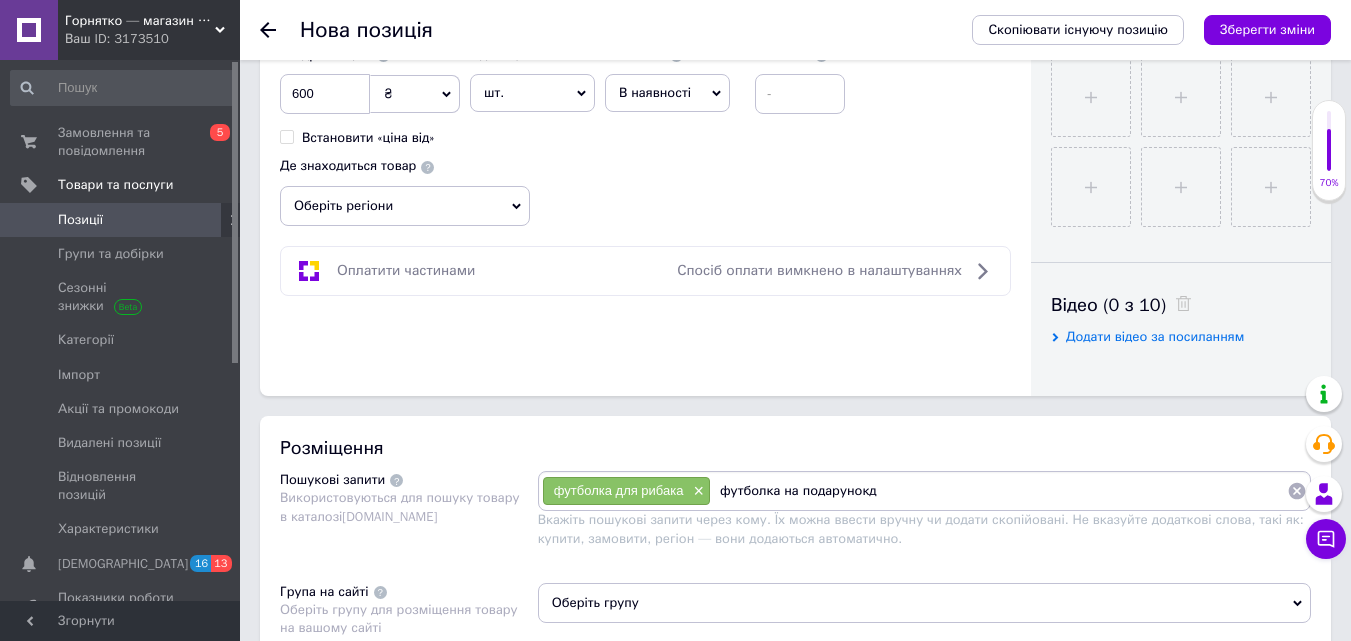 type on "футболка на подарунок" 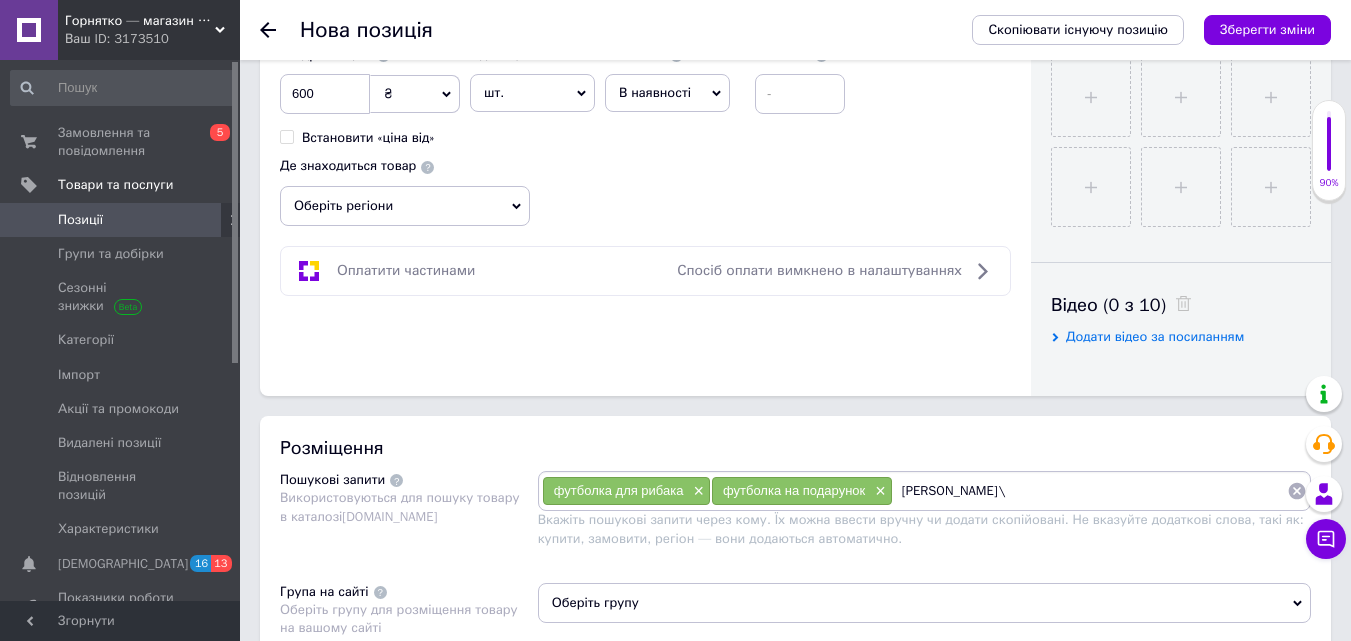 type on "[PERSON_NAME]" 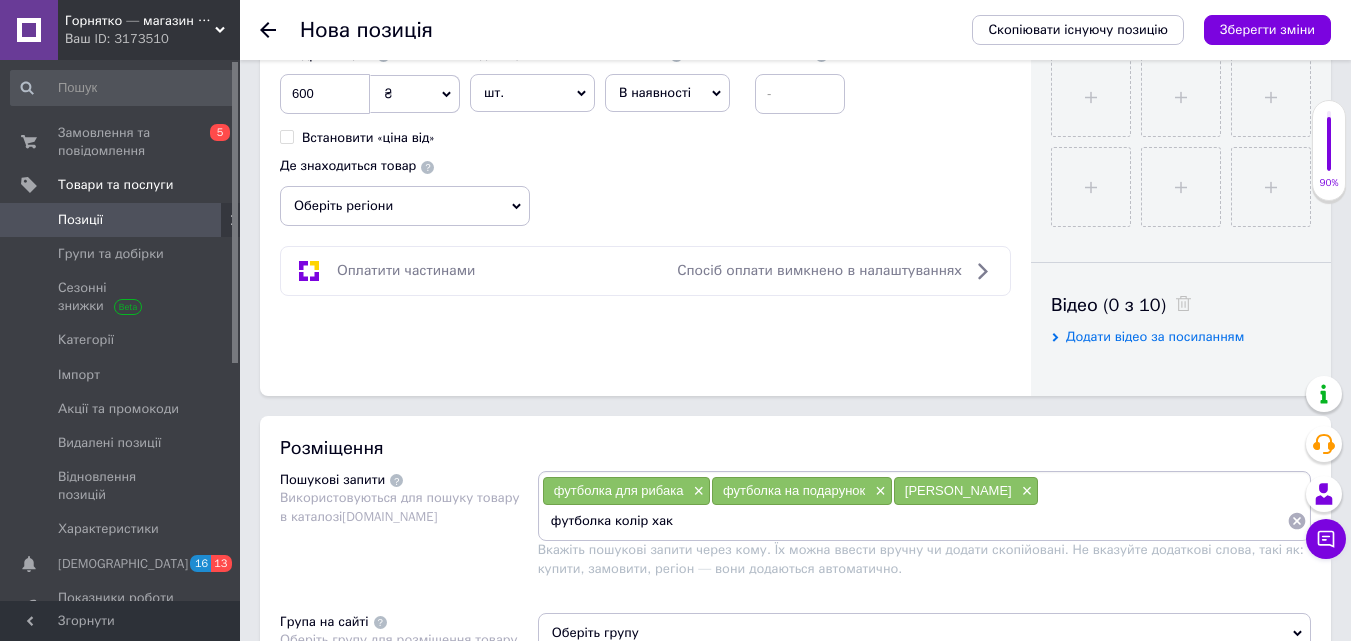 type on "футболка колір хакі" 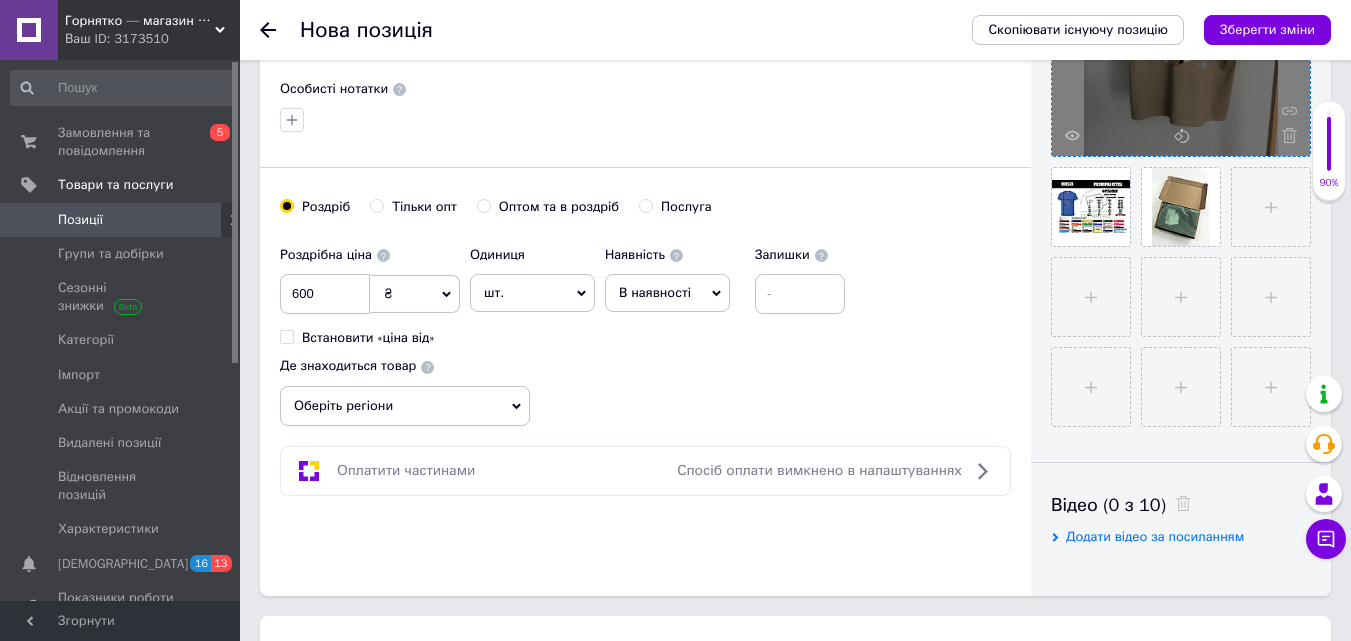 scroll, scrollTop: 688, scrollLeft: 0, axis: vertical 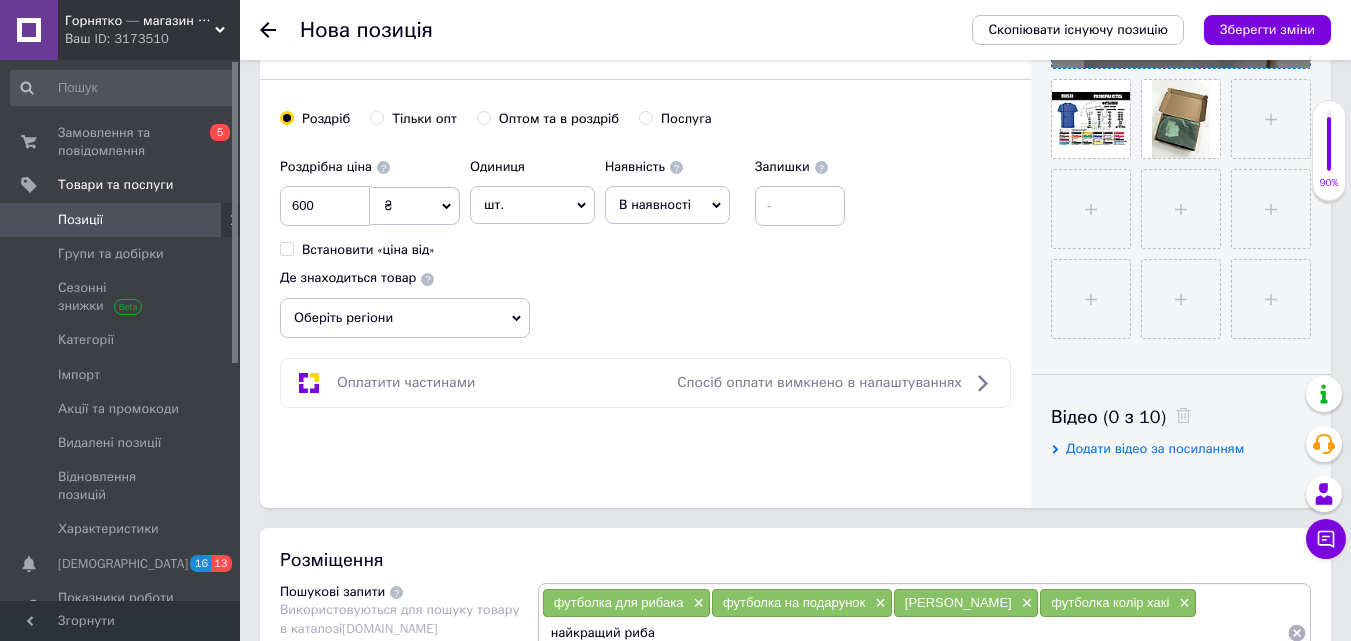 type on "найкращий [PERSON_NAME]" 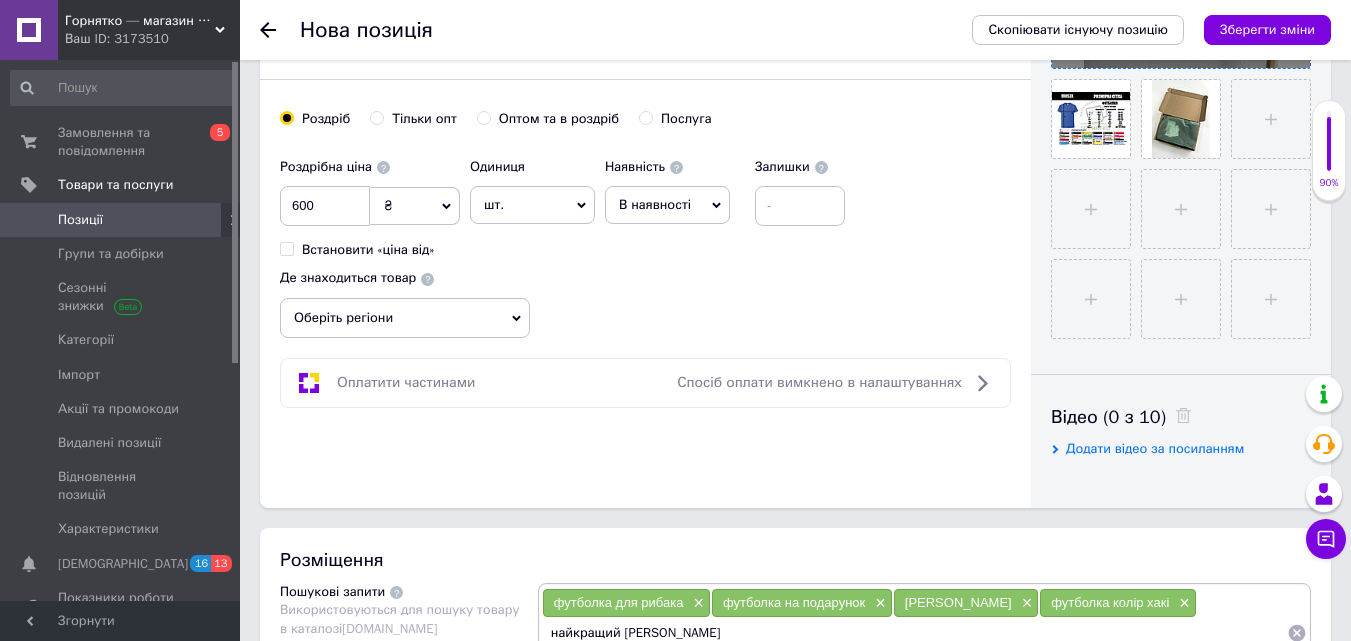 type 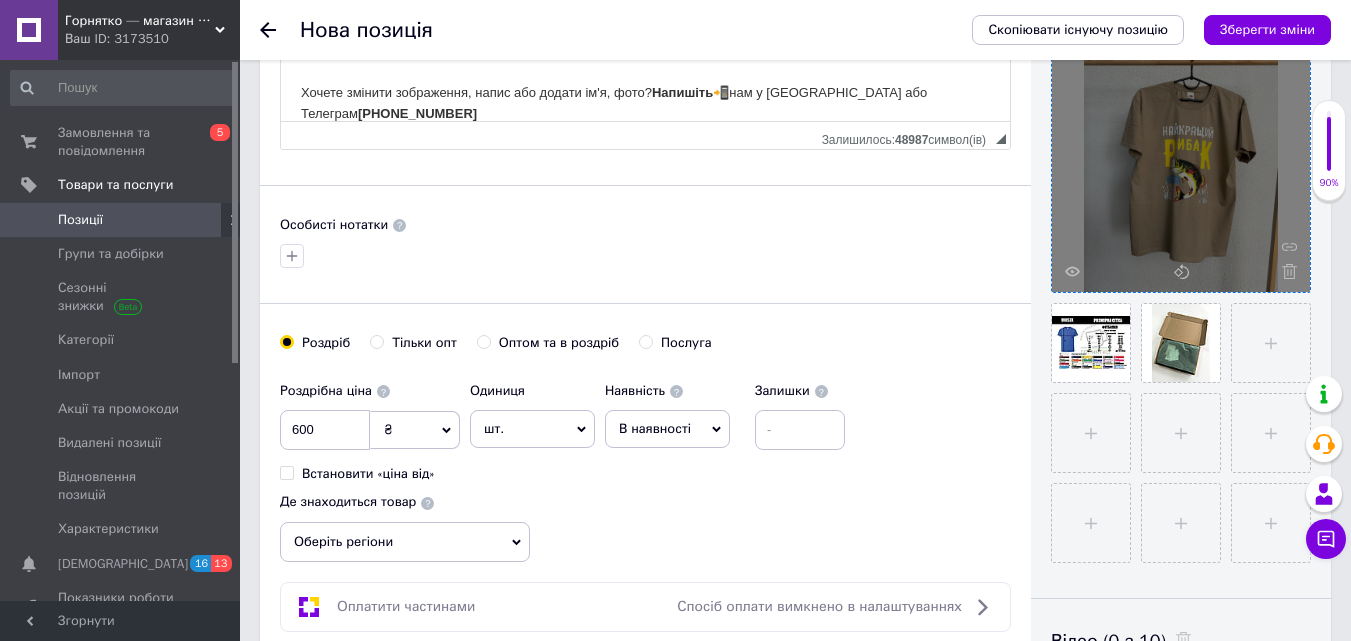 scroll, scrollTop: 188, scrollLeft: 0, axis: vertical 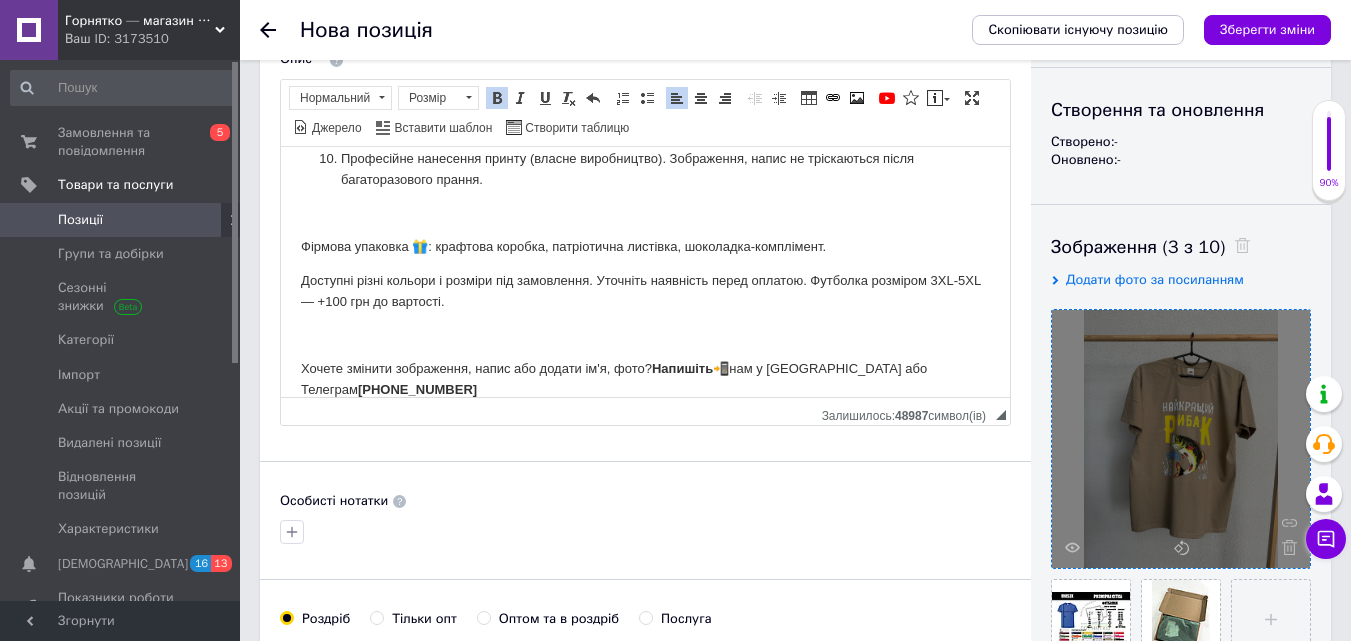 click at bounding box center (1181, 439) 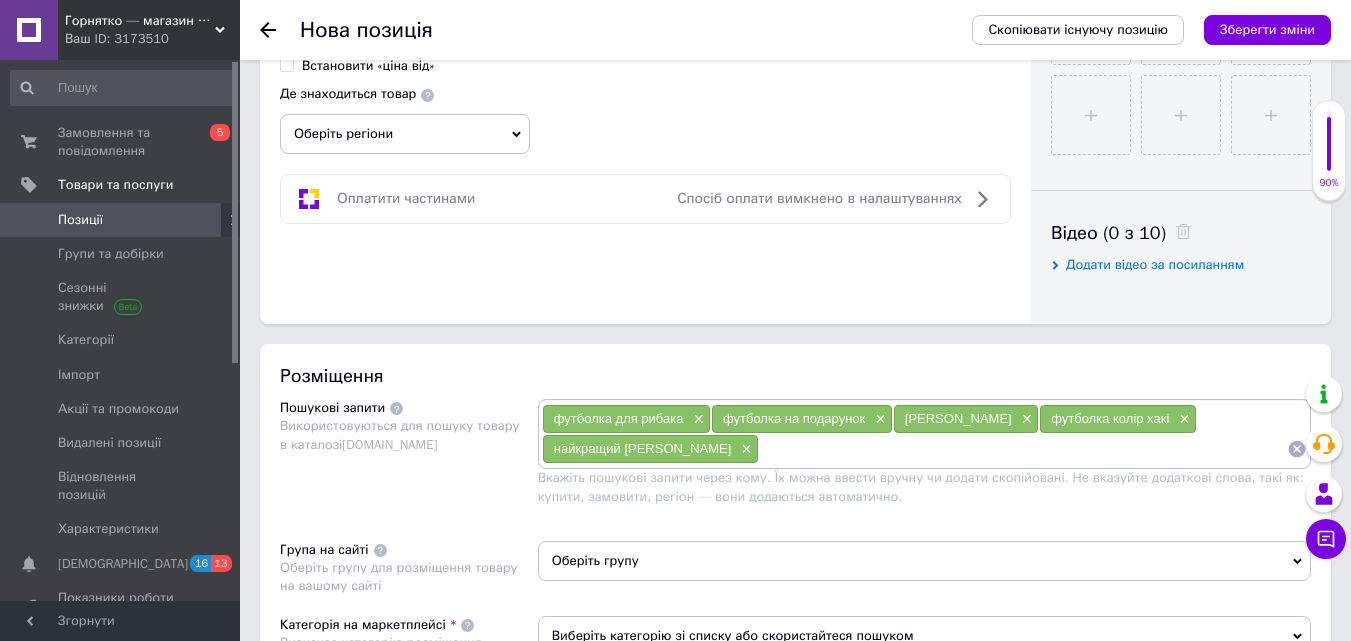 scroll, scrollTop: 988, scrollLeft: 0, axis: vertical 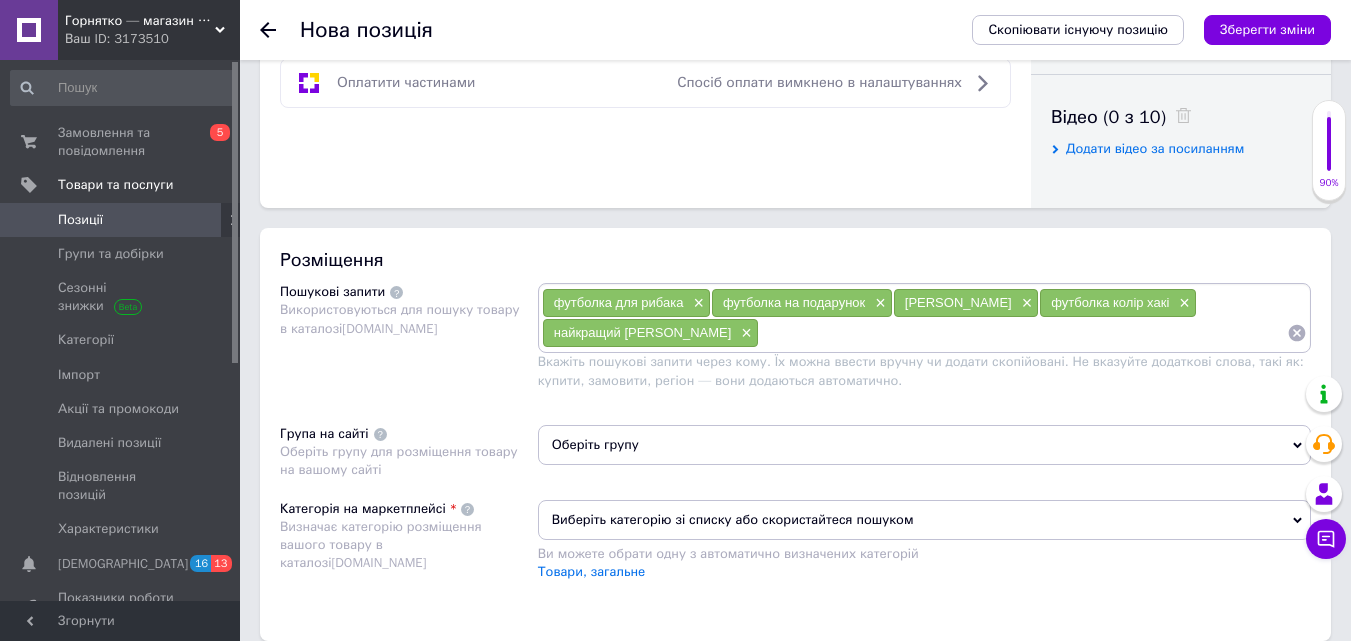 click on "Оберіть групу" at bounding box center (924, 445) 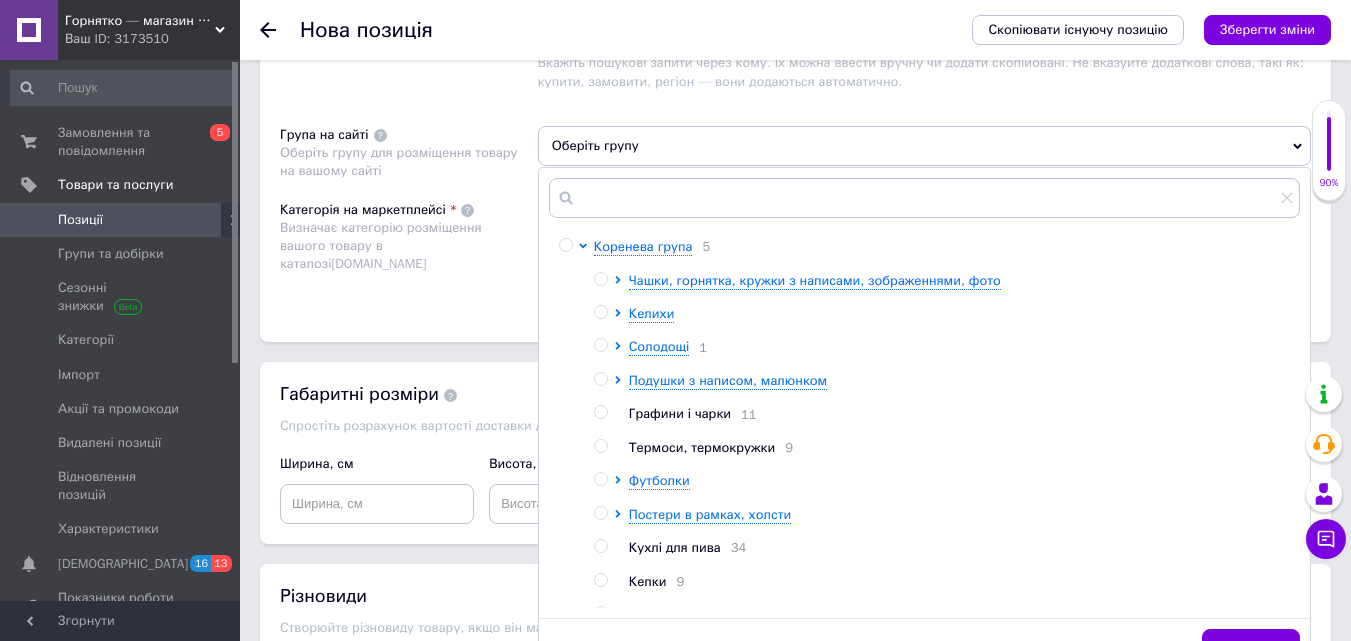 scroll, scrollTop: 1288, scrollLeft: 0, axis: vertical 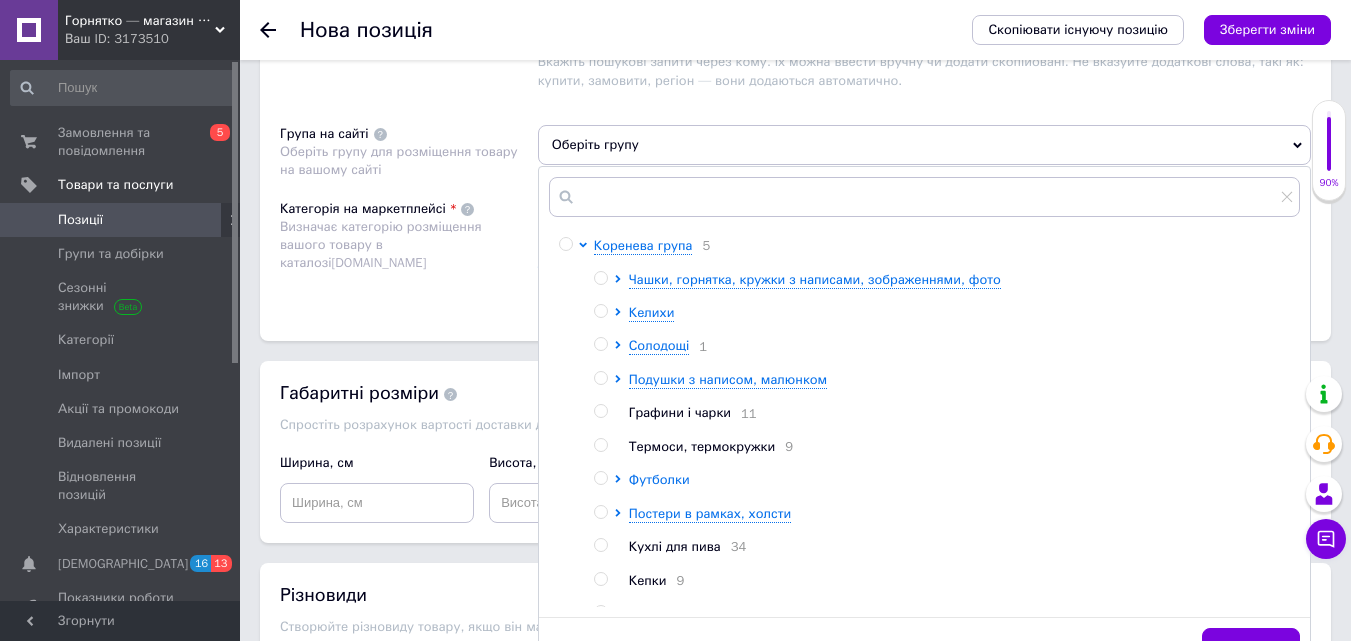 click on "Футболки" at bounding box center (659, 479) 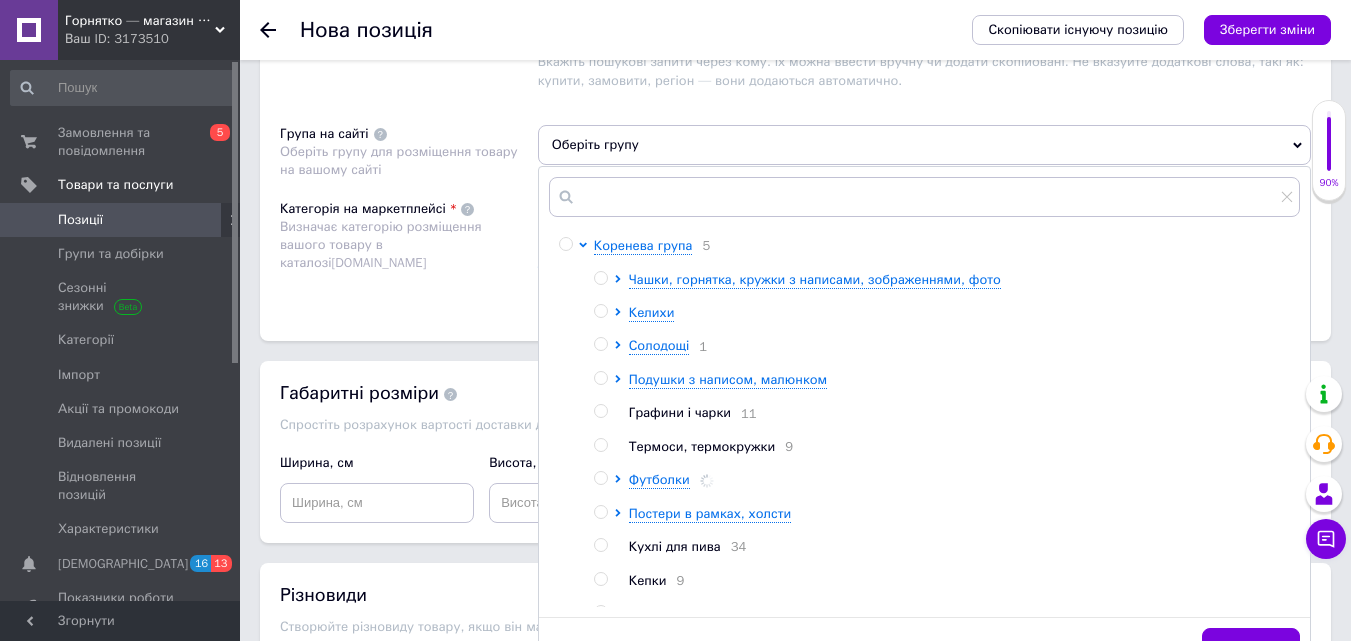 scroll, scrollTop: 200, scrollLeft: 0, axis: vertical 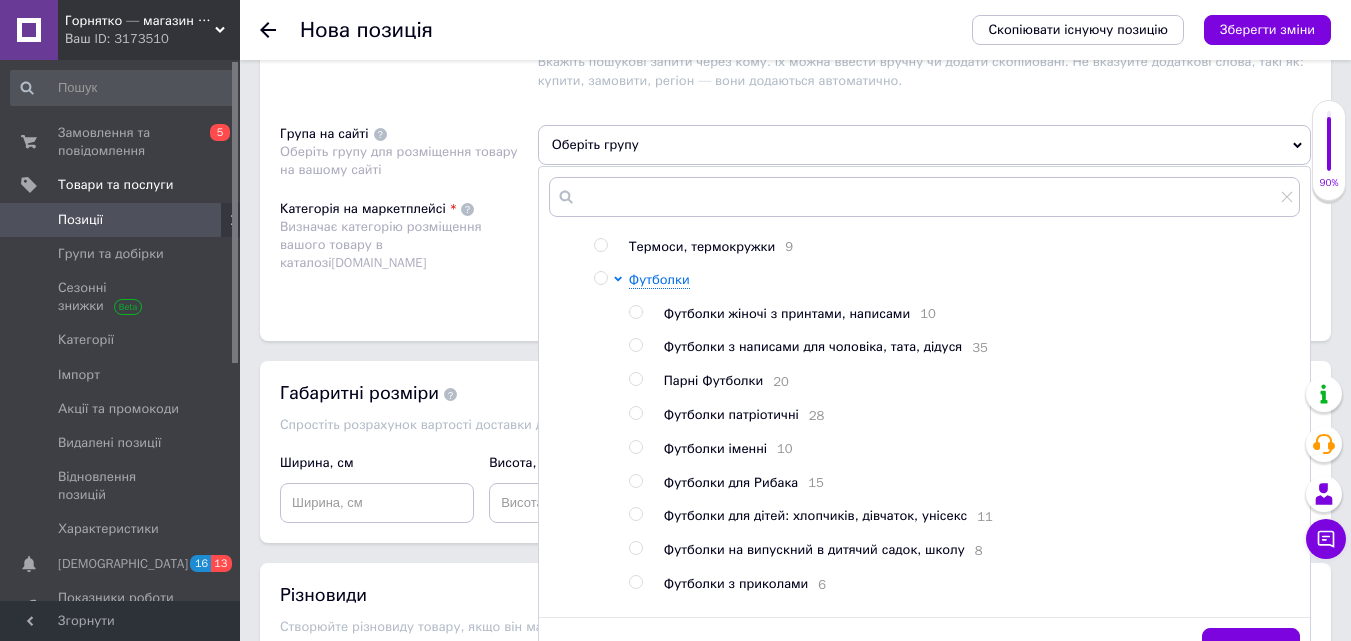 drag, startPoint x: 638, startPoint y: 494, endPoint x: 847, endPoint y: 373, distance: 241.49948 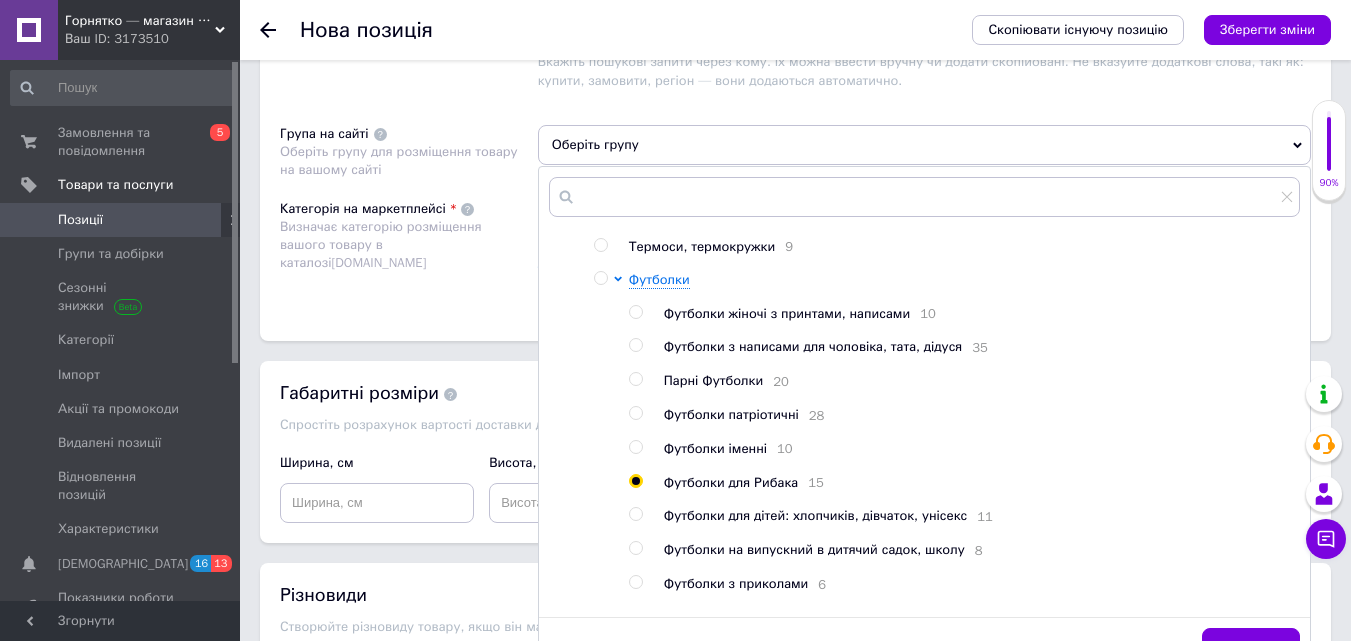 radio on "true" 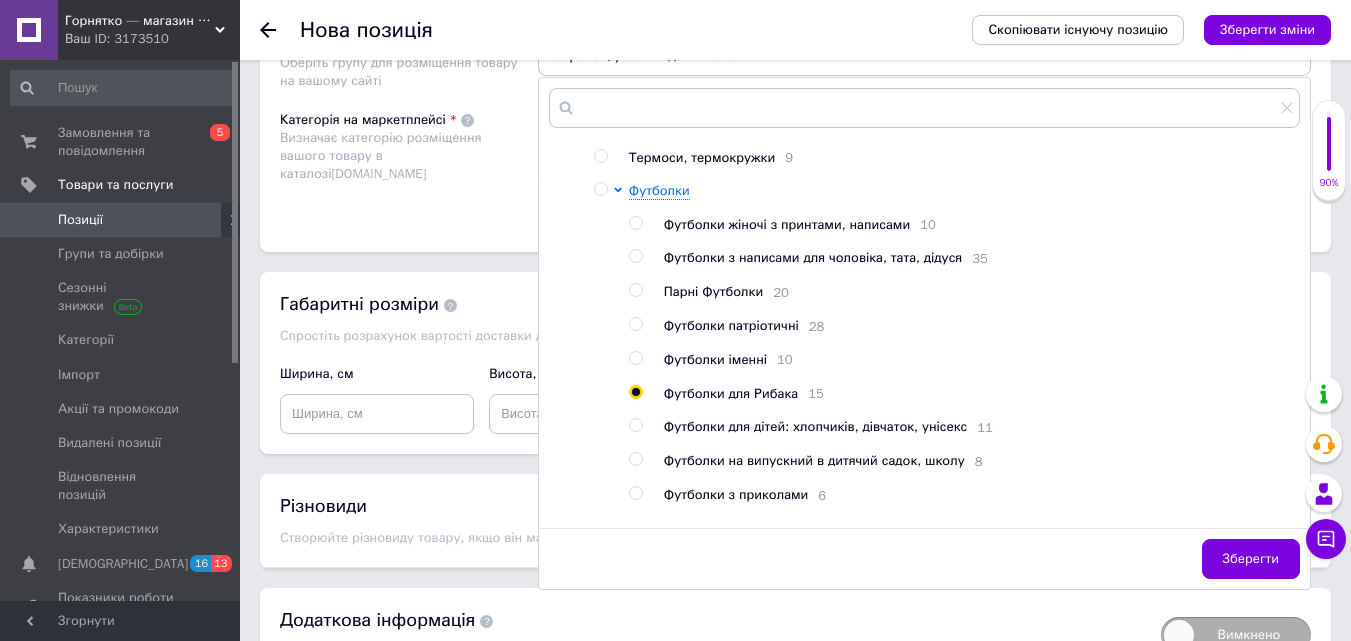 scroll, scrollTop: 1488, scrollLeft: 0, axis: vertical 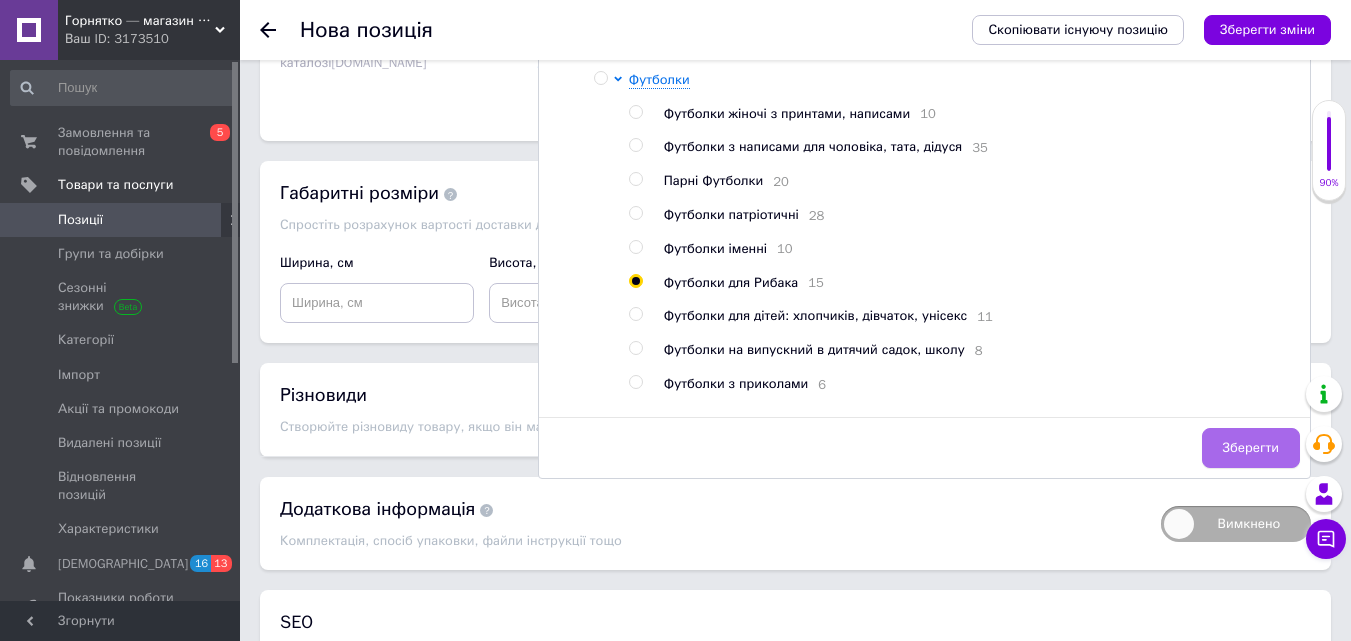 click on "Зберегти" at bounding box center (1251, 448) 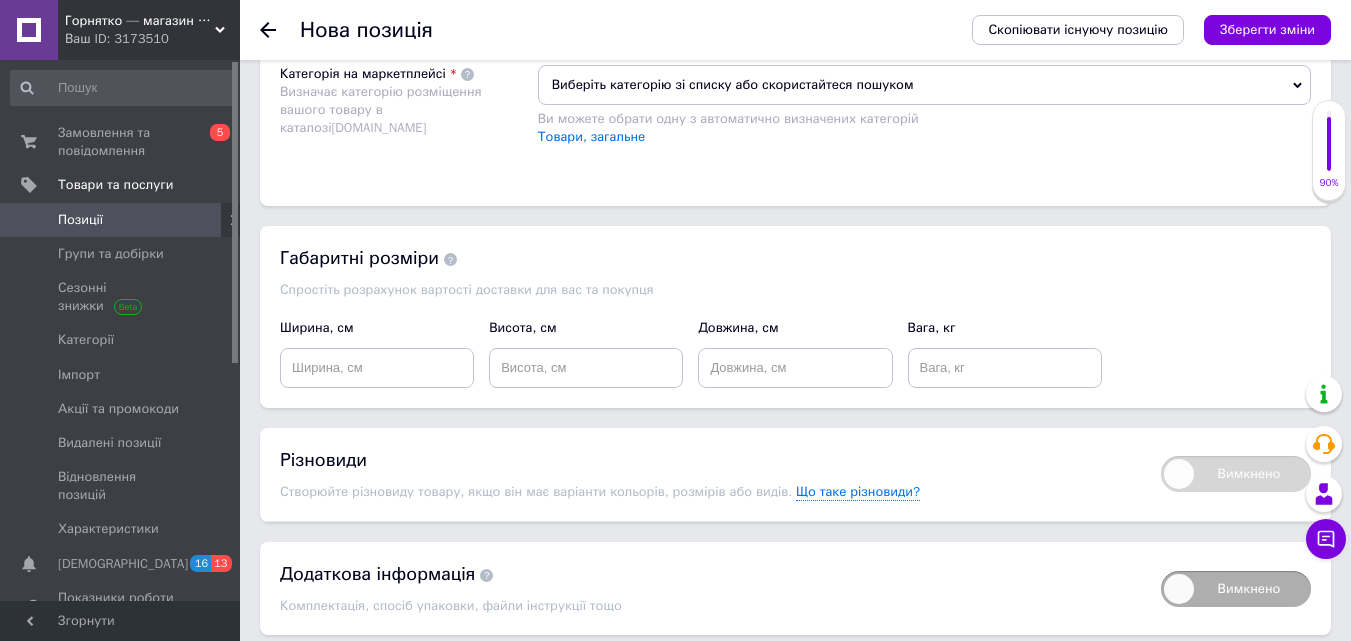 scroll, scrollTop: 1288, scrollLeft: 0, axis: vertical 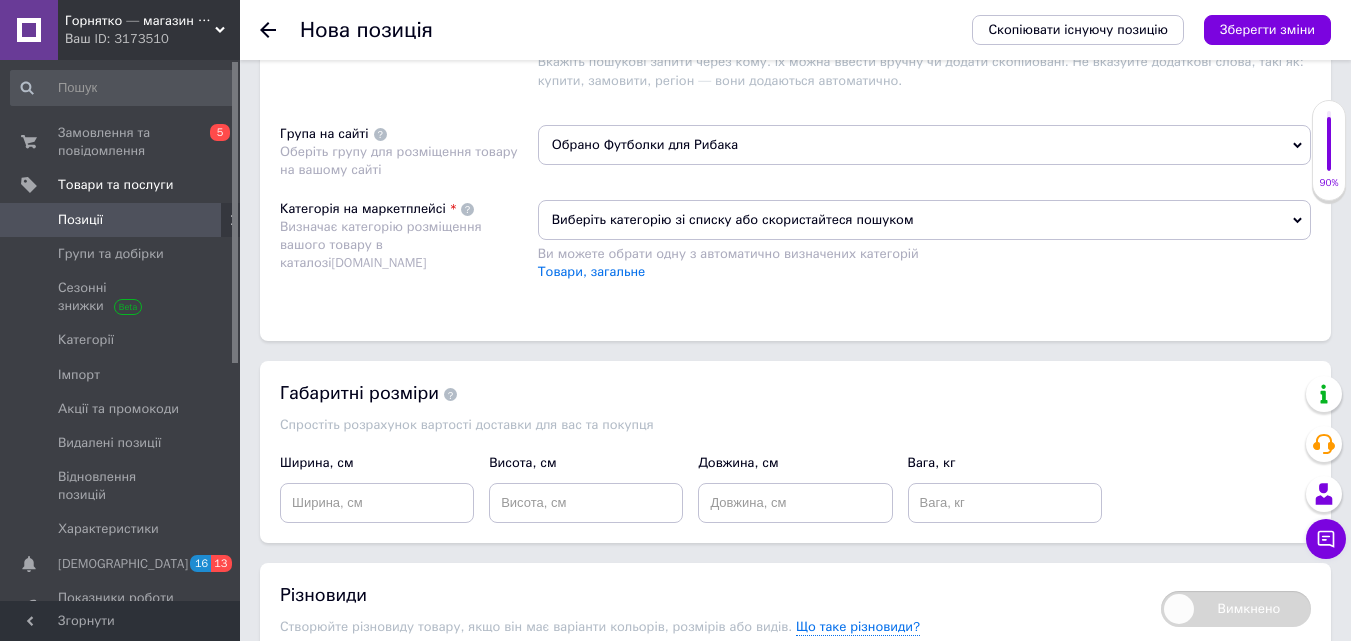 click on "Виберіть категорію зі списку або скористайтеся пошуком" at bounding box center [924, 220] 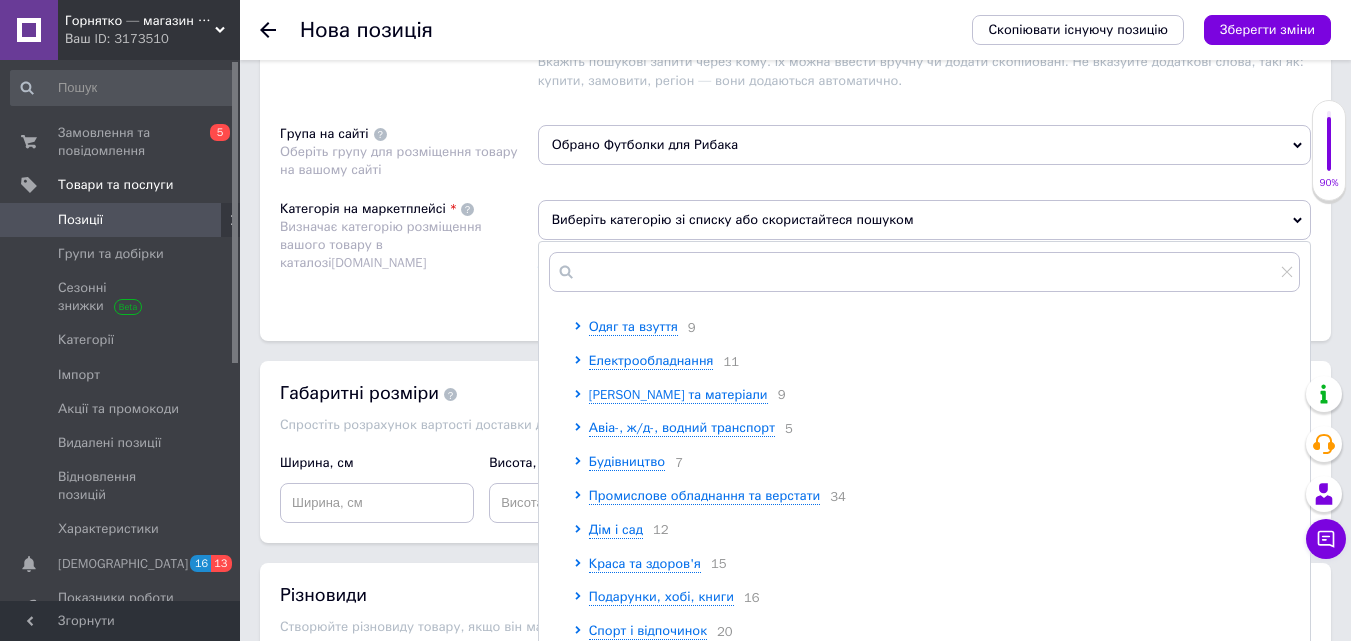scroll, scrollTop: 200, scrollLeft: 0, axis: vertical 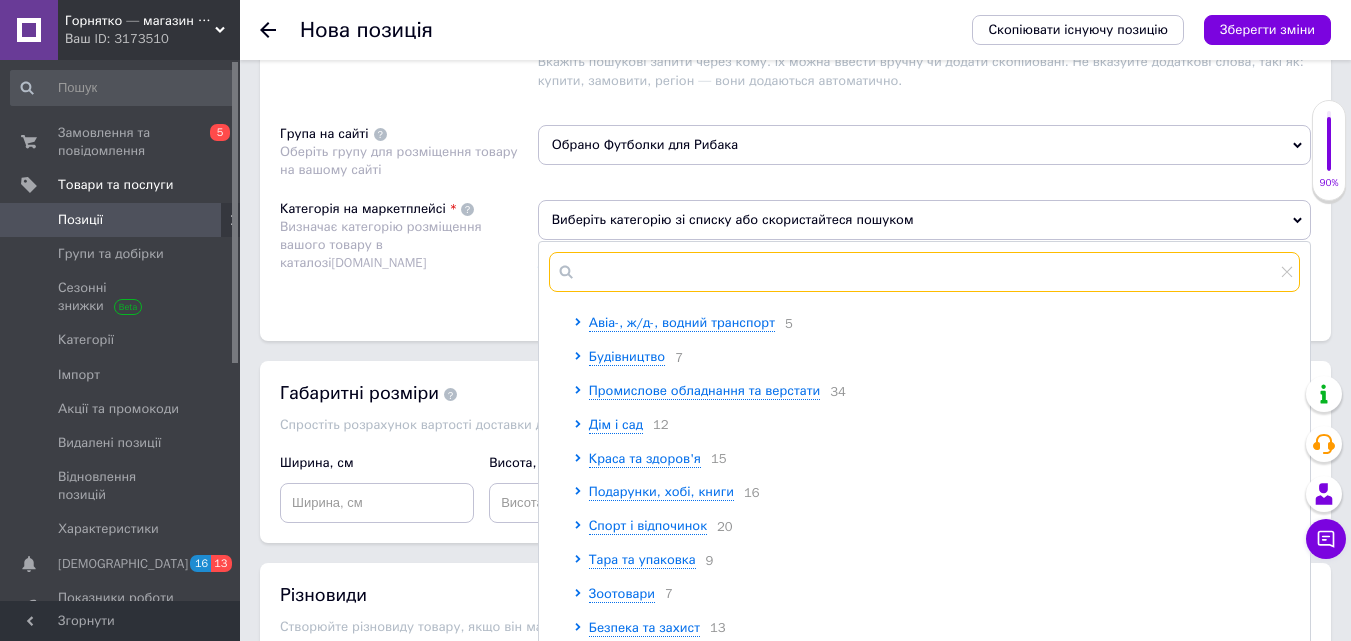 click at bounding box center [924, 272] 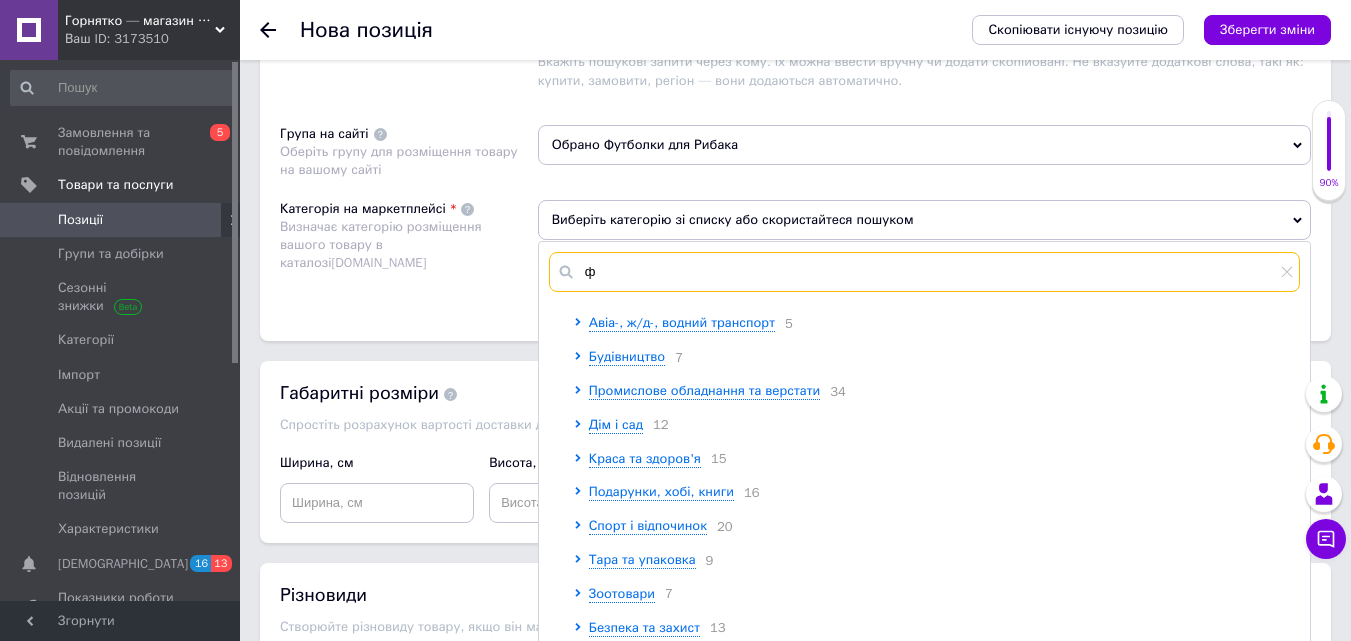 scroll, scrollTop: 0, scrollLeft: 0, axis: both 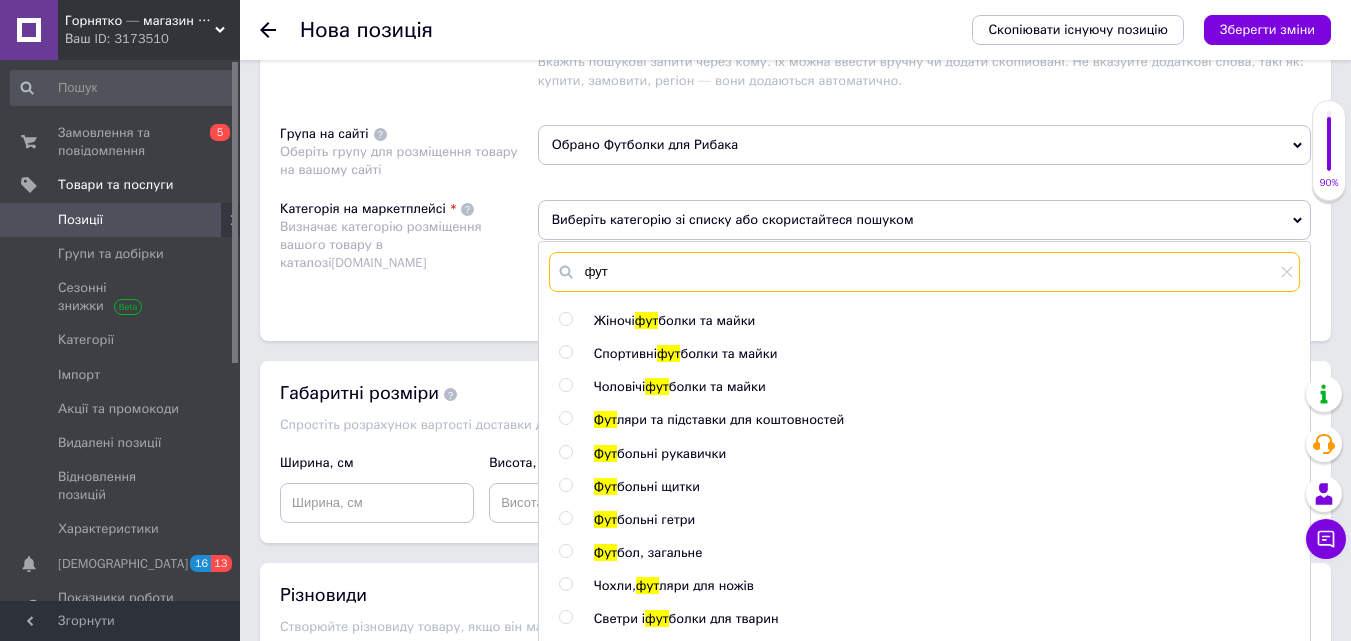 type on "фут" 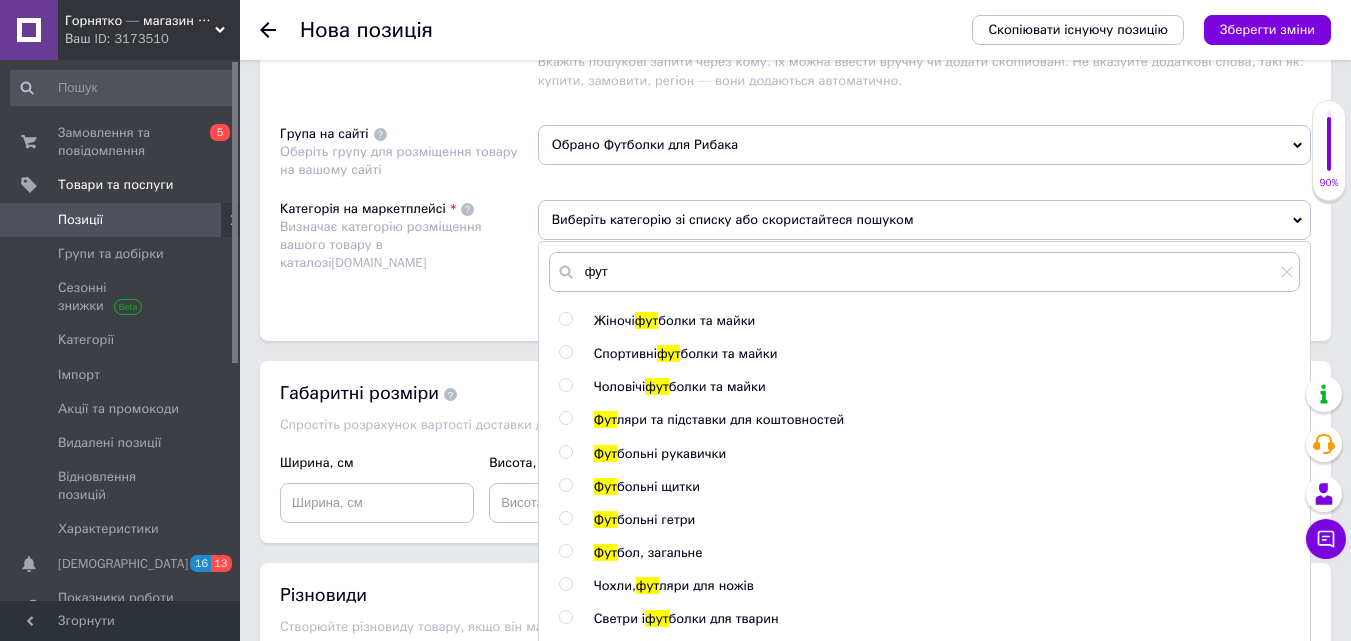 click at bounding box center (565, 385) 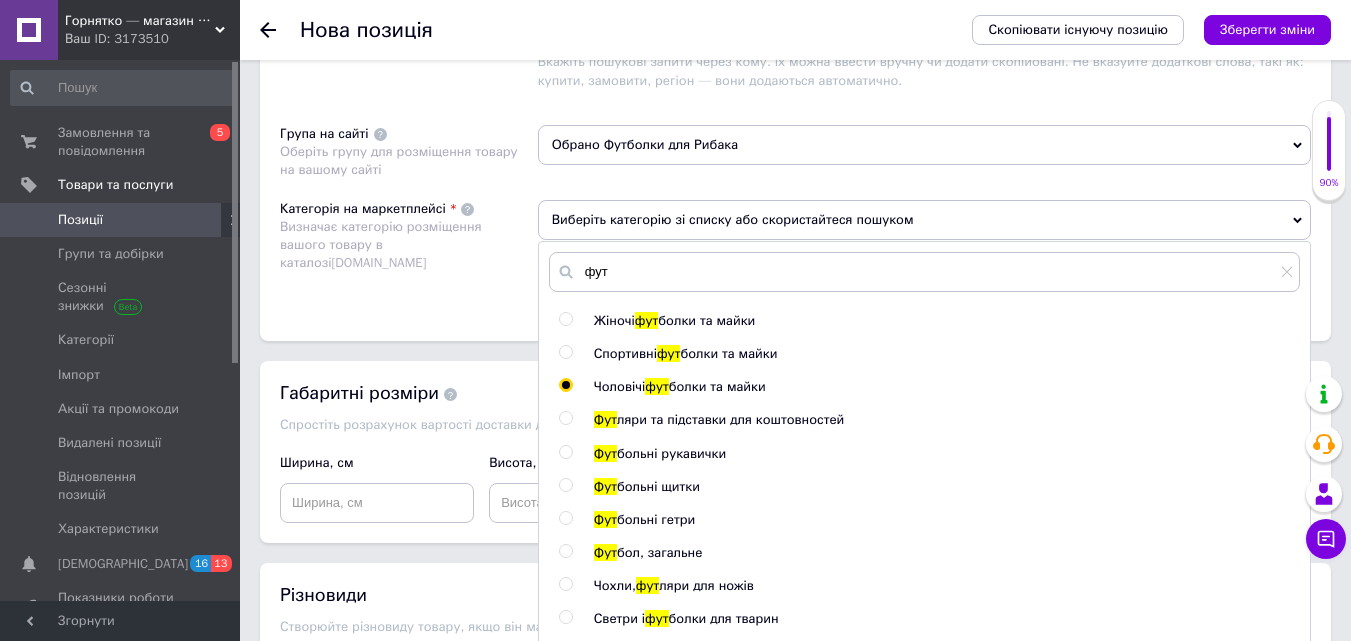 radio on "true" 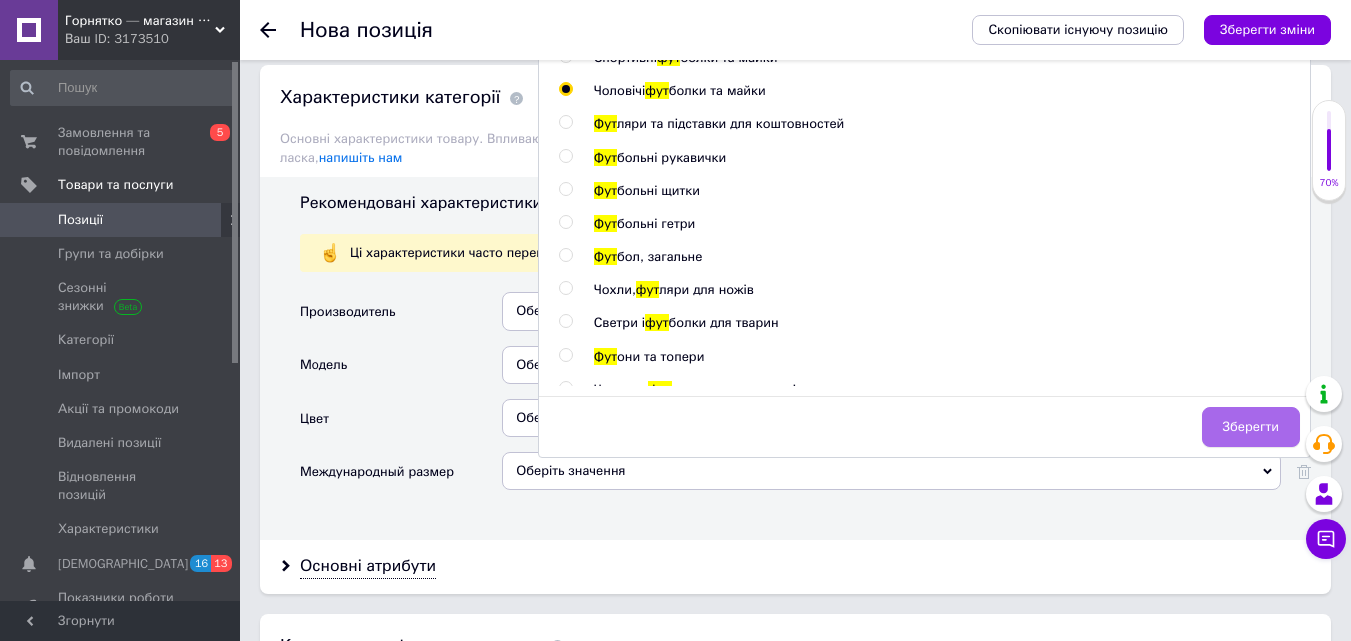 scroll, scrollTop: 1588, scrollLeft: 0, axis: vertical 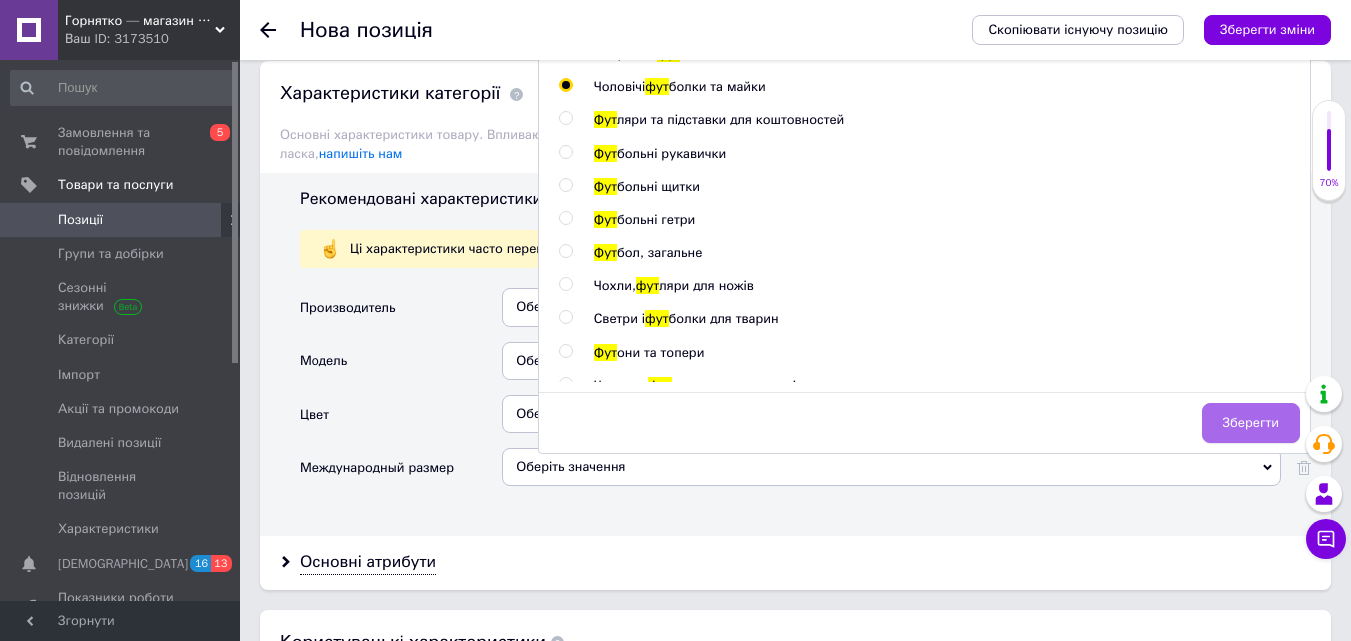 click on "Зберегти" at bounding box center (1251, 423) 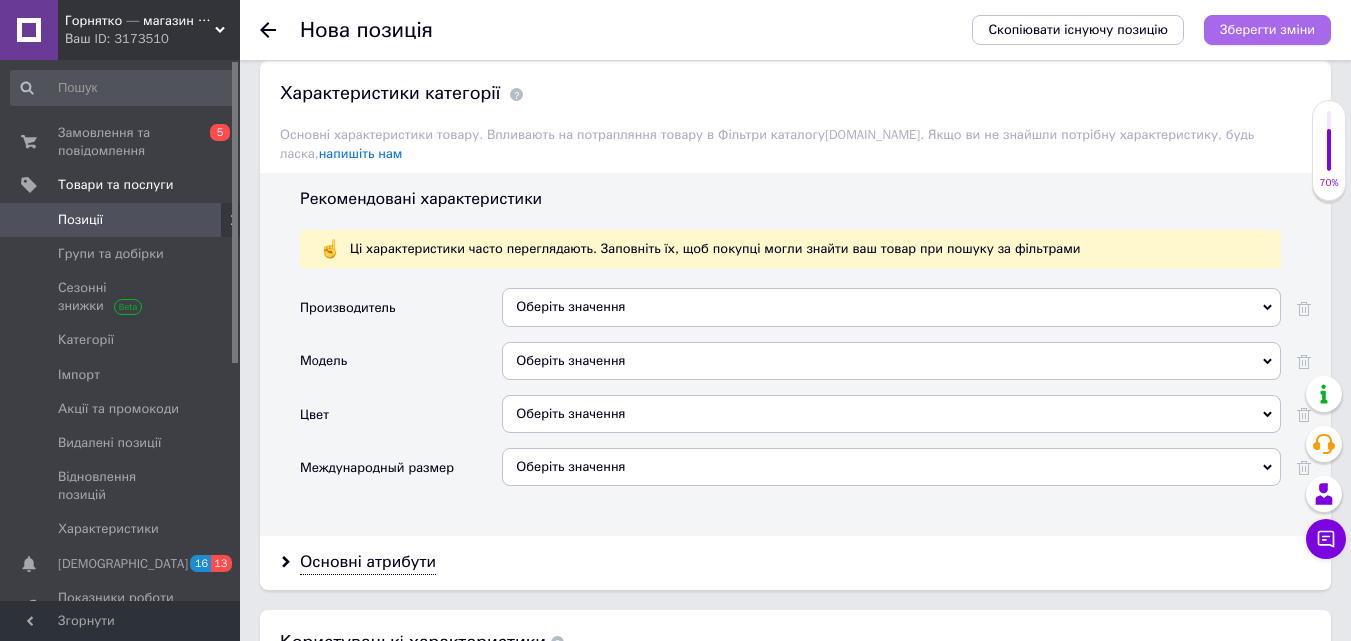 click on "Зберегти зміни" at bounding box center [1267, 29] 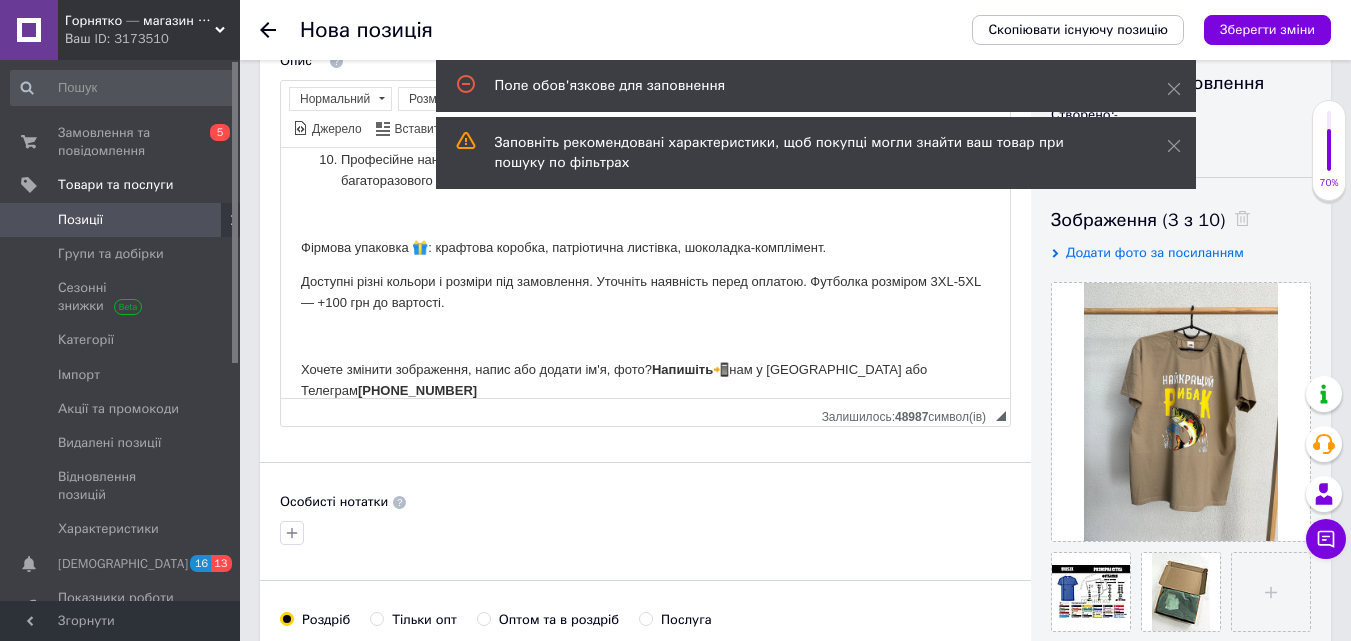 scroll, scrollTop: 0, scrollLeft: 0, axis: both 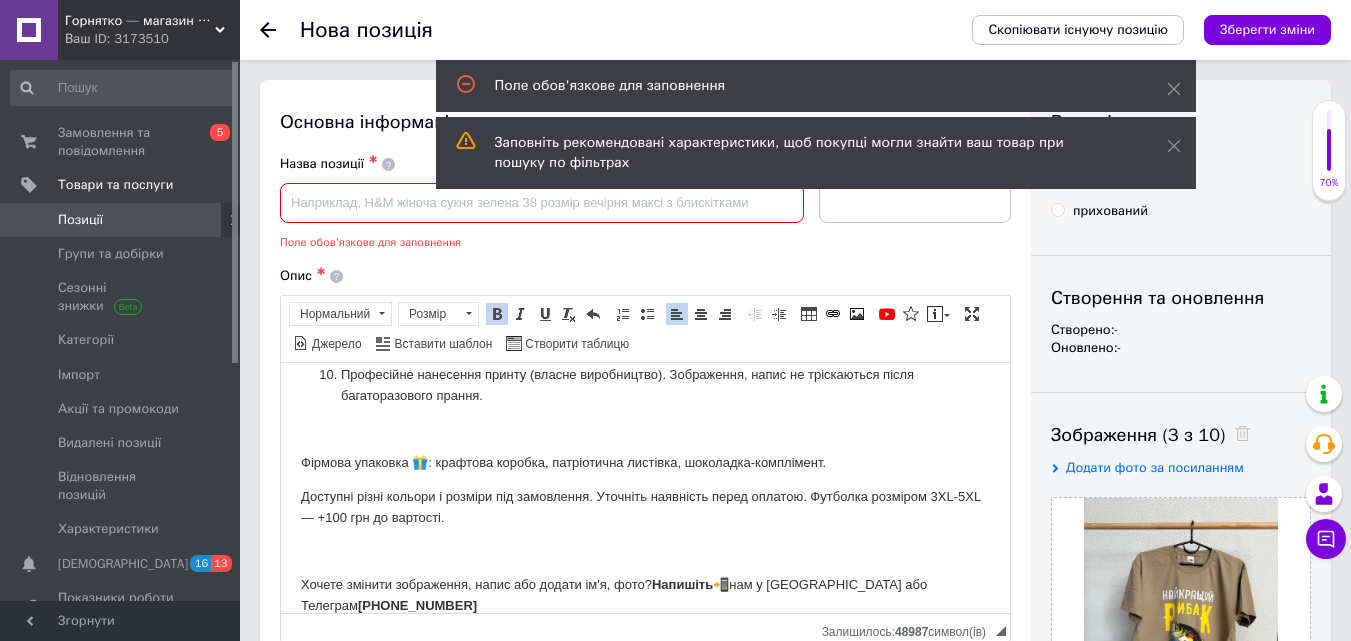 click at bounding box center (542, 203) 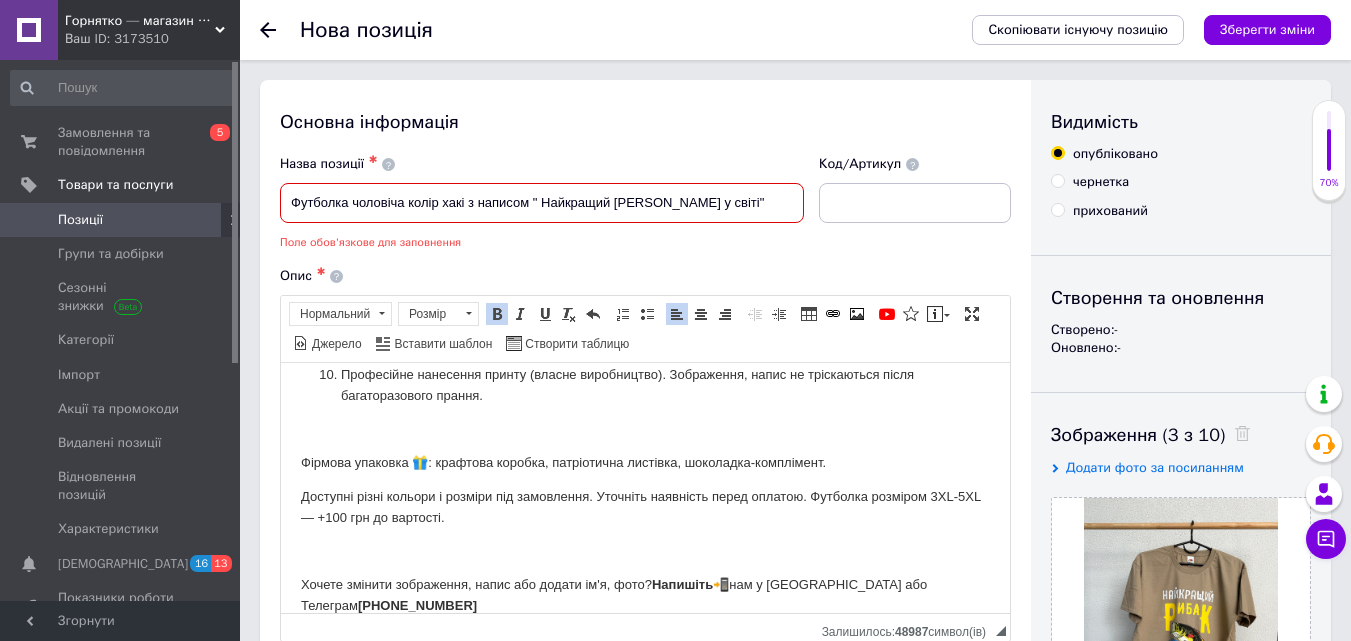 type on "Футболка чоловіча колір хакі з написом " Найкращий [PERSON_NAME] у світі"" 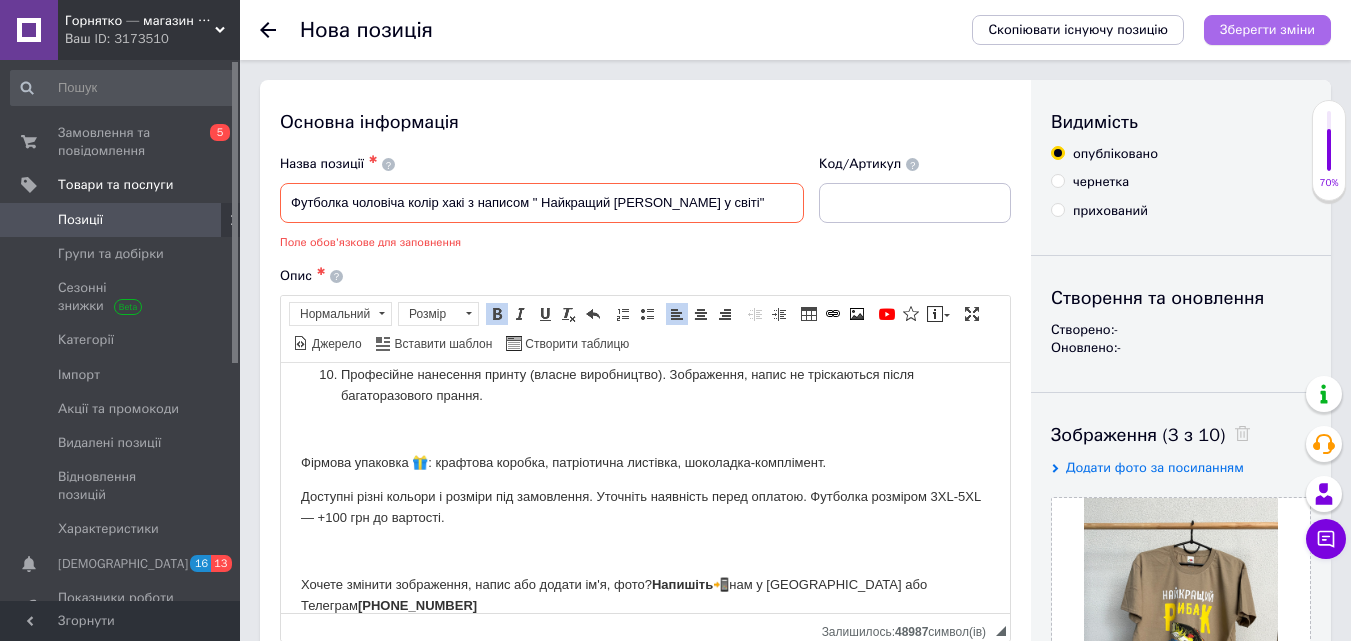 click on "Зберегти зміни" at bounding box center (1267, 29) 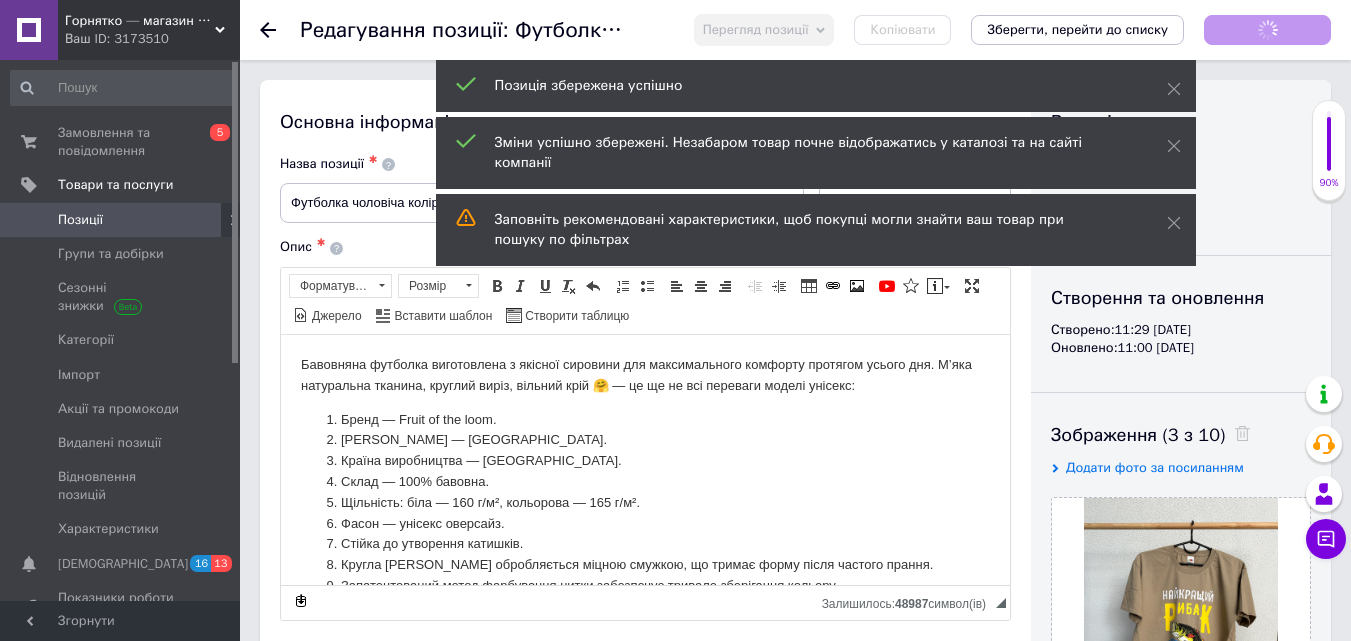 scroll, scrollTop: 0, scrollLeft: 0, axis: both 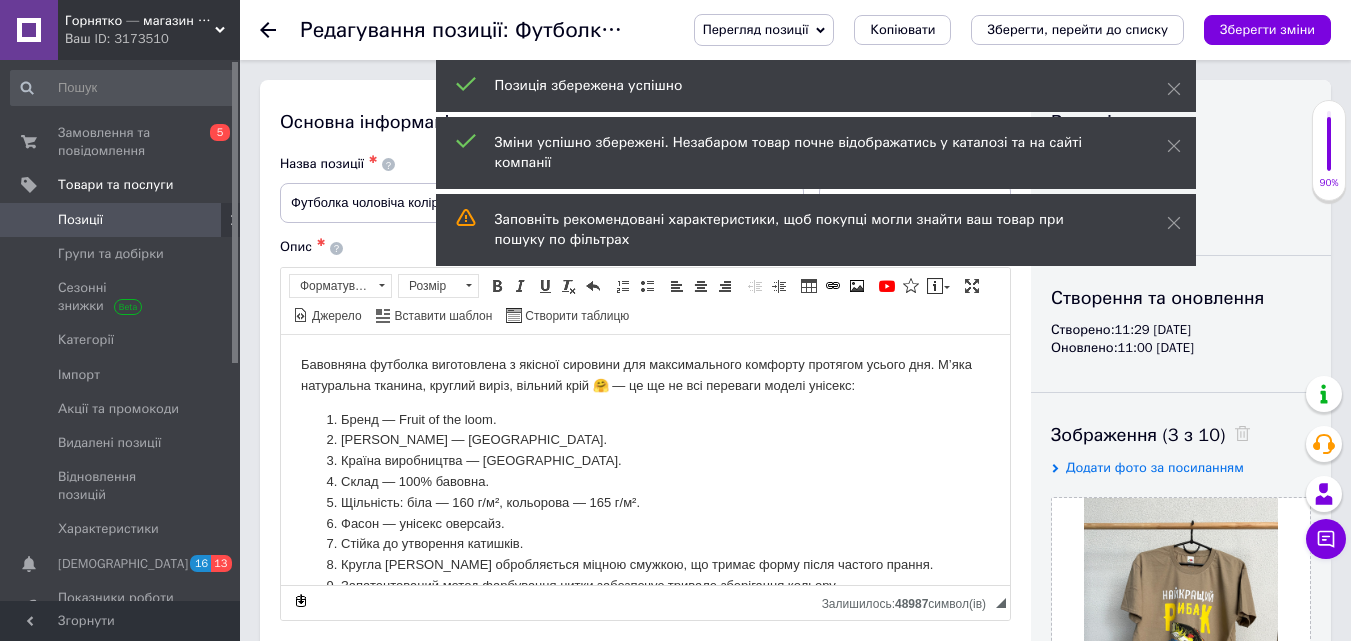 click on "Позиції" at bounding box center [80, 220] 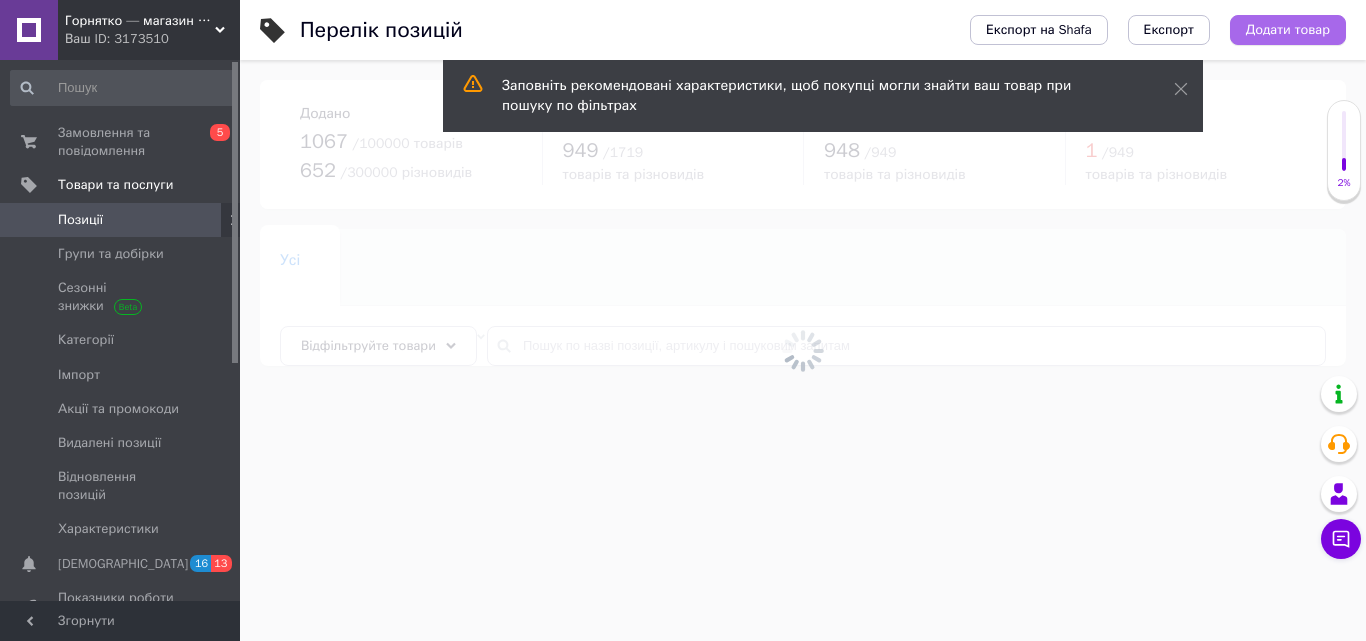 click on "Додати товар" at bounding box center [1288, 30] 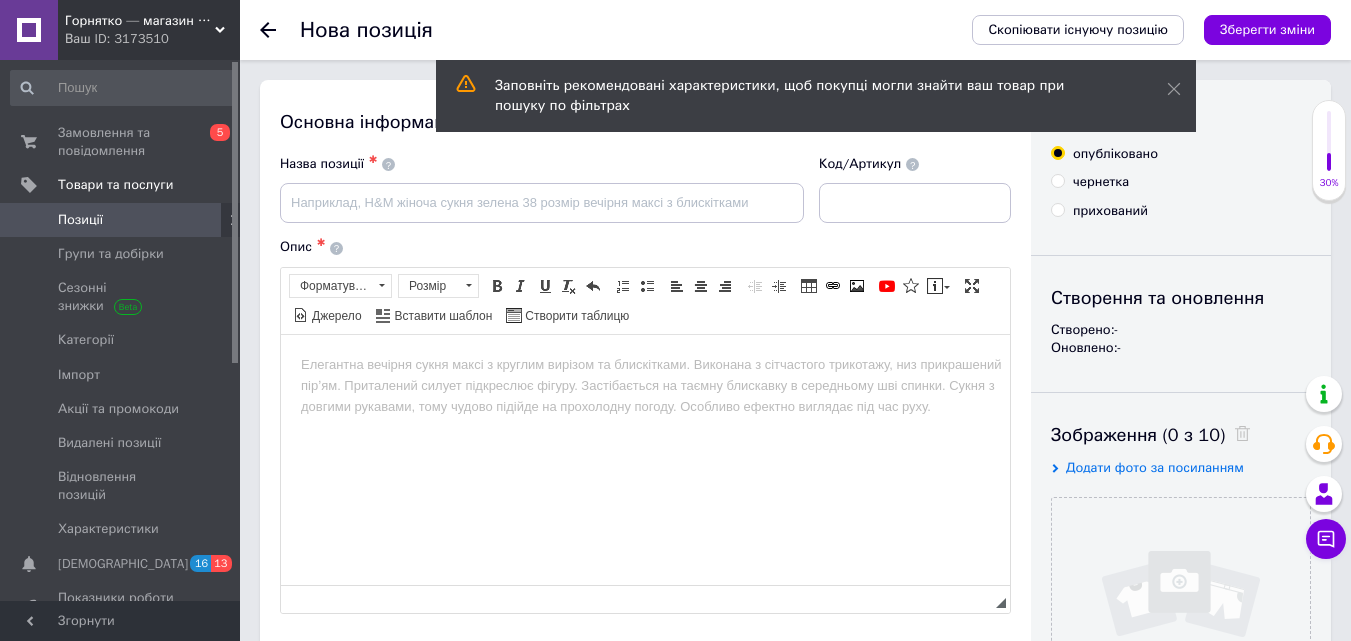 scroll, scrollTop: 0, scrollLeft: 0, axis: both 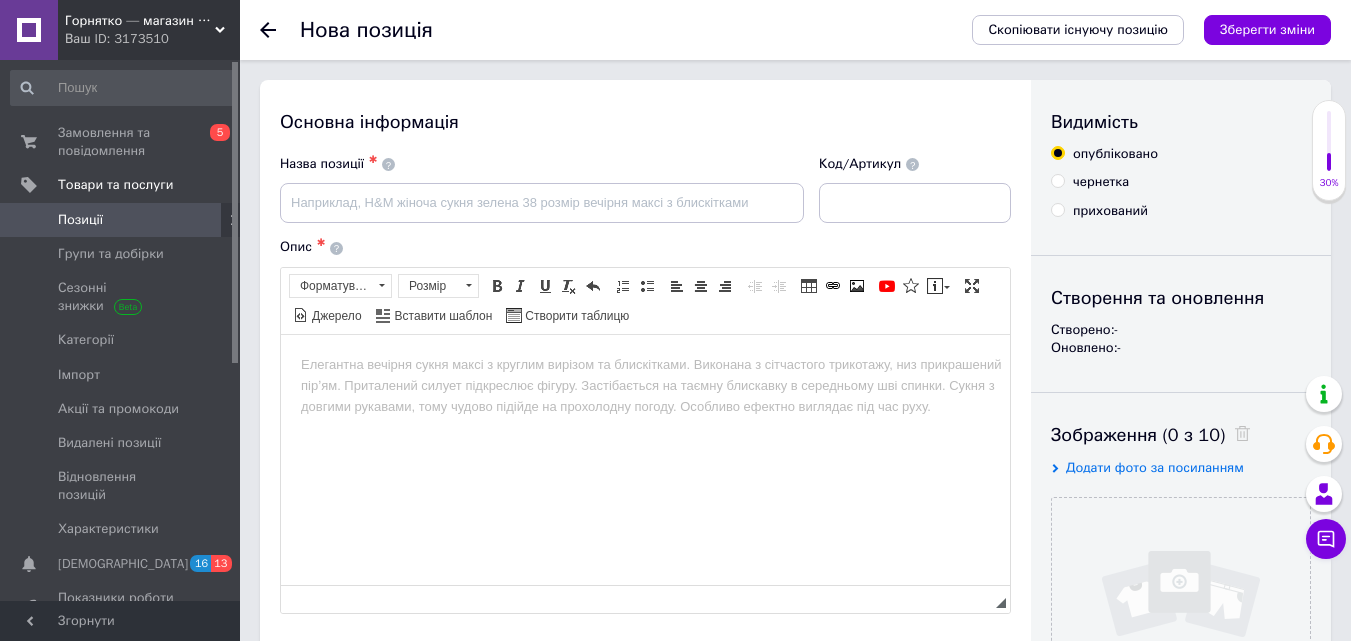 click at bounding box center (645, 364) 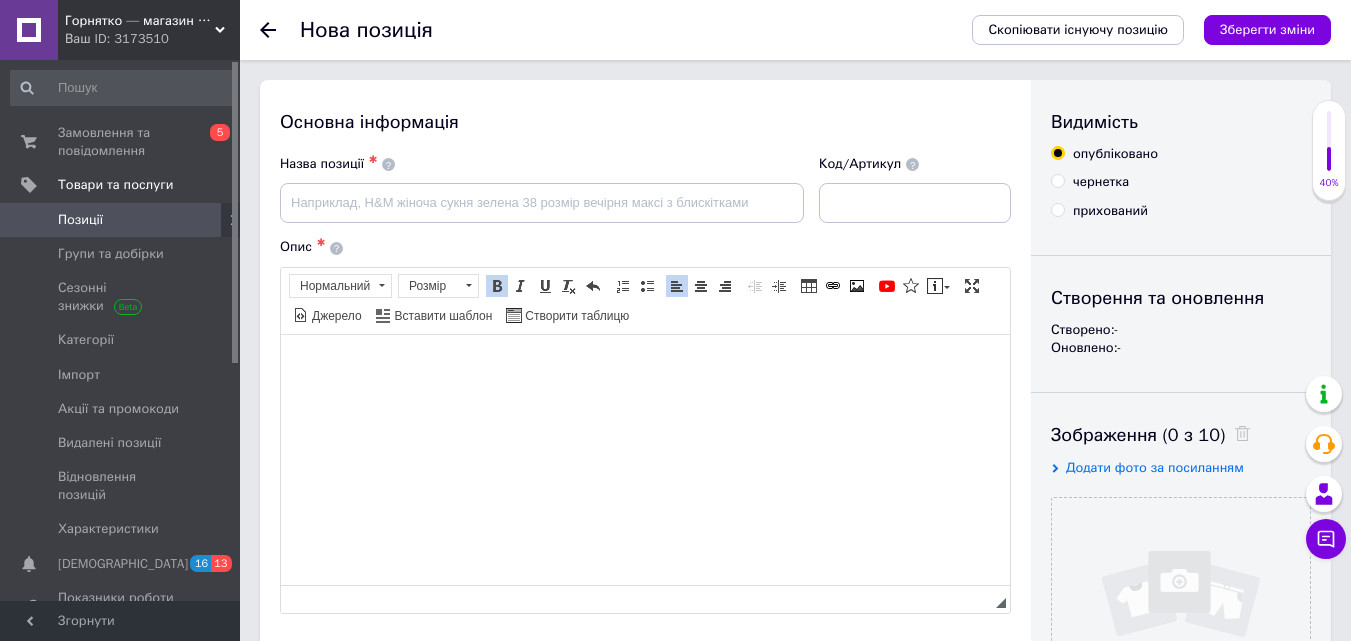 scroll, scrollTop: 260, scrollLeft: 0, axis: vertical 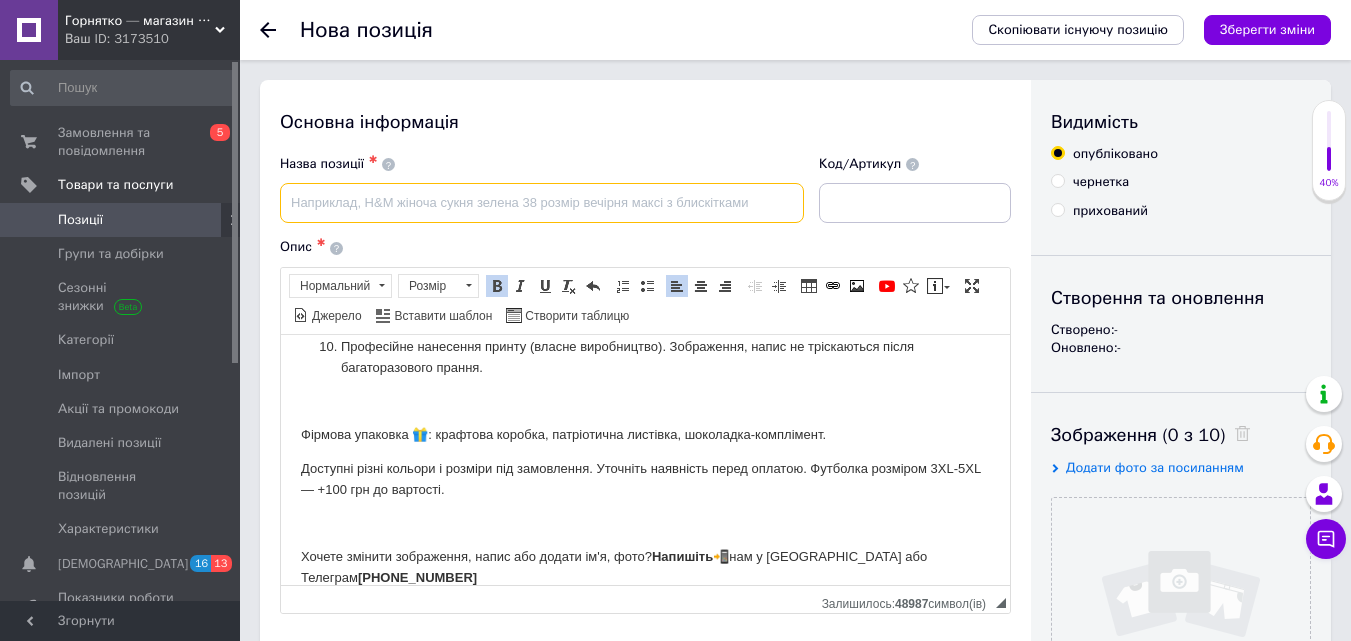 click at bounding box center [542, 203] 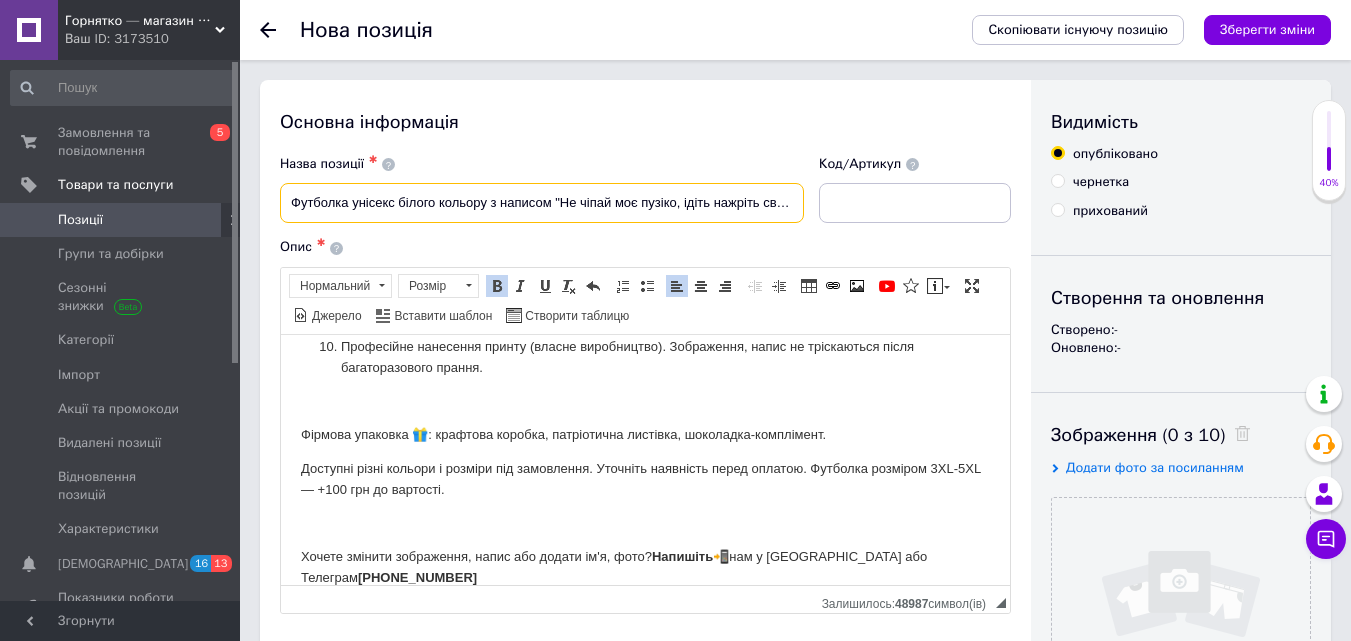 scroll, scrollTop: 0, scrollLeft: 3, axis: horizontal 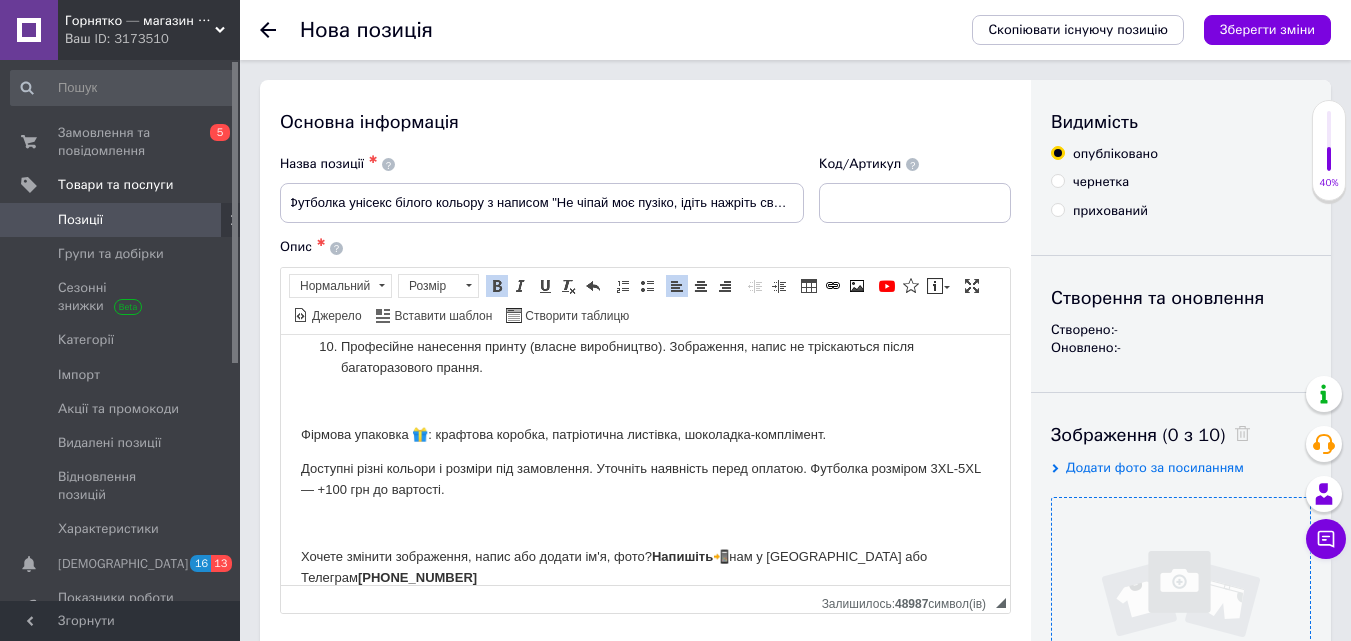 click at bounding box center (1181, 627) 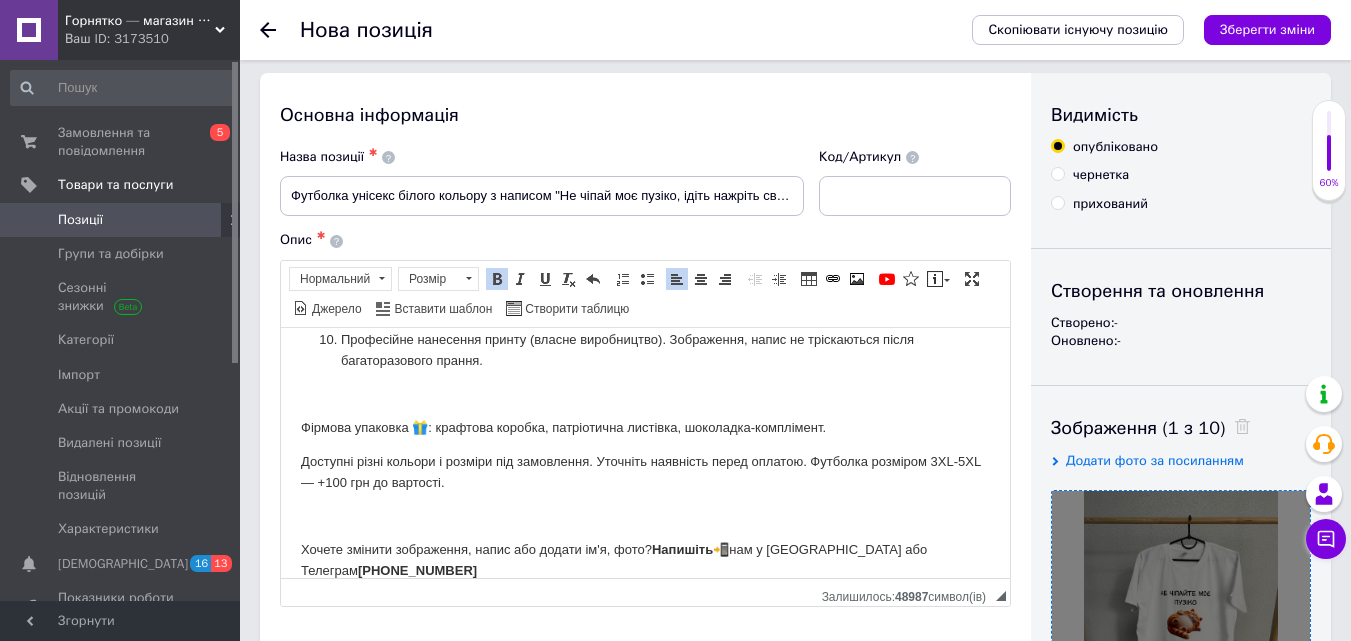 scroll, scrollTop: 0, scrollLeft: 0, axis: both 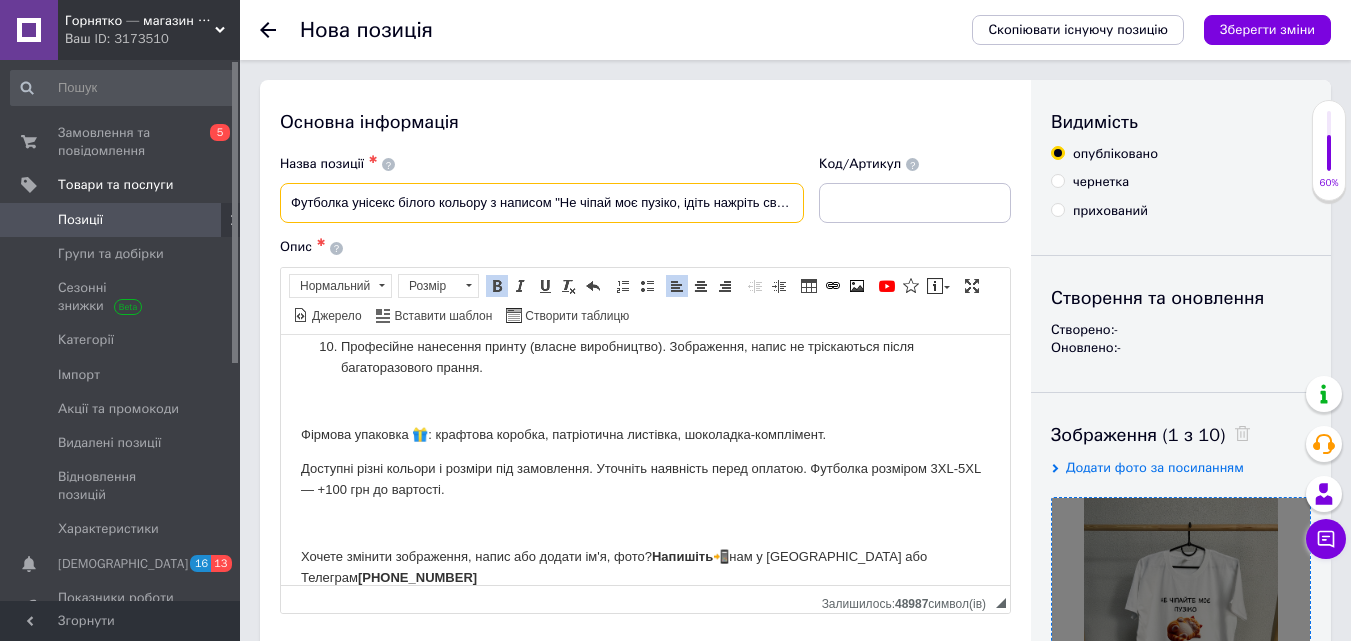 click on "Футболка унісекс білого кольору з написом "Не чіпай моє пузіко, ідіть нажріть своє"" at bounding box center (542, 203) 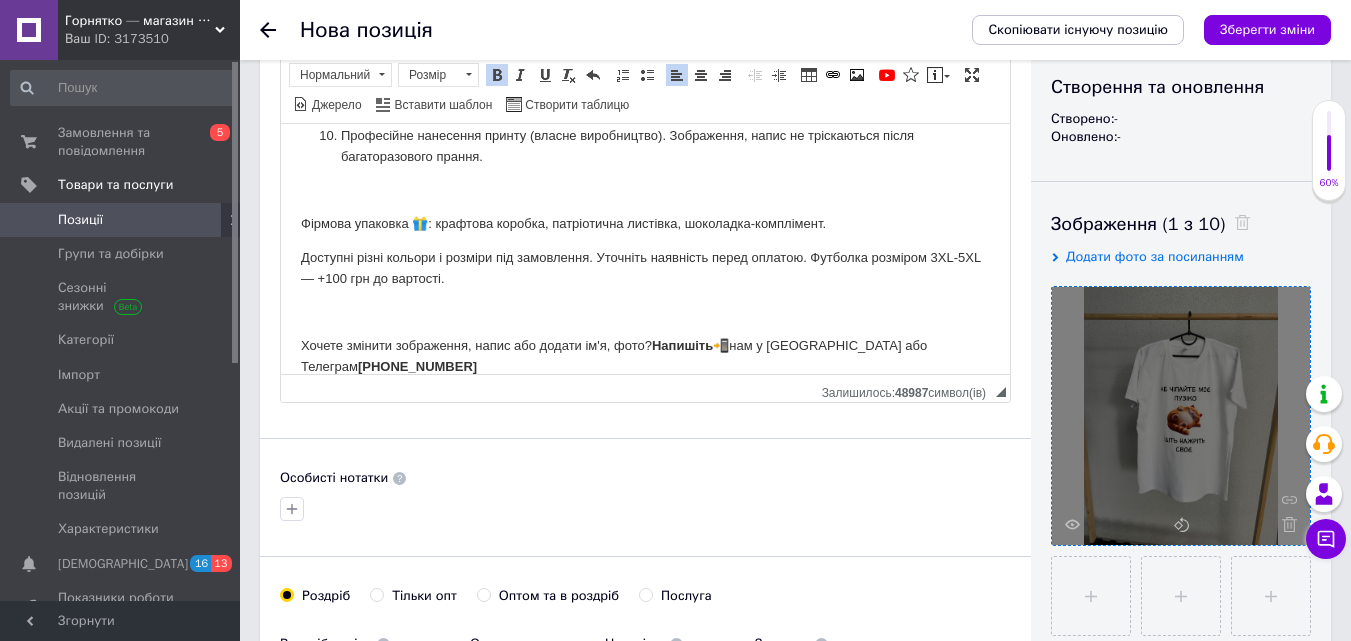 scroll, scrollTop: 300, scrollLeft: 0, axis: vertical 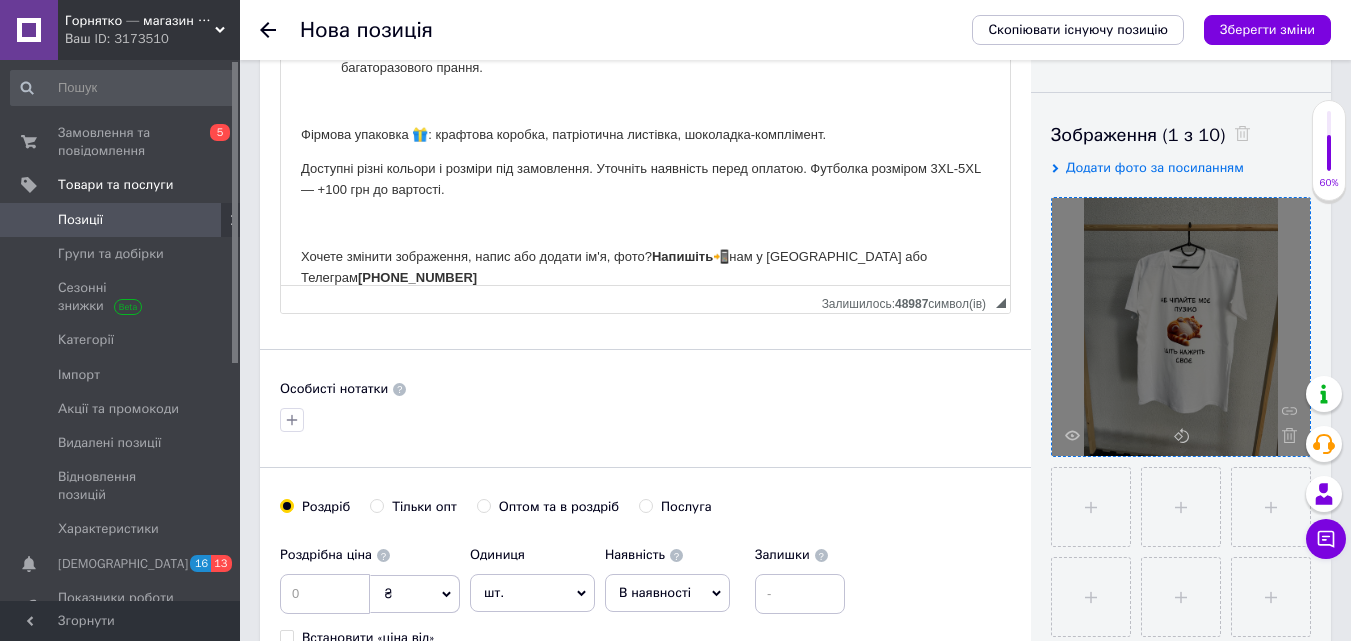 type on "Футболка унісекс білого кольору з написом "Не чіпайте моє пузіко, ідіть нажріть своє"" 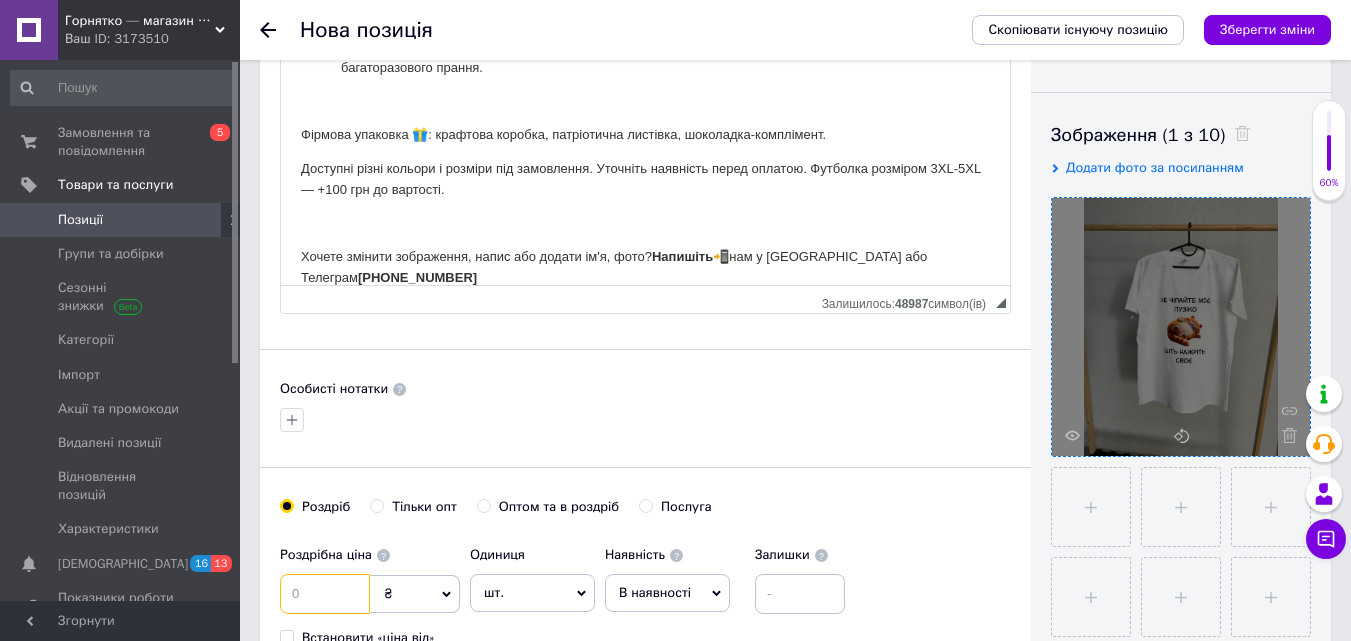 click at bounding box center [325, 594] 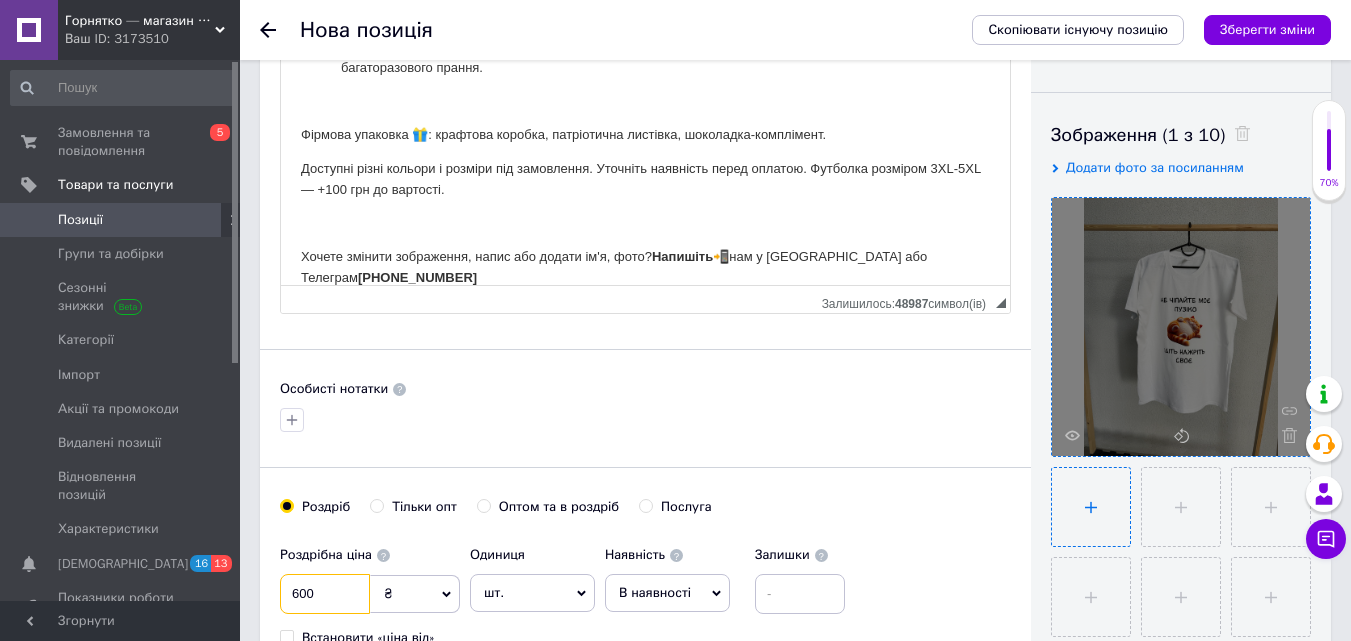 type on "600" 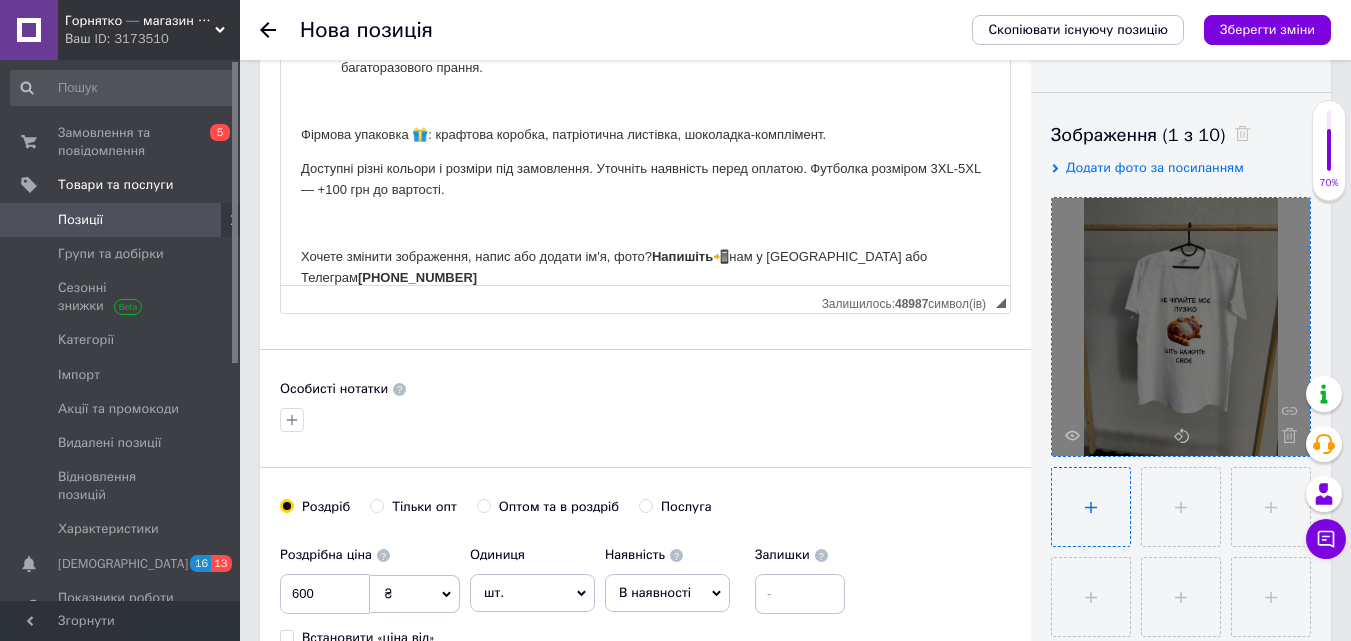 click at bounding box center [1091, 507] 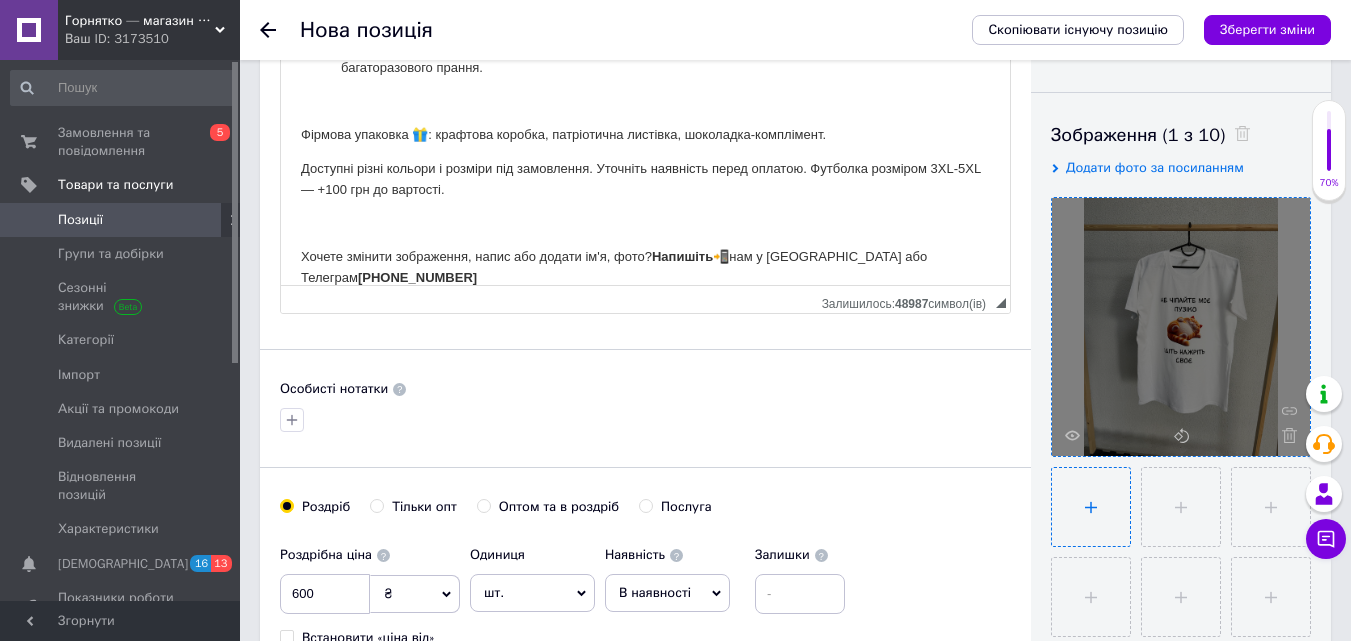 type on "C:\fakepath\6672319813_w1280_h1280_image.webp" 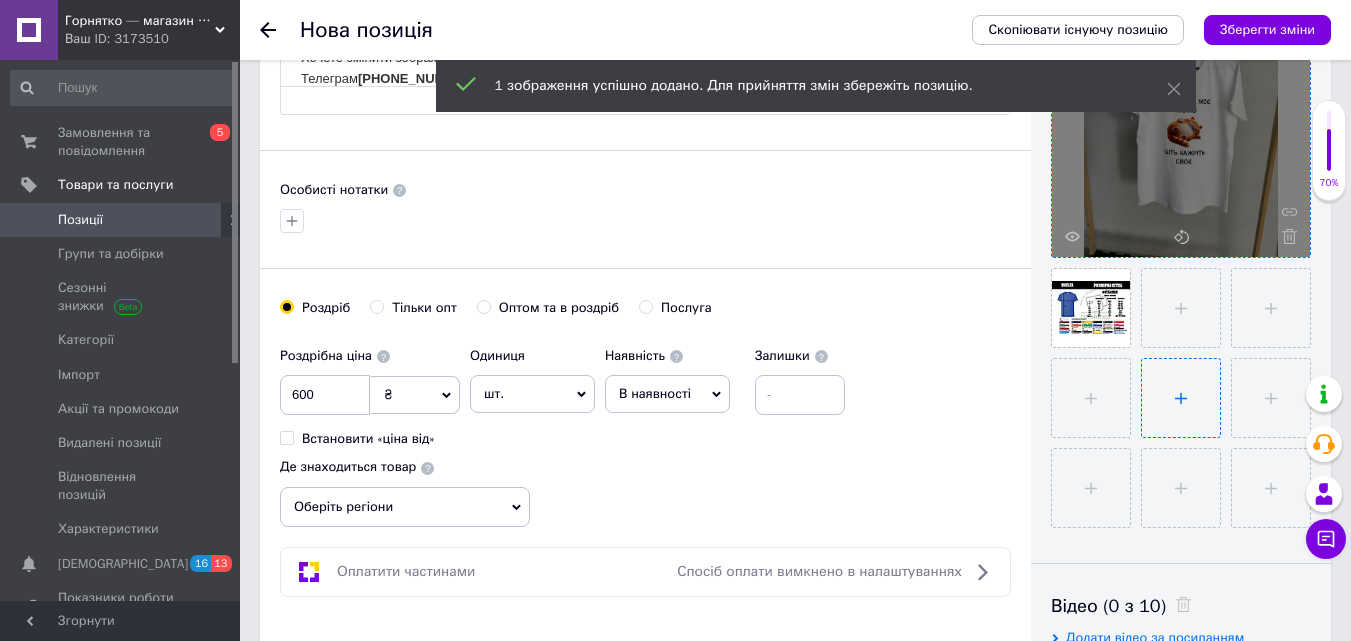 scroll, scrollTop: 500, scrollLeft: 0, axis: vertical 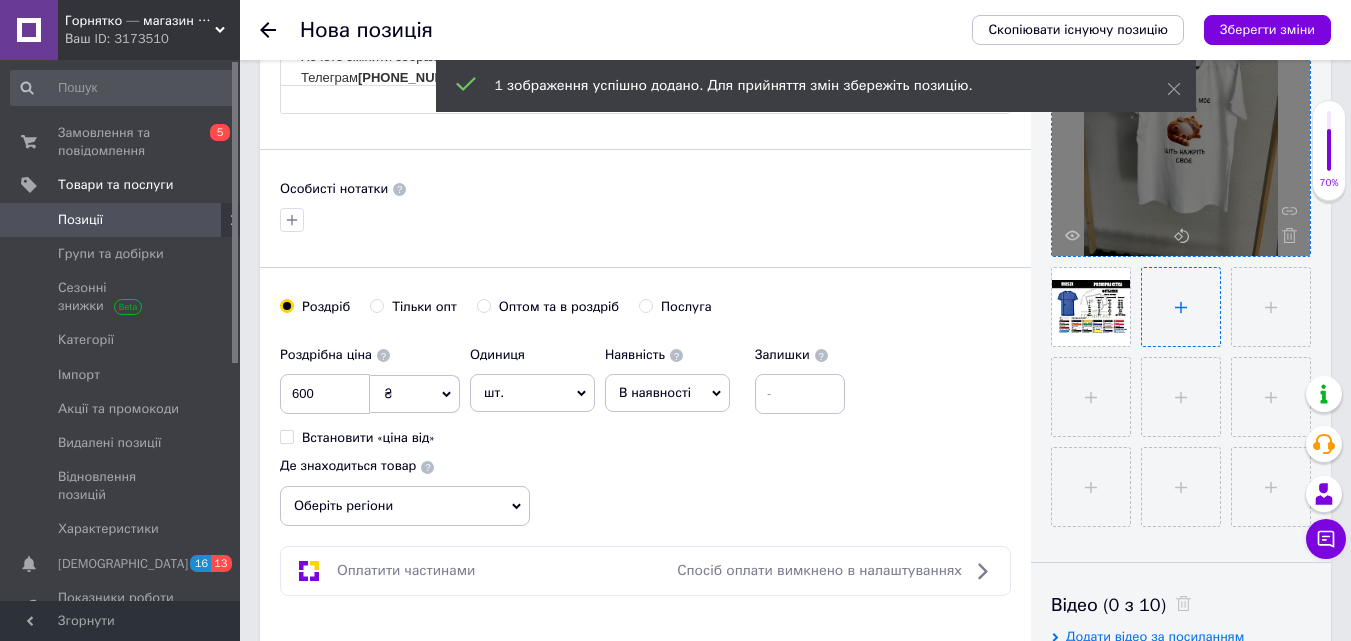 click at bounding box center (1181, 307) 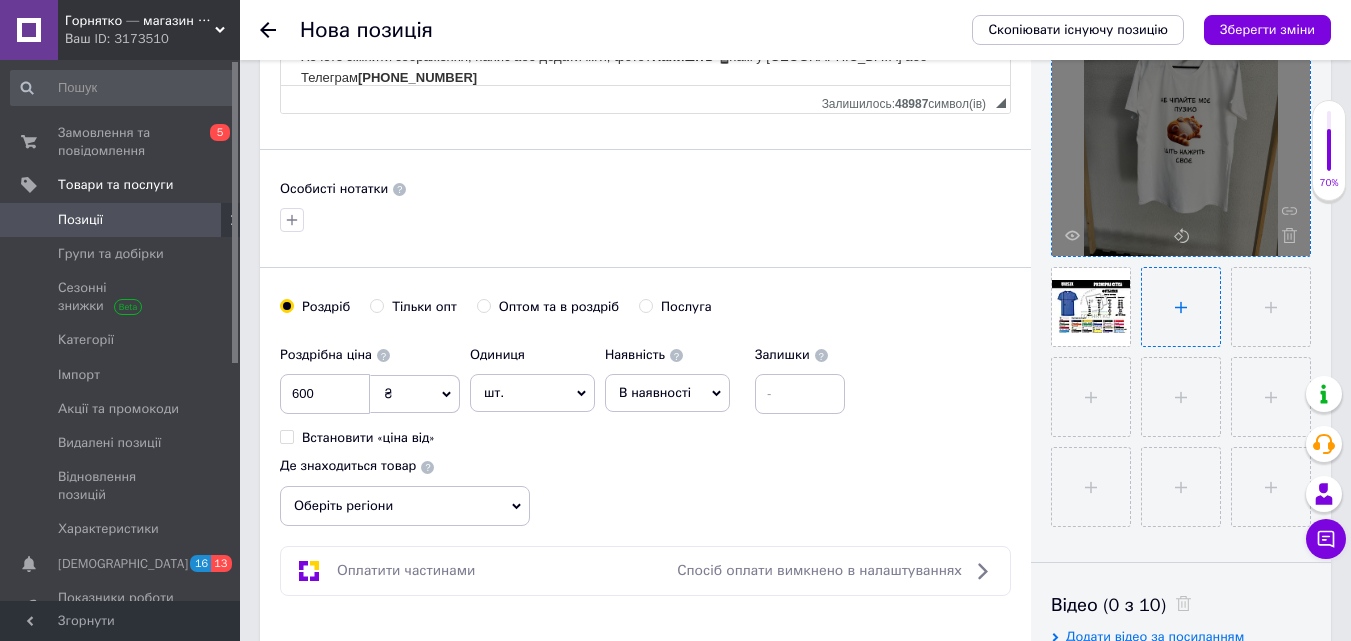 type on "C:\fakepath\IMG_8474.JPG" 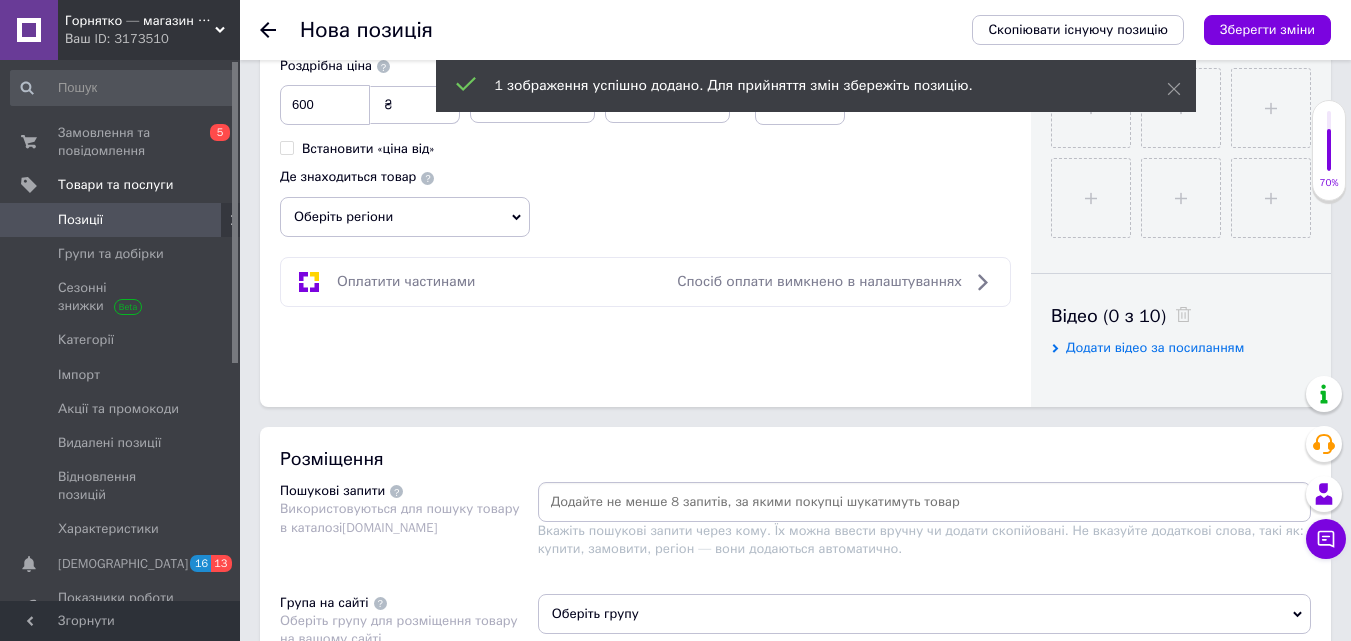 scroll, scrollTop: 800, scrollLeft: 0, axis: vertical 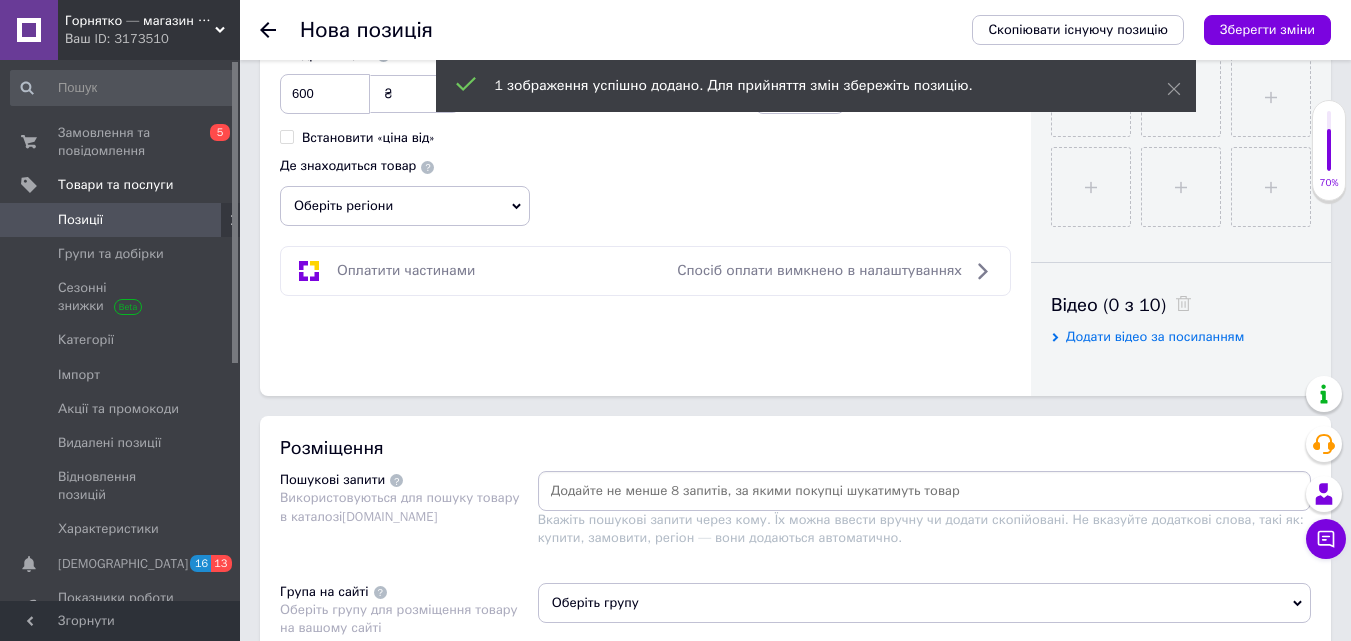 click at bounding box center (924, 491) 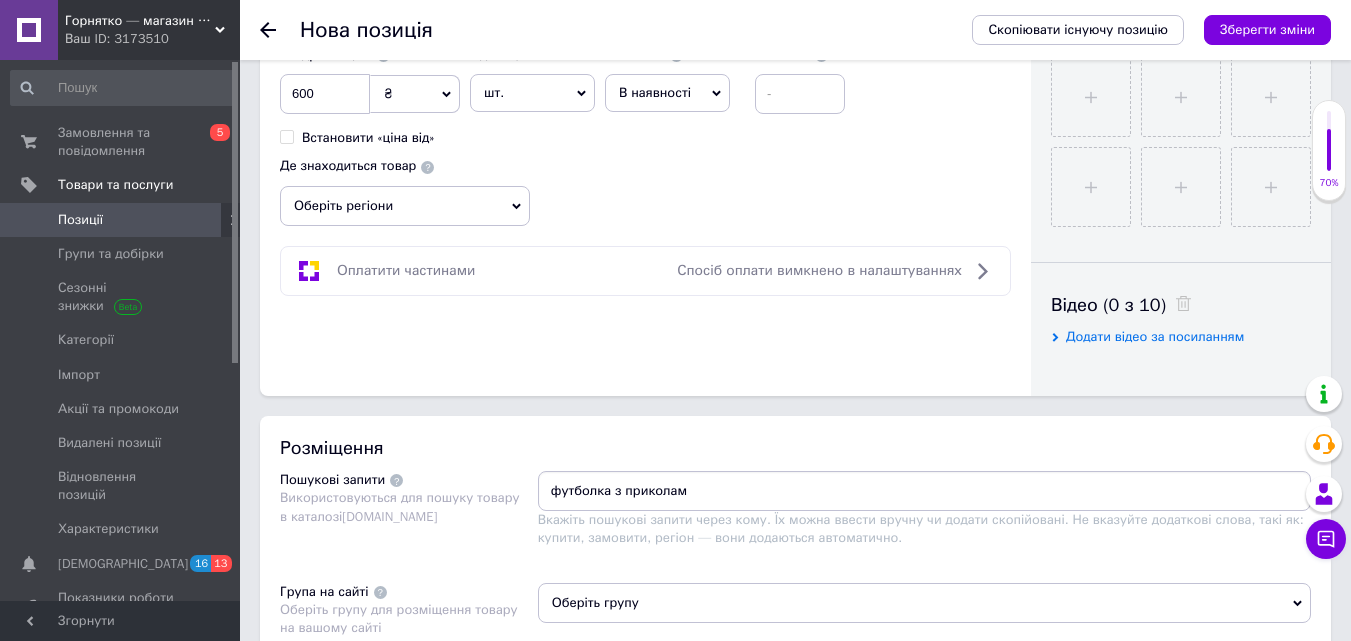type on "футболка з приколами" 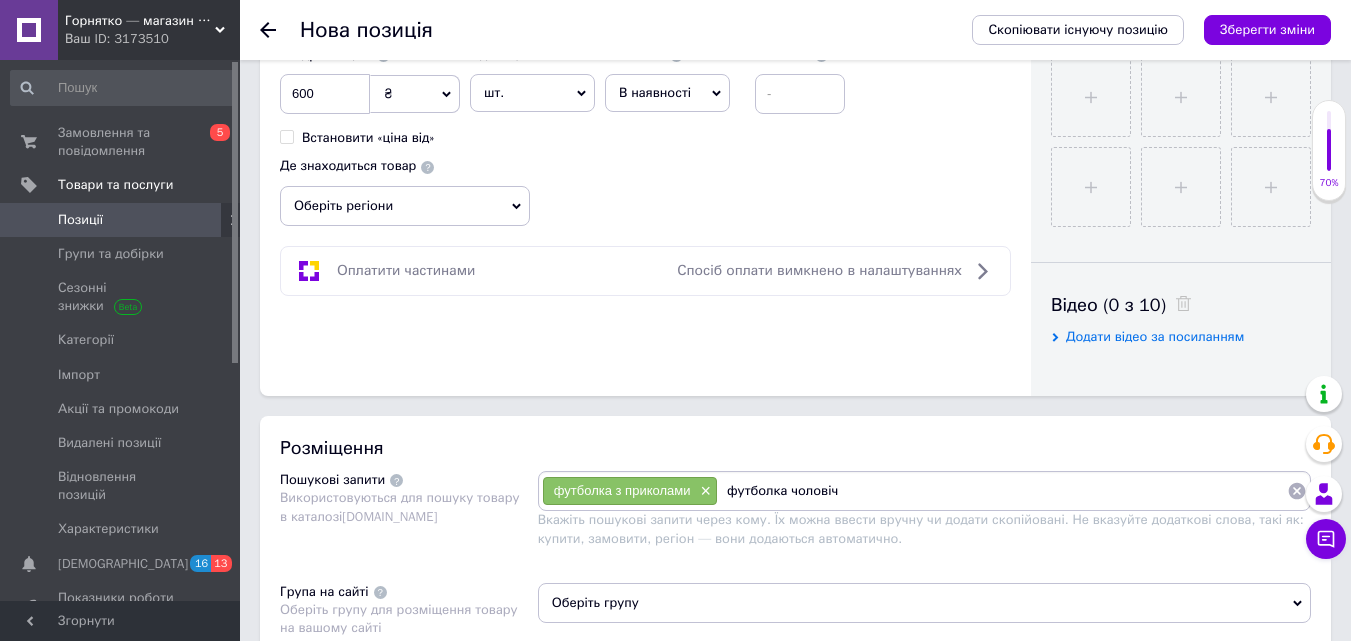 type on "футболка чоловіча" 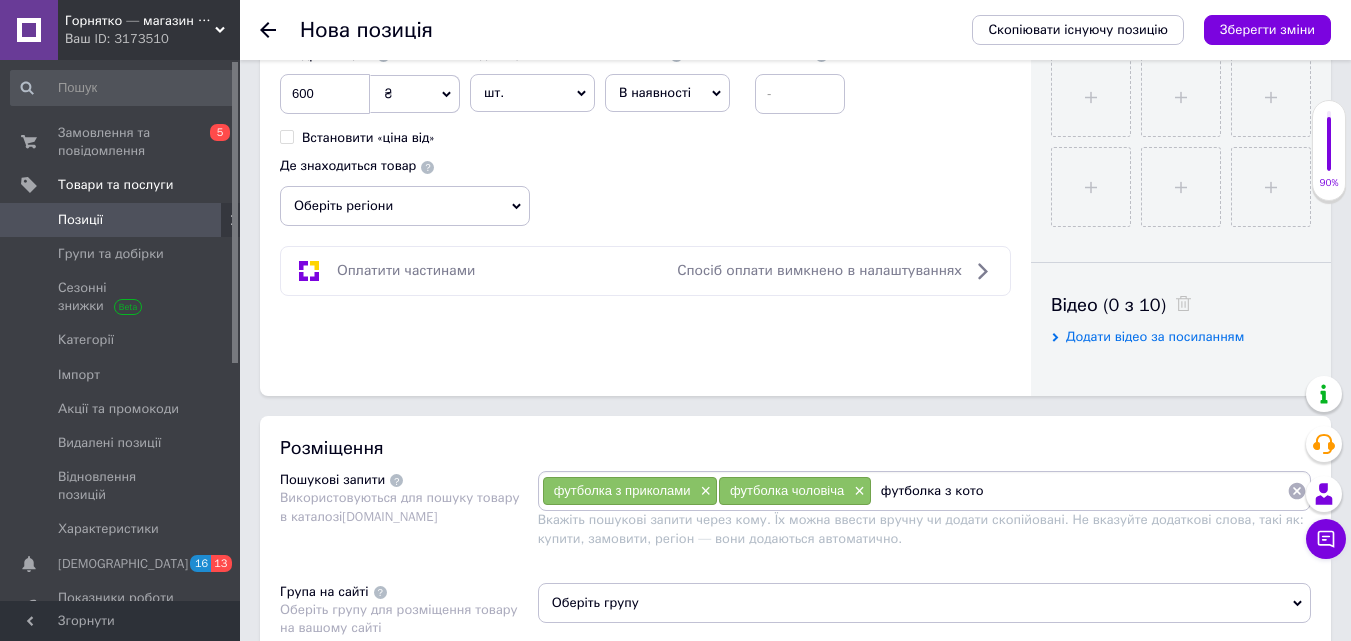 type on "футболка з котом" 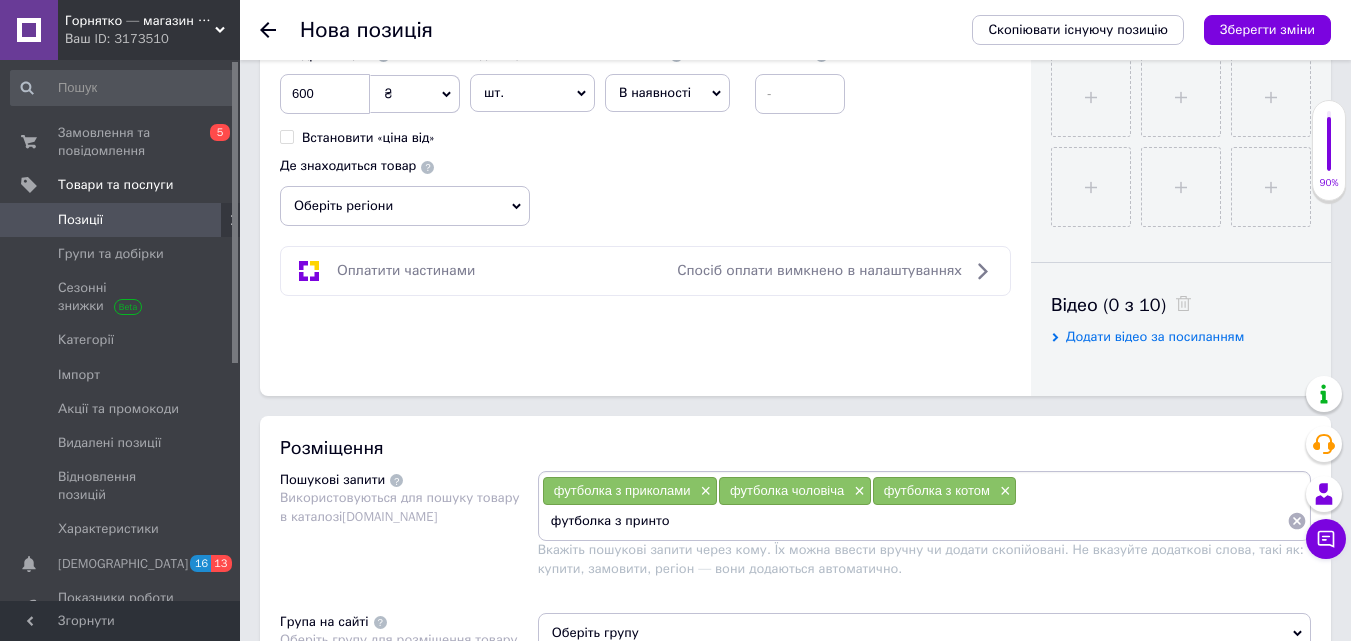 type on "футболка з принтом" 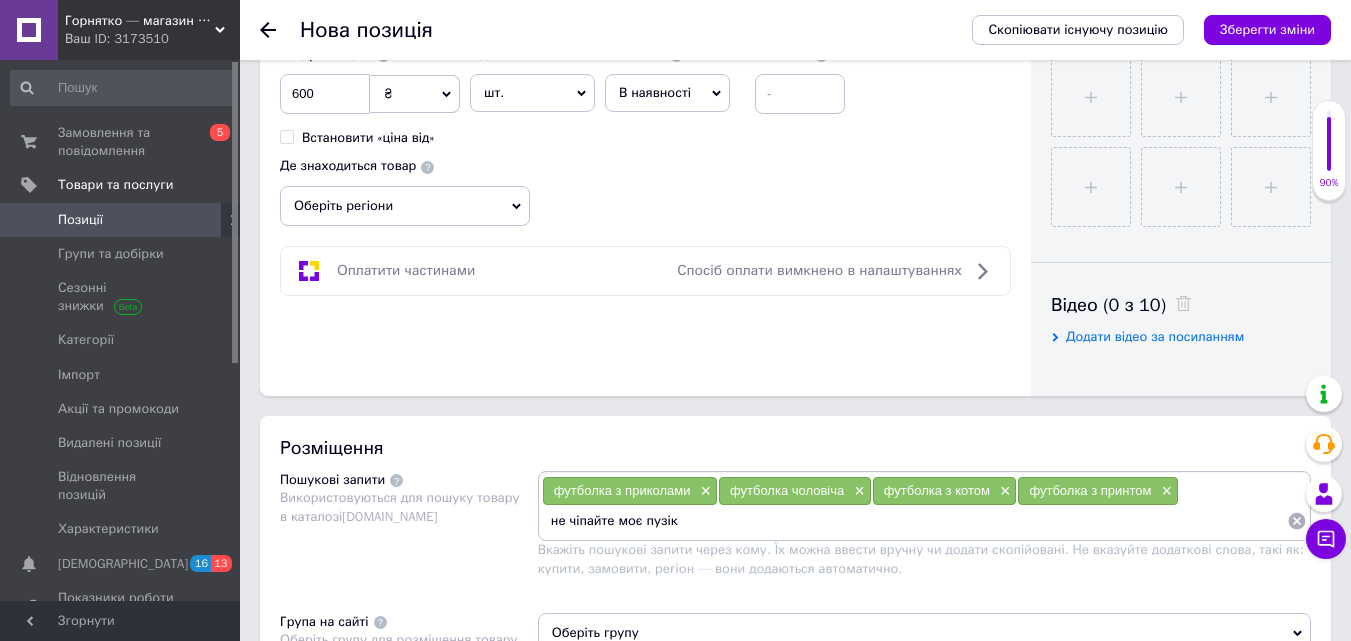 type on "не чіпайте моє пузіко" 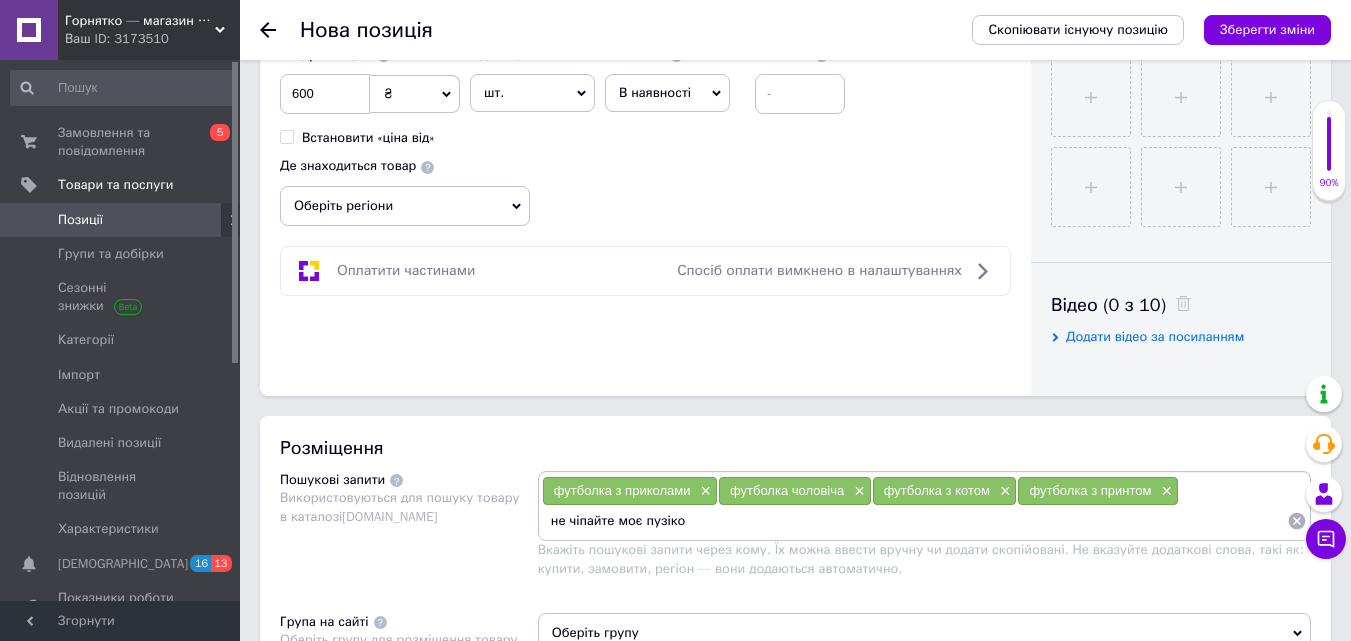 type 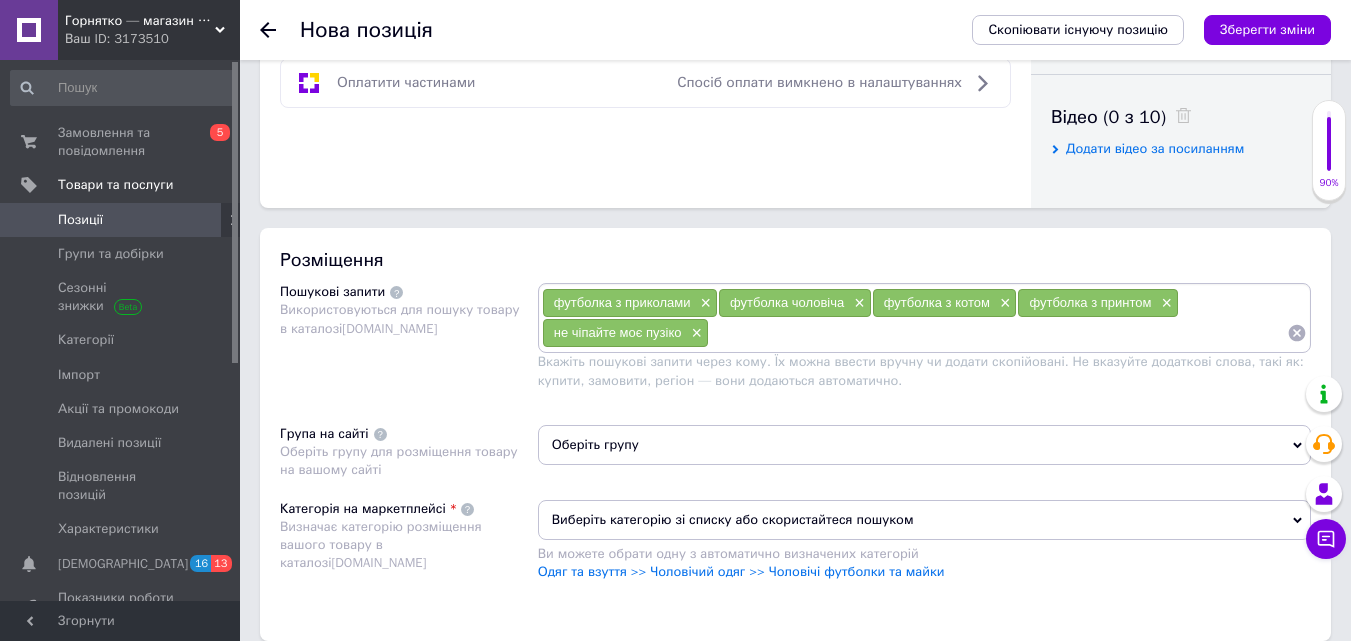 scroll, scrollTop: 1200, scrollLeft: 0, axis: vertical 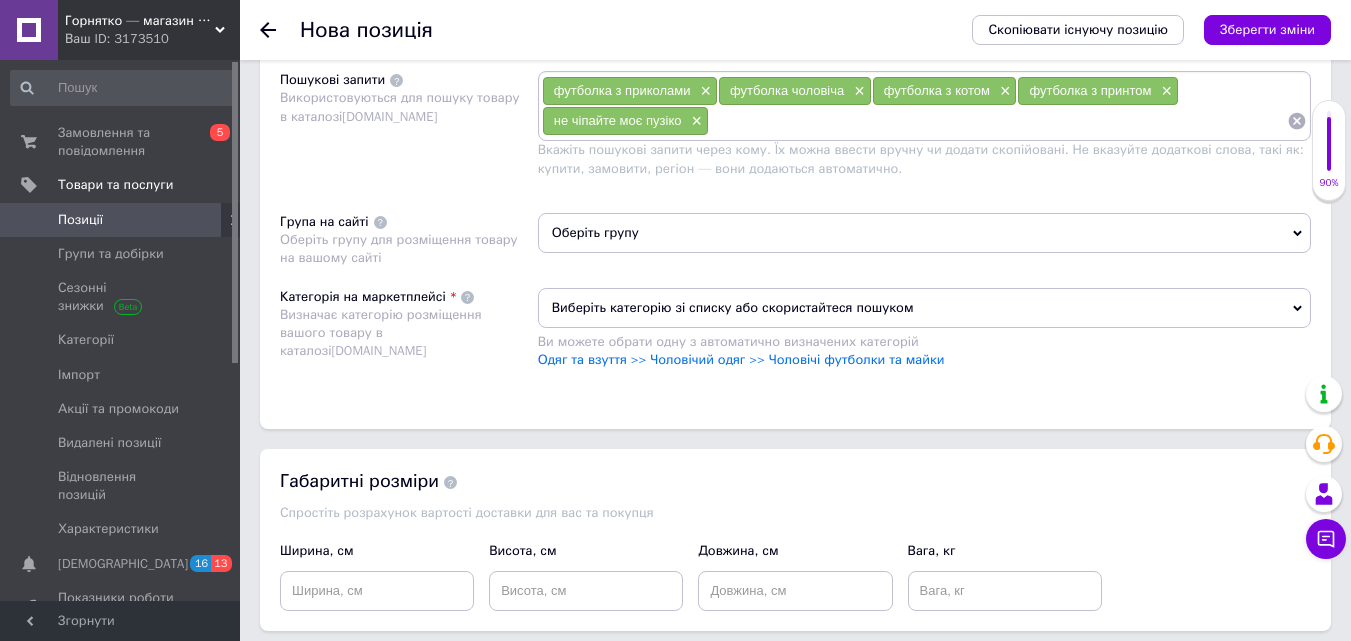 click on "Оберіть групу" at bounding box center (924, 233) 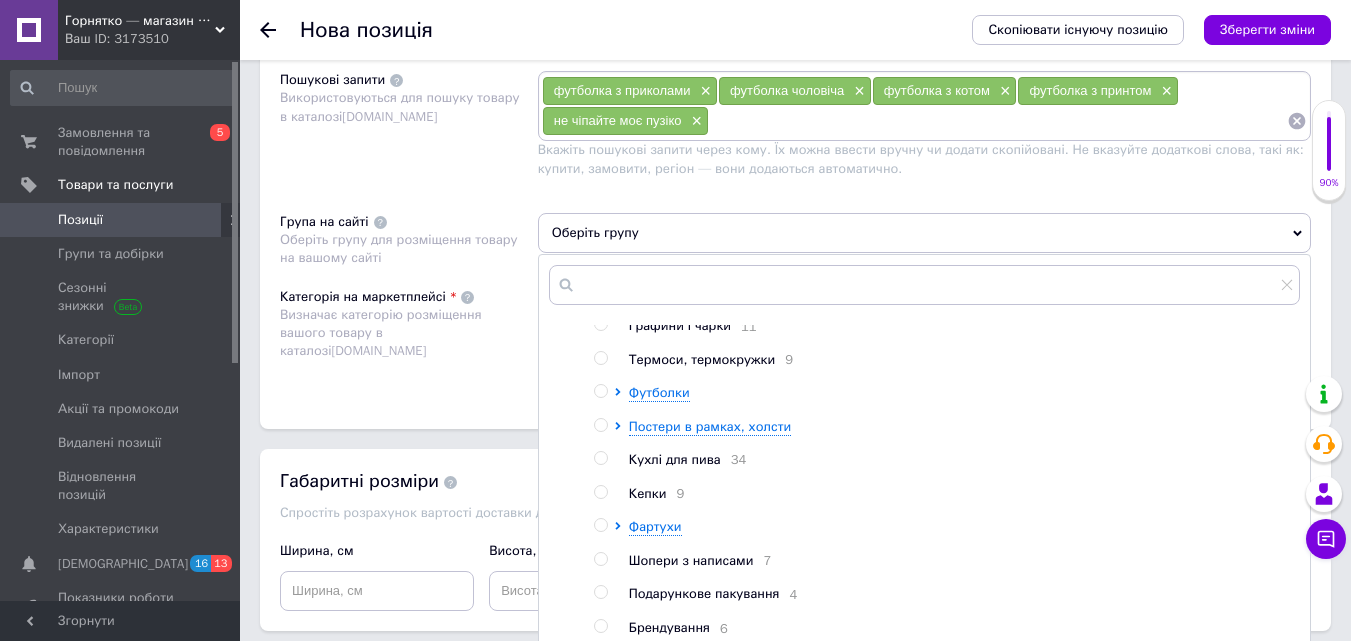 scroll, scrollTop: 200, scrollLeft: 0, axis: vertical 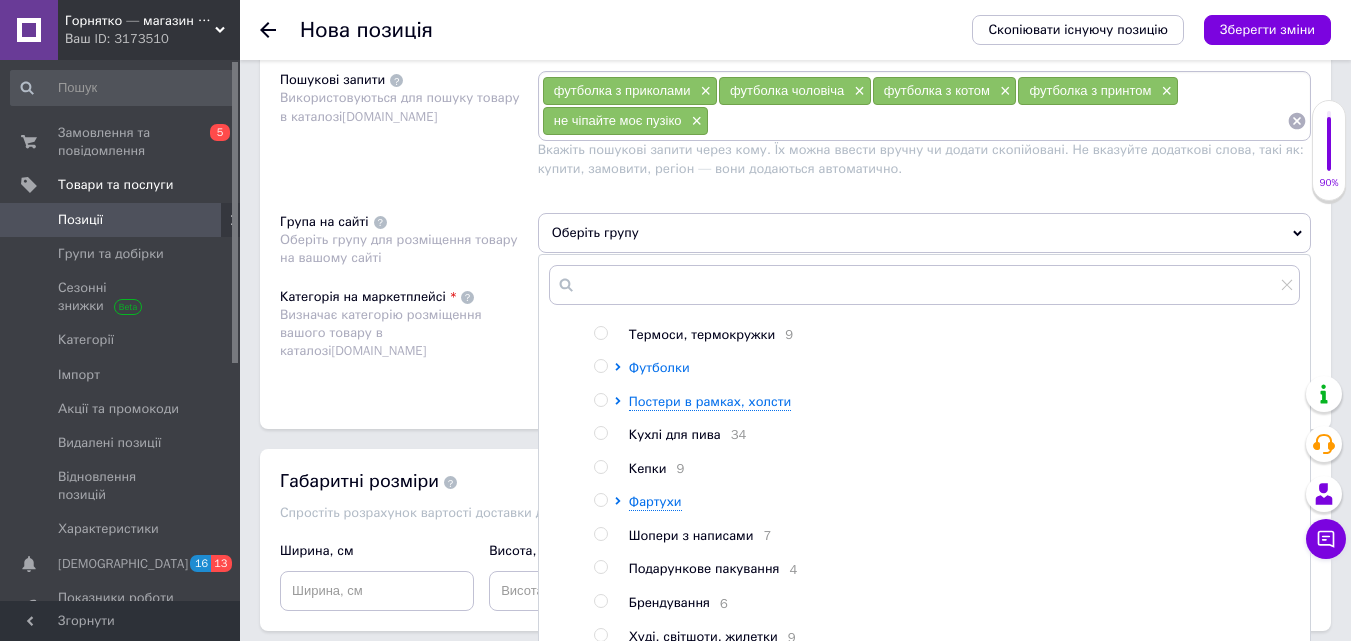 click on "Футболки" at bounding box center [659, 367] 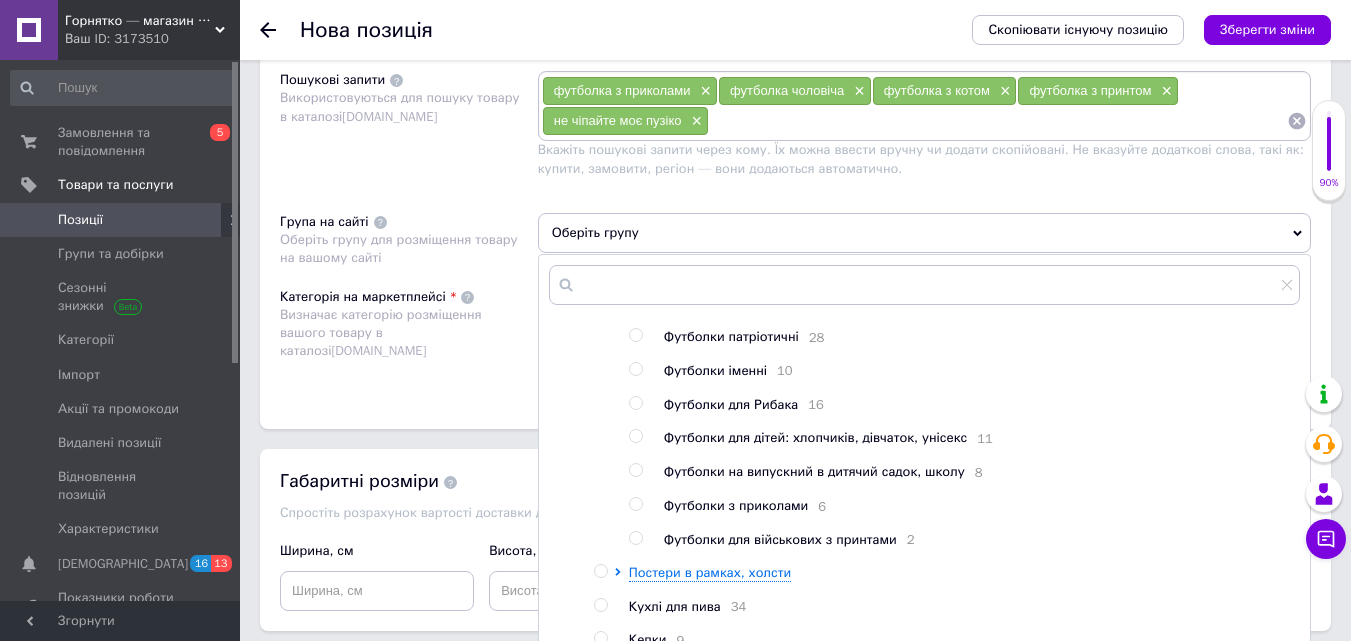 scroll, scrollTop: 400, scrollLeft: 0, axis: vertical 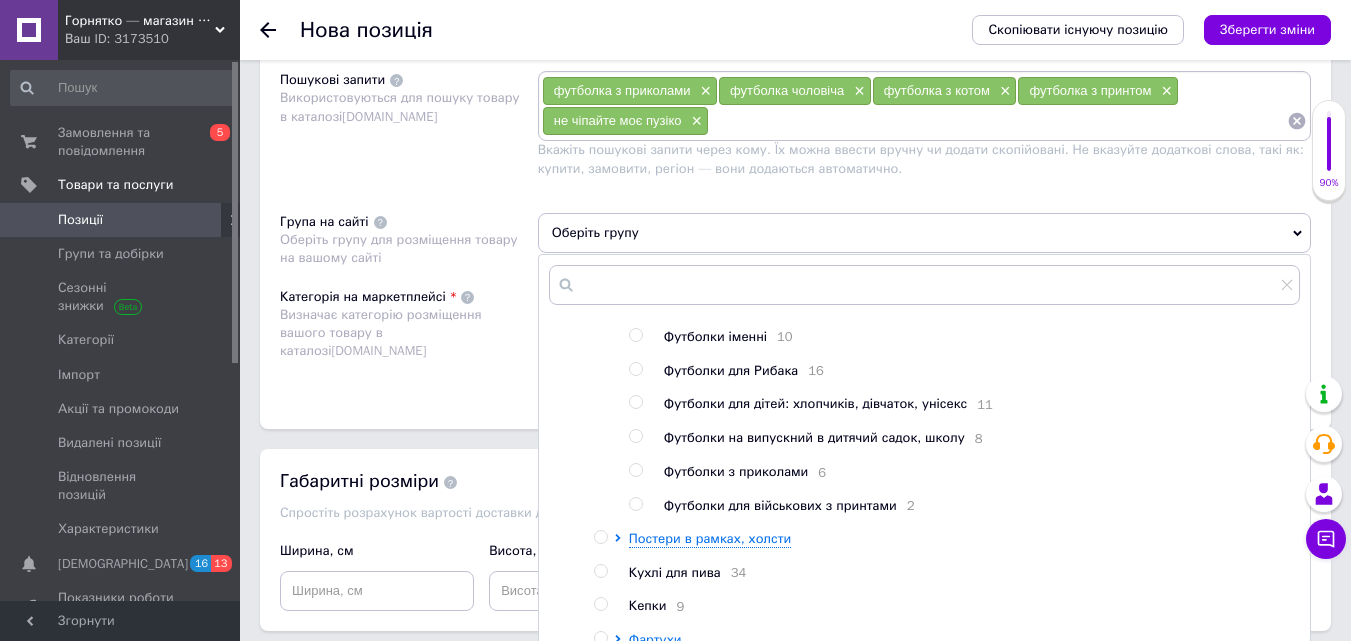 click at bounding box center [635, 470] 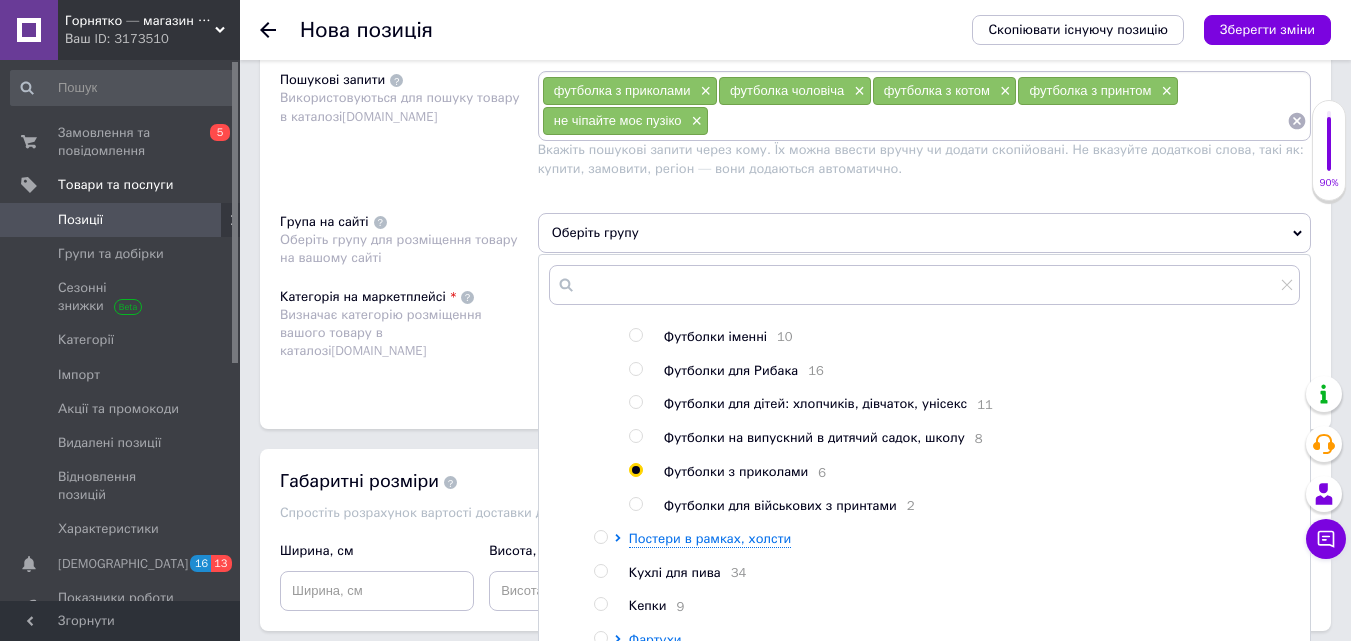 radio on "true" 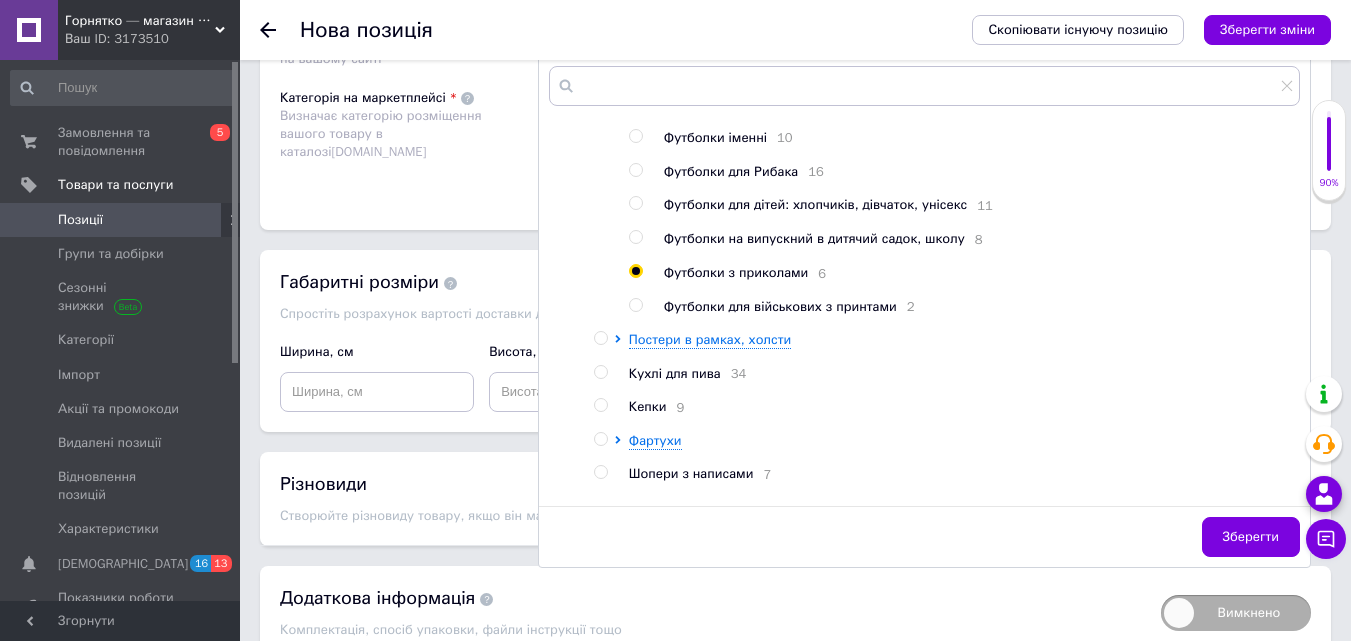 scroll, scrollTop: 1400, scrollLeft: 0, axis: vertical 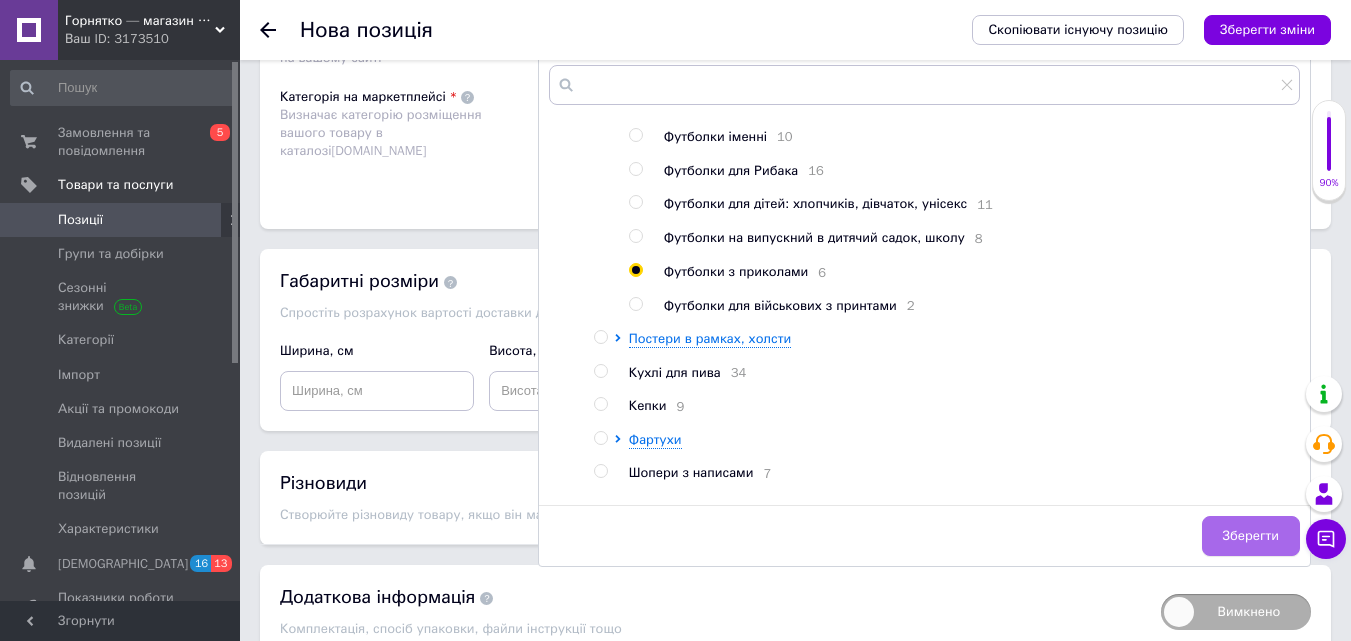 click on "Зберегти" at bounding box center [1251, 536] 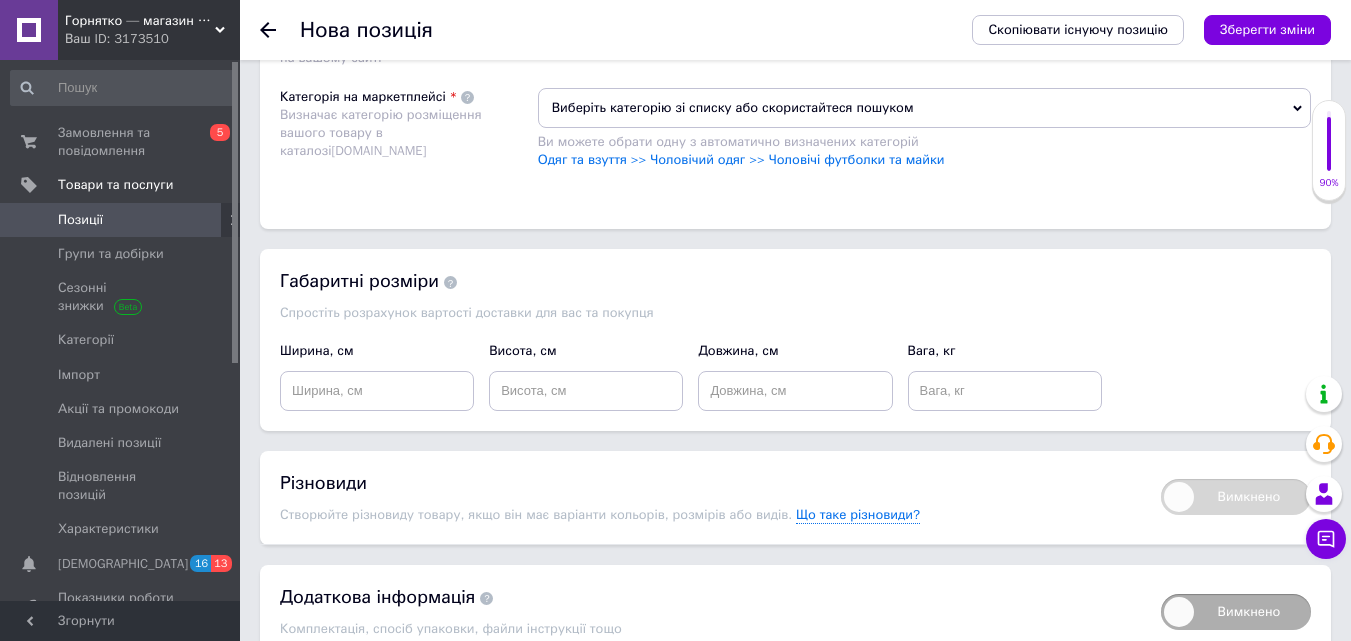 click on "Виберіть категорію зі списку або скористайтеся пошуком" at bounding box center (924, 108) 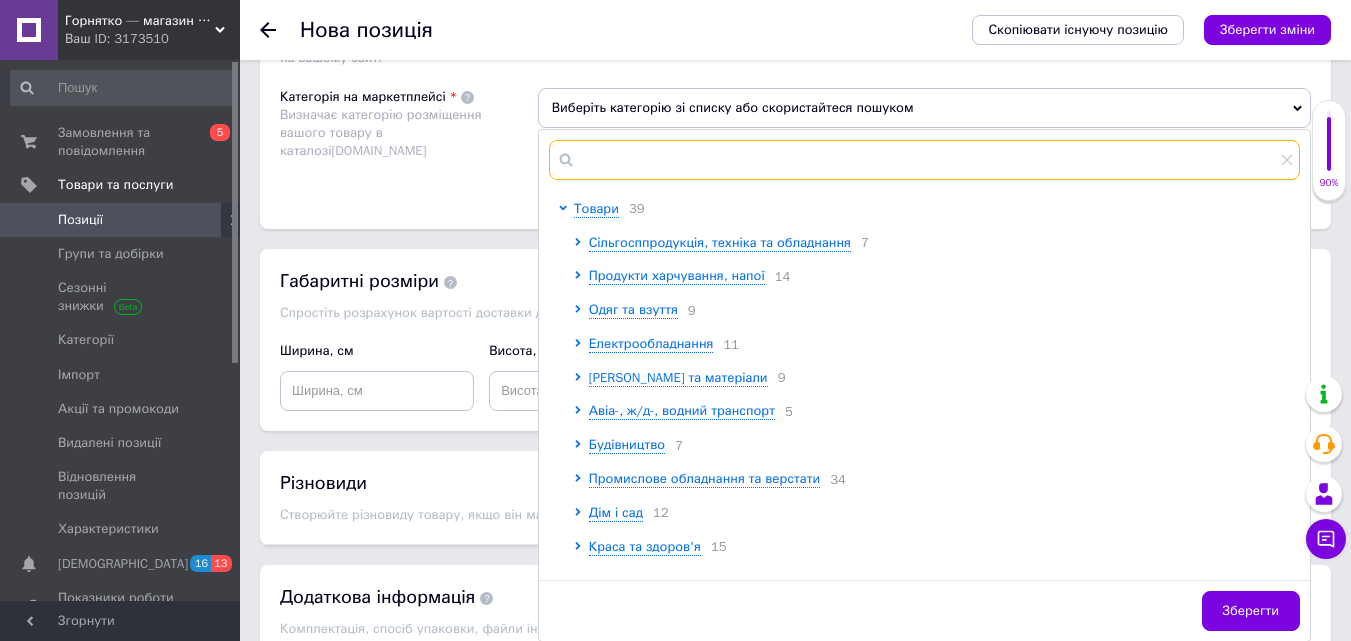click at bounding box center [924, 160] 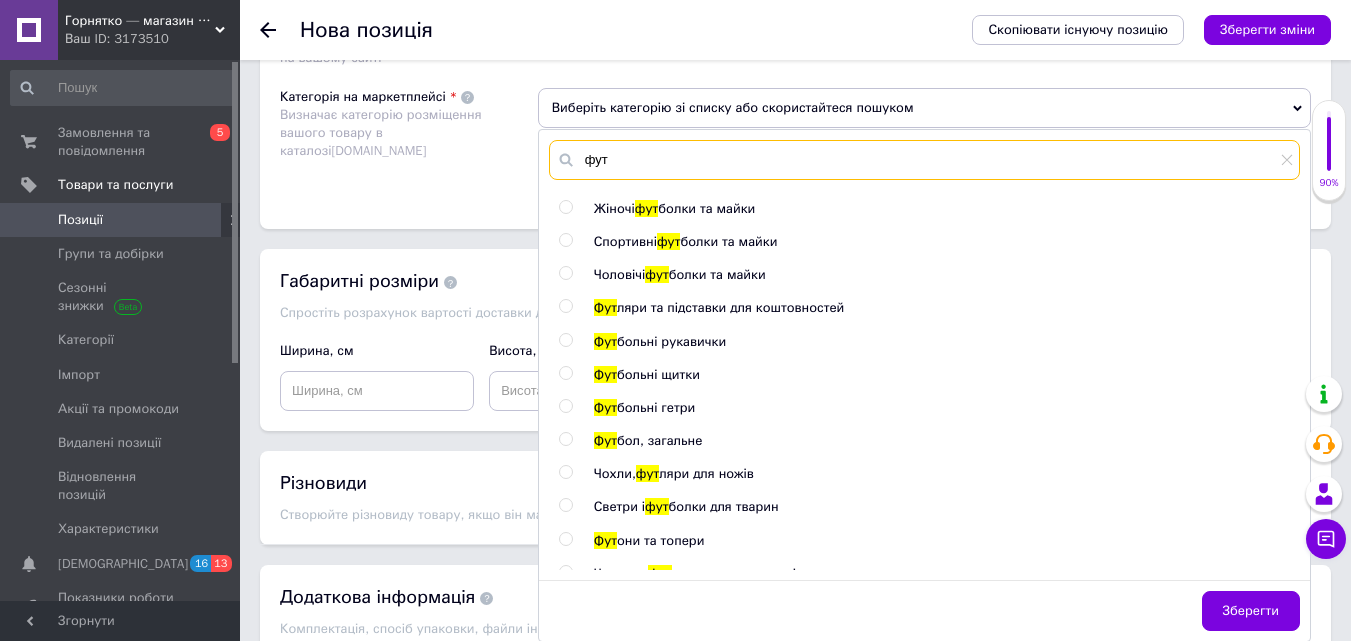 type on "фут" 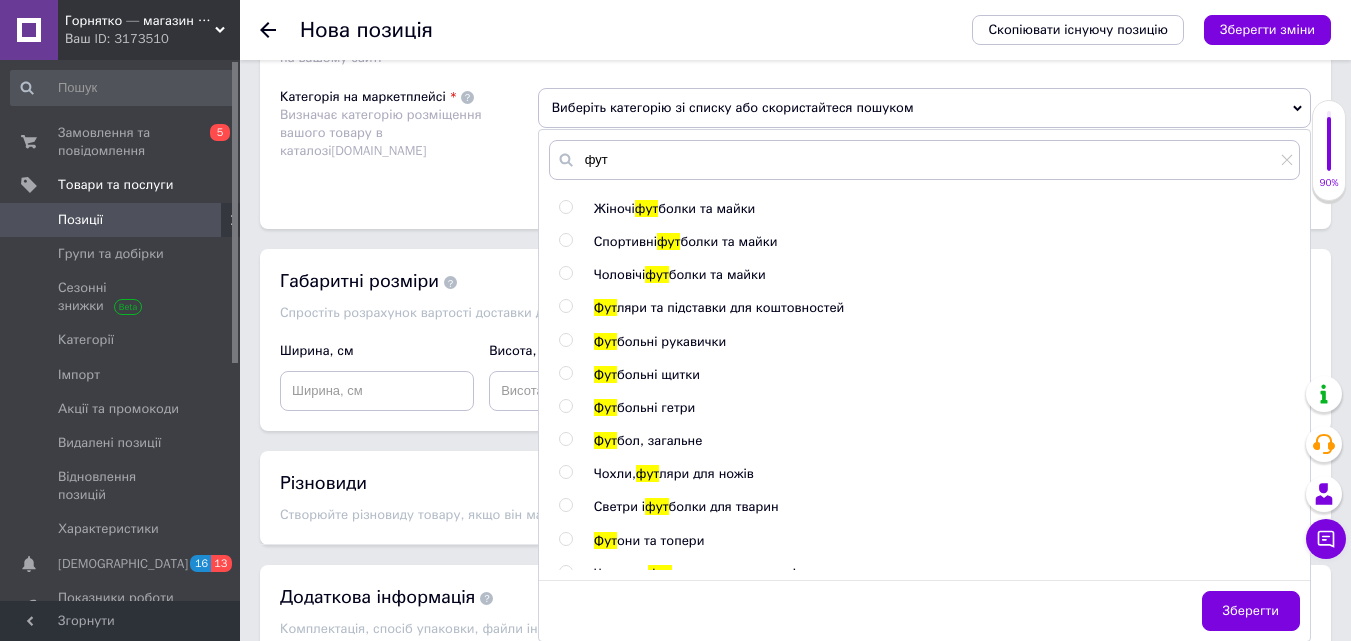 click at bounding box center [565, 273] 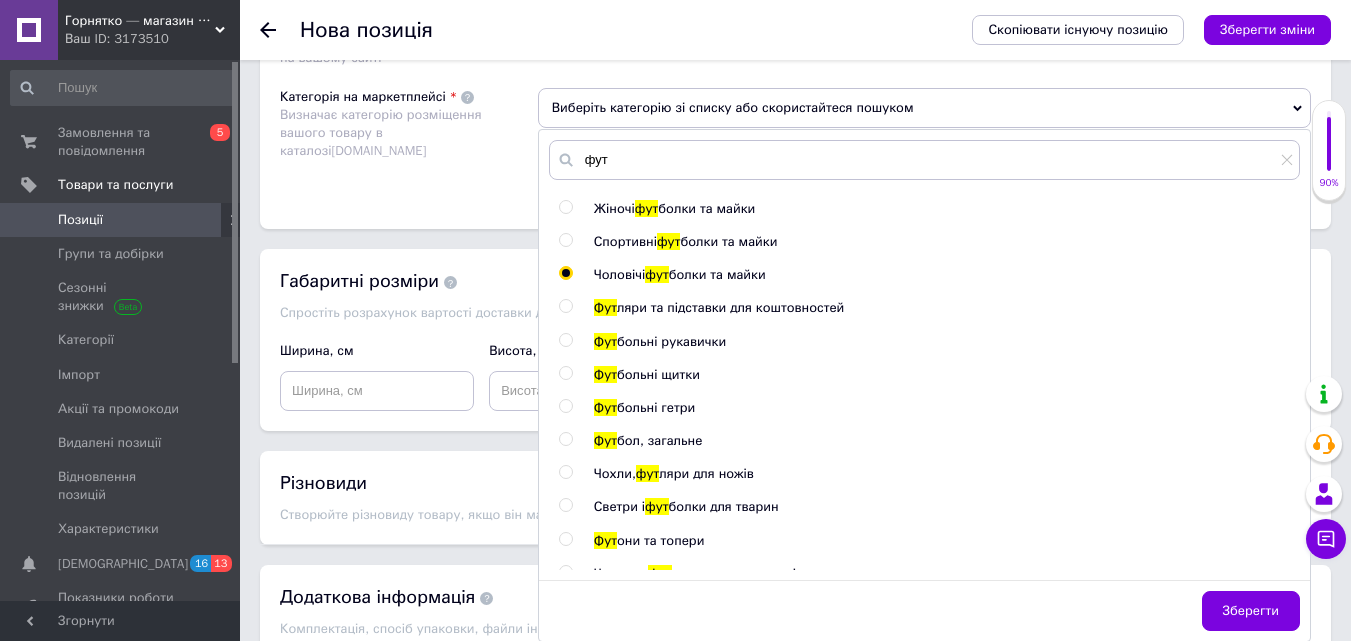 radio on "true" 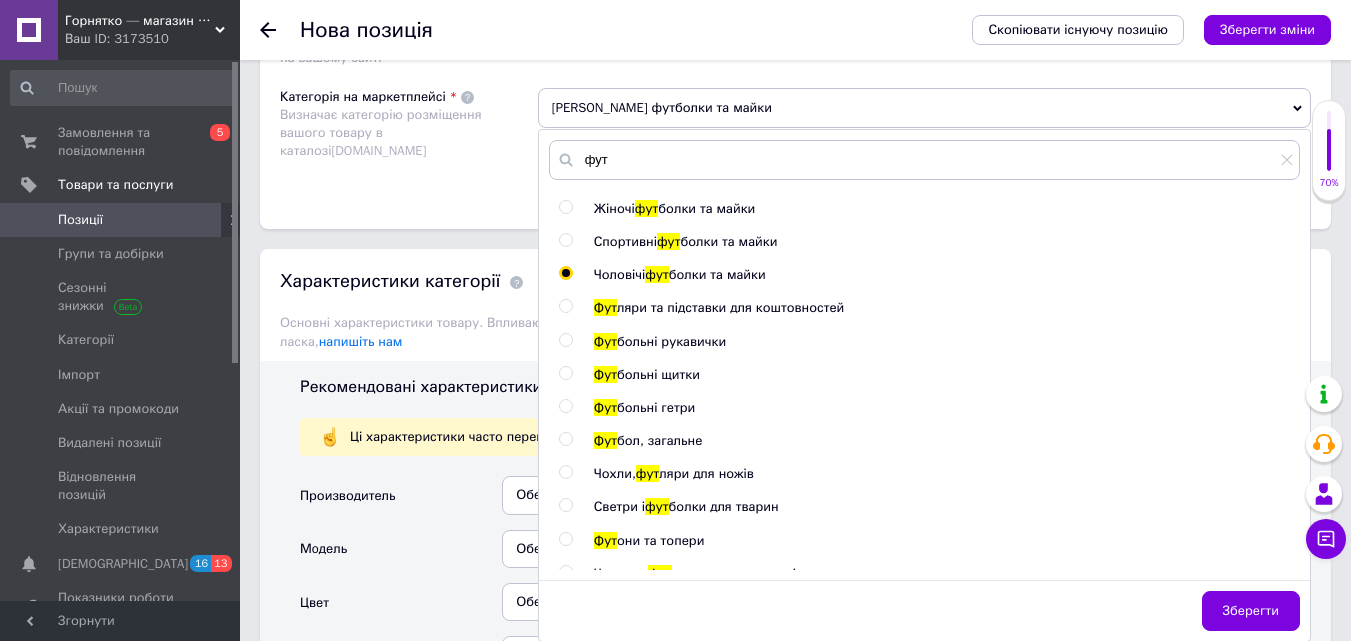 drag, startPoint x: 1233, startPoint y: 610, endPoint x: 1221, endPoint y: 596, distance: 18.439089 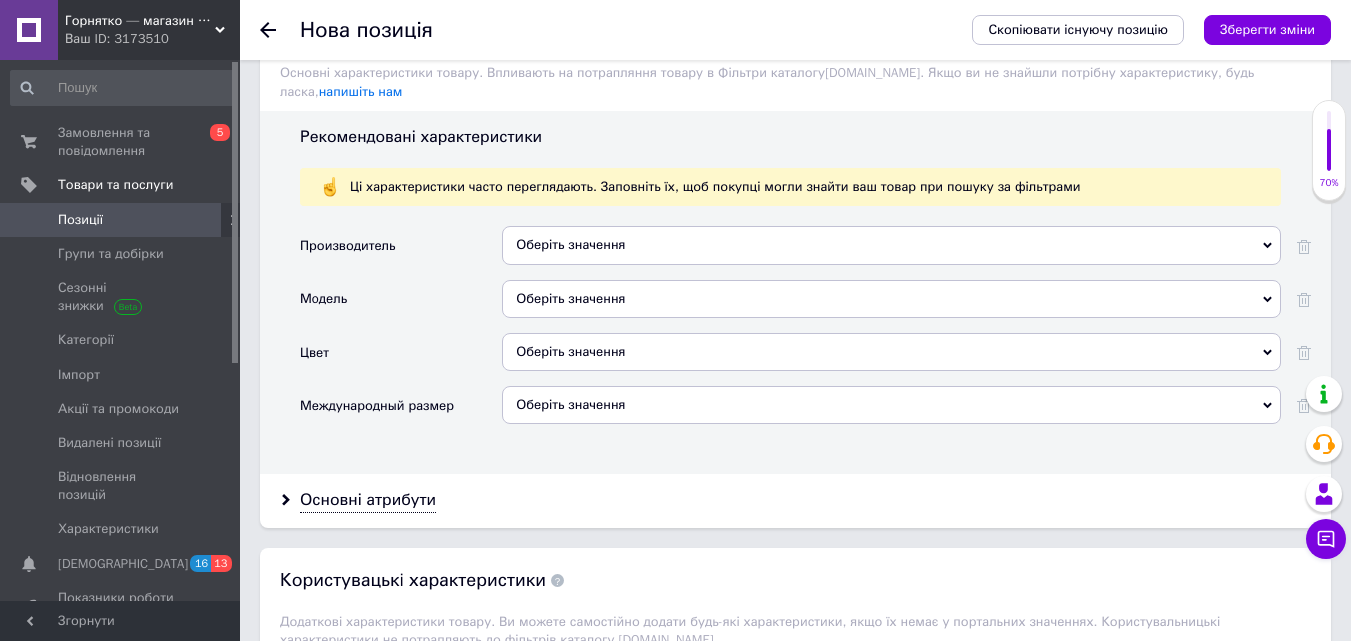 scroll, scrollTop: 1700, scrollLeft: 0, axis: vertical 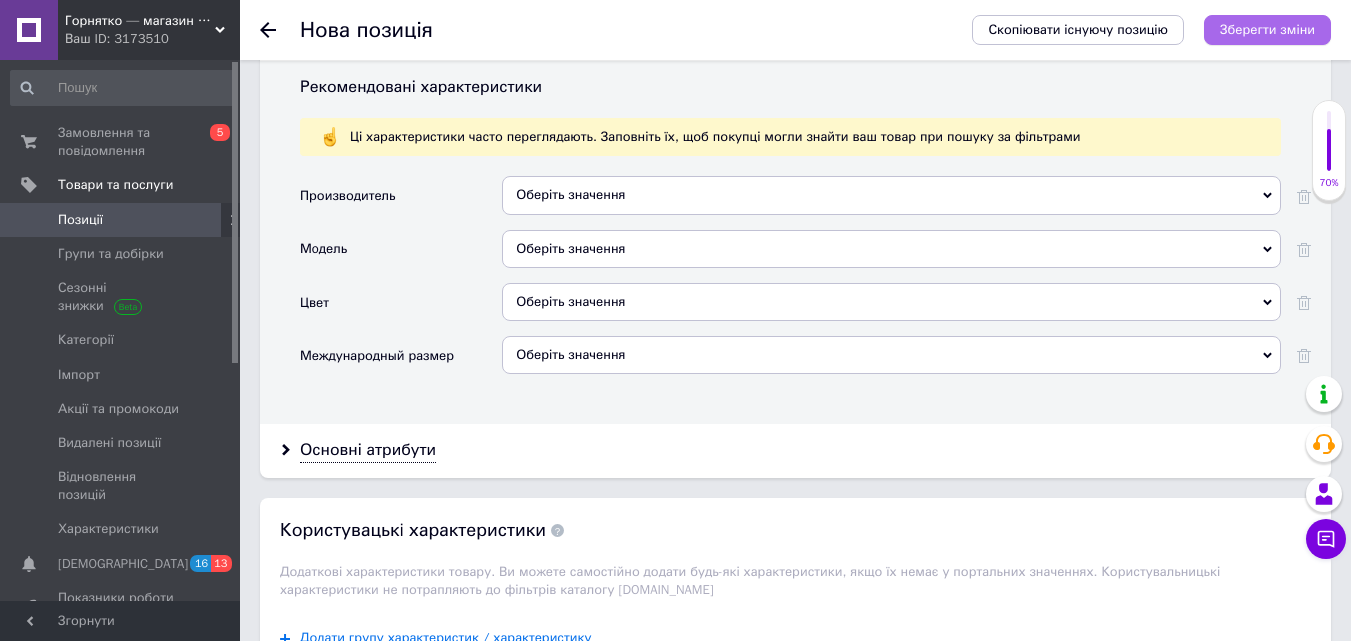 click on "Зберегти зміни" at bounding box center (1267, 29) 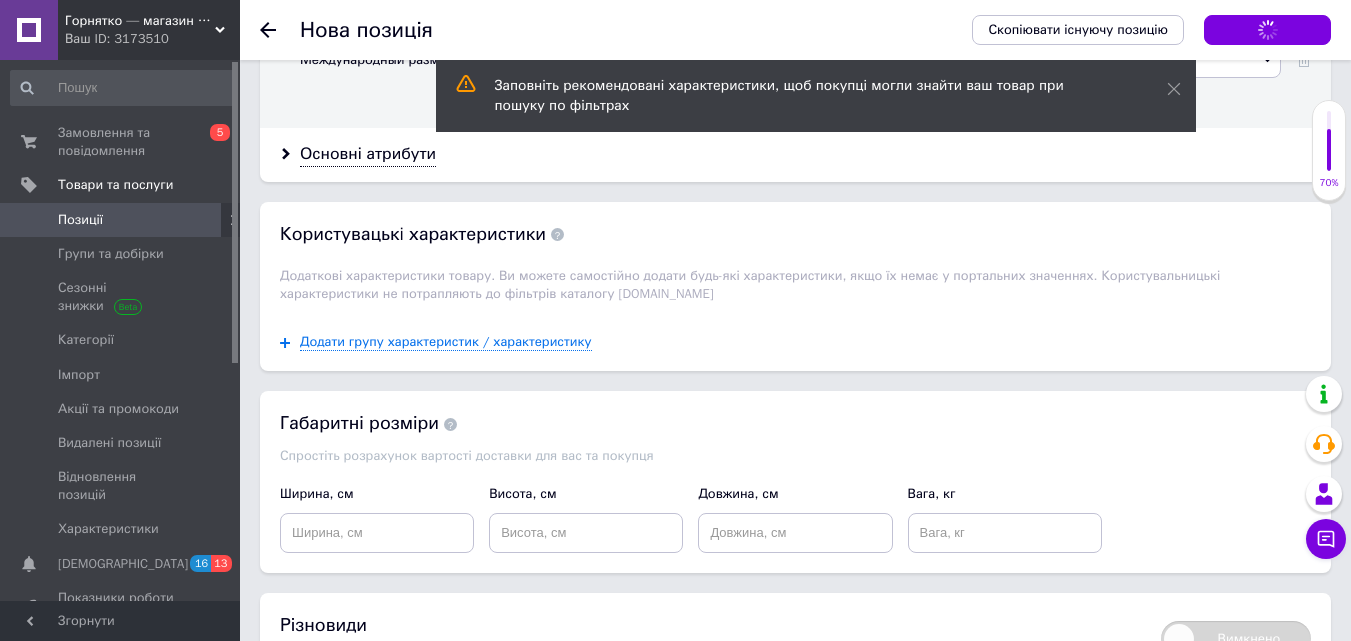 scroll, scrollTop: 2000, scrollLeft: 0, axis: vertical 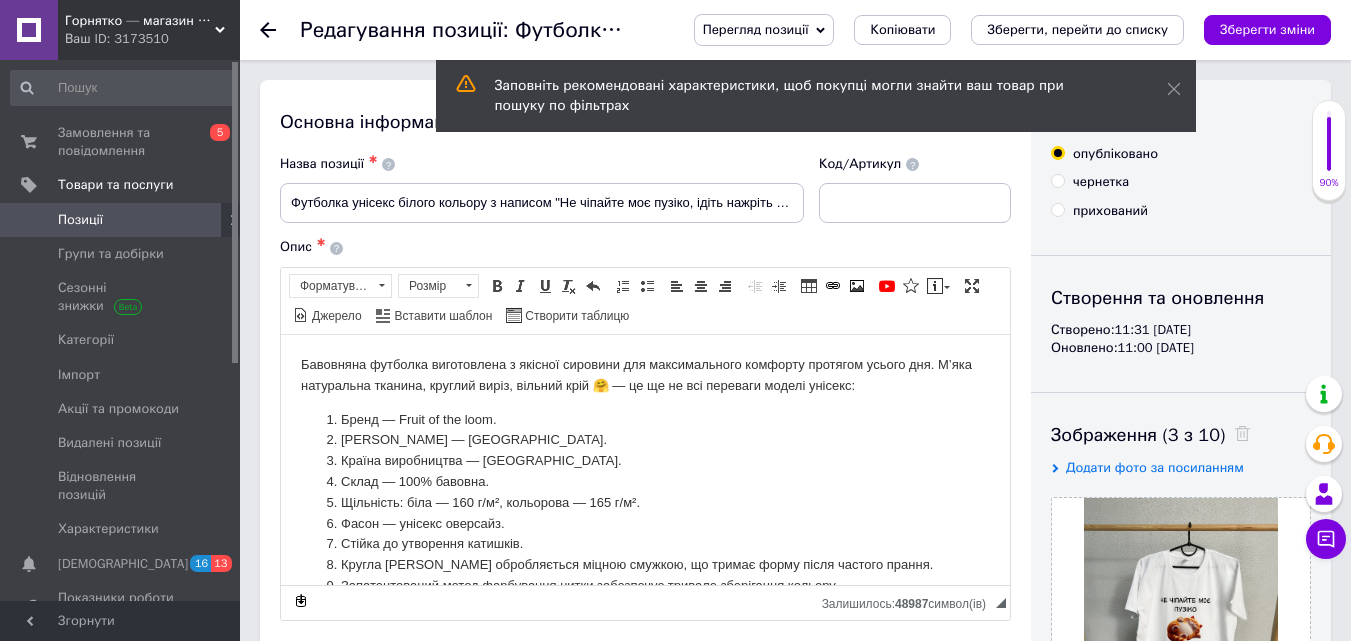 click on "Позиції" at bounding box center (121, 220) 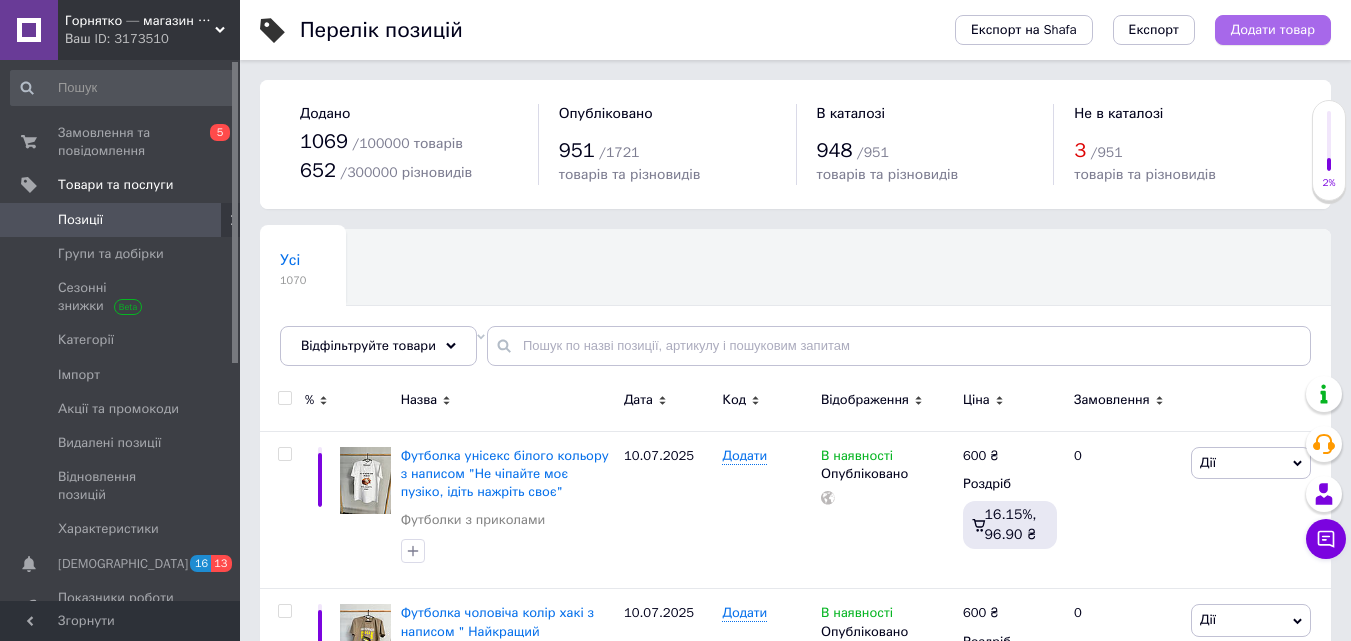 click on "Додати товар" at bounding box center (1273, 30) 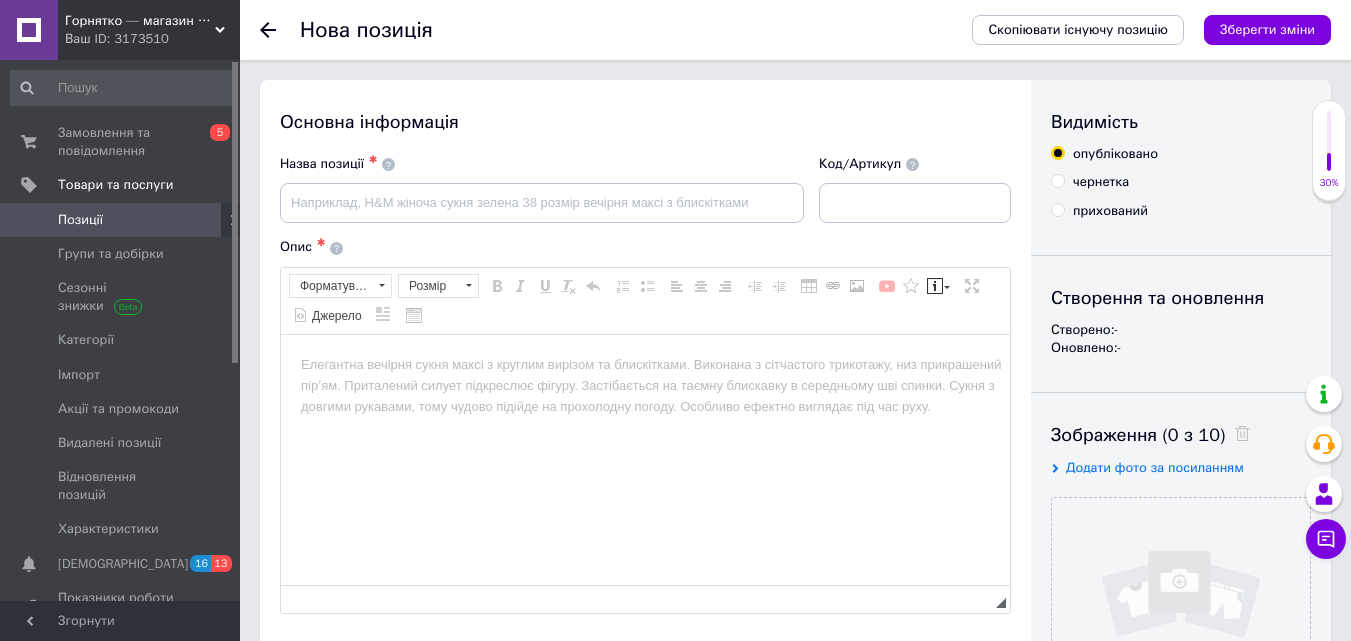 scroll, scrollTop: 0, scrollLeft: 0, axis: both 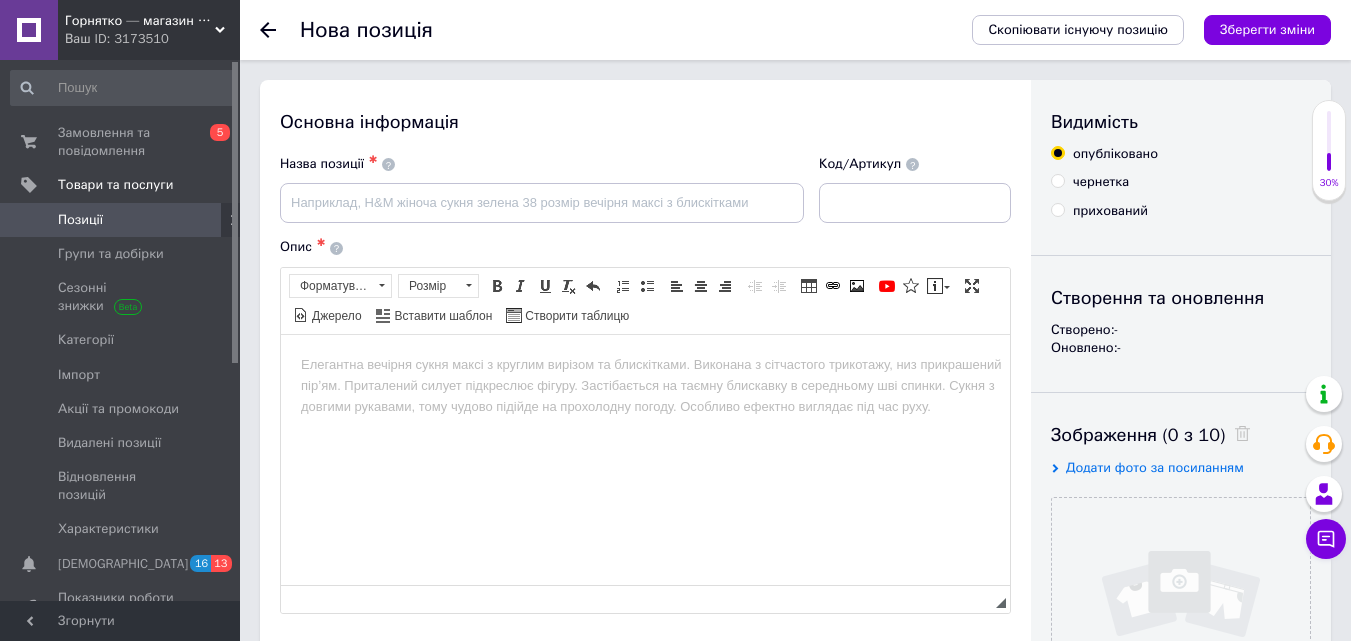 click at bounding box center (645, 364) 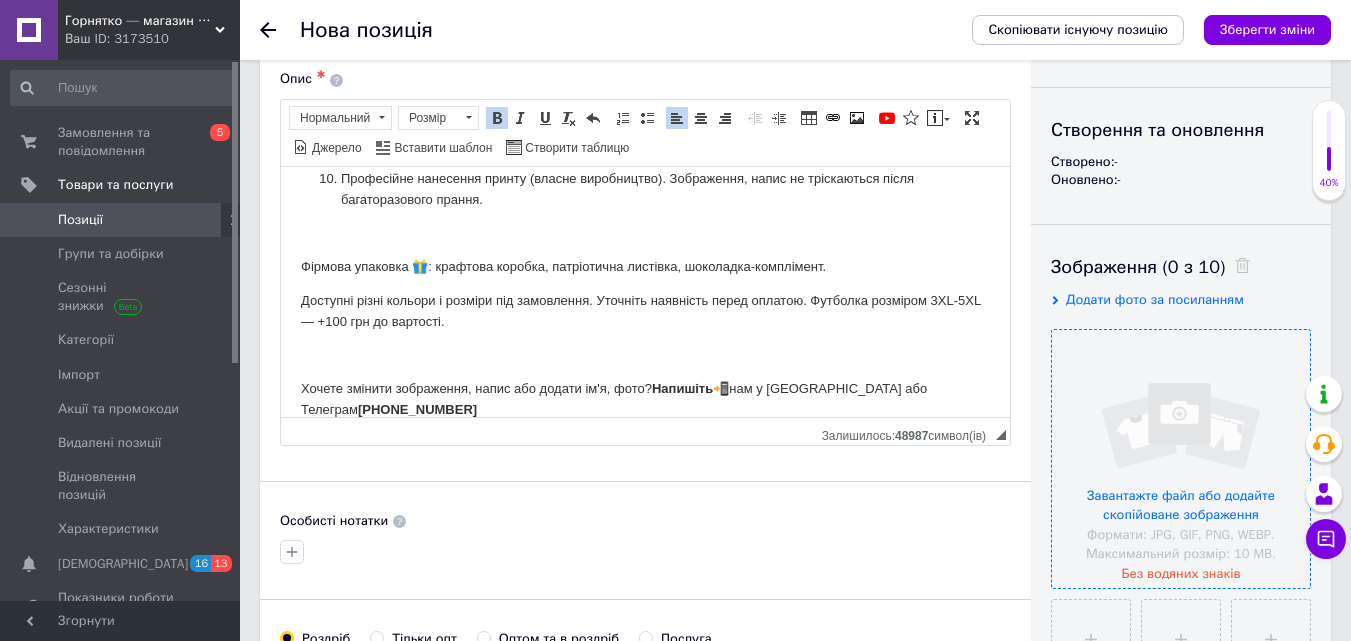 scroll, scrollTop: 200, scrollLeft: 0, axis: vertical 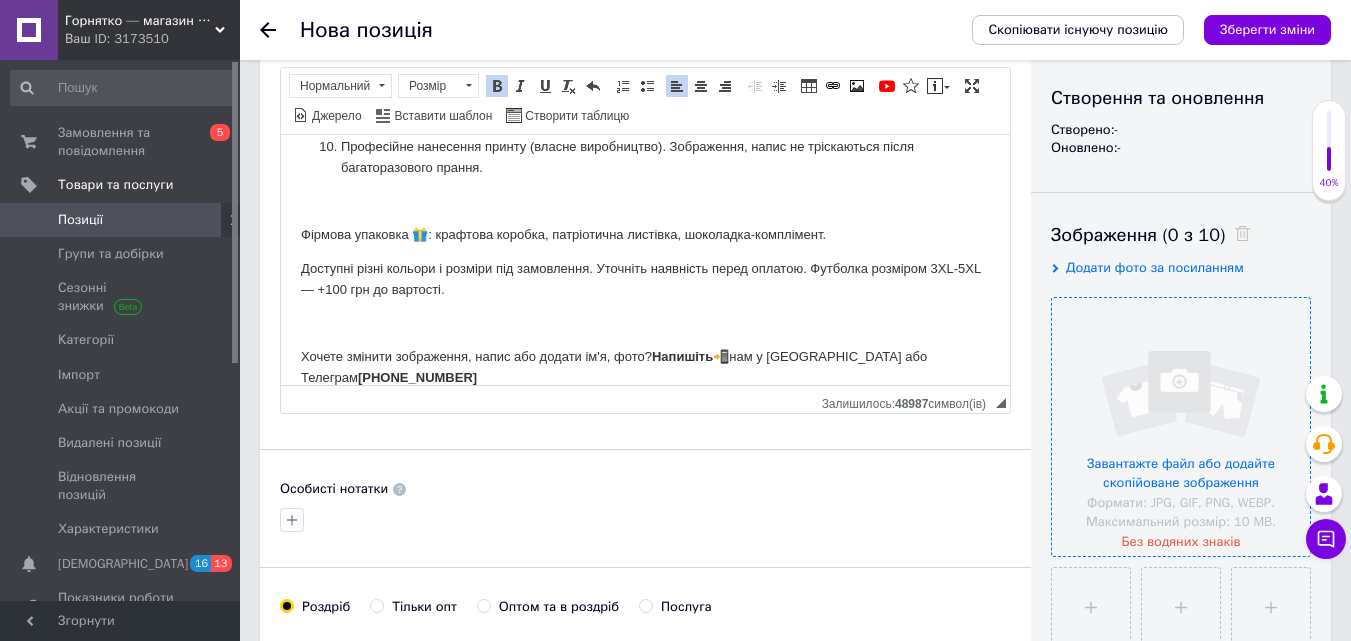 click at bounding box center [1181, 427] 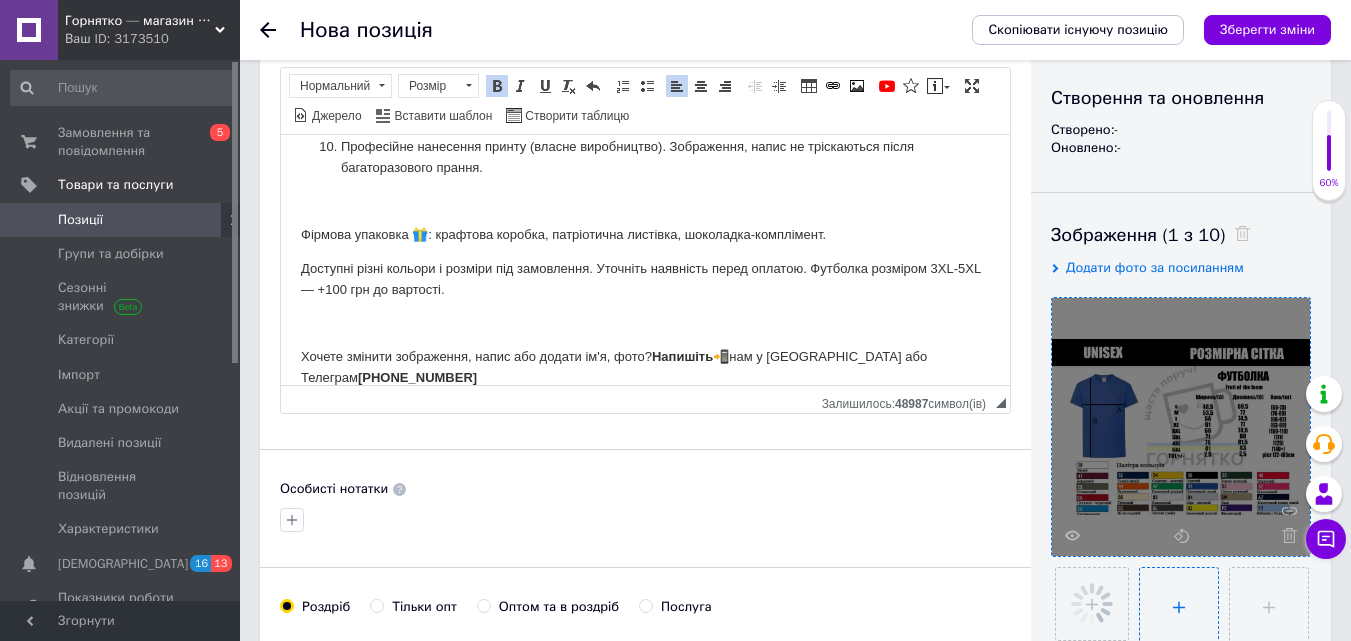 click at bounding box center (1179, 607) 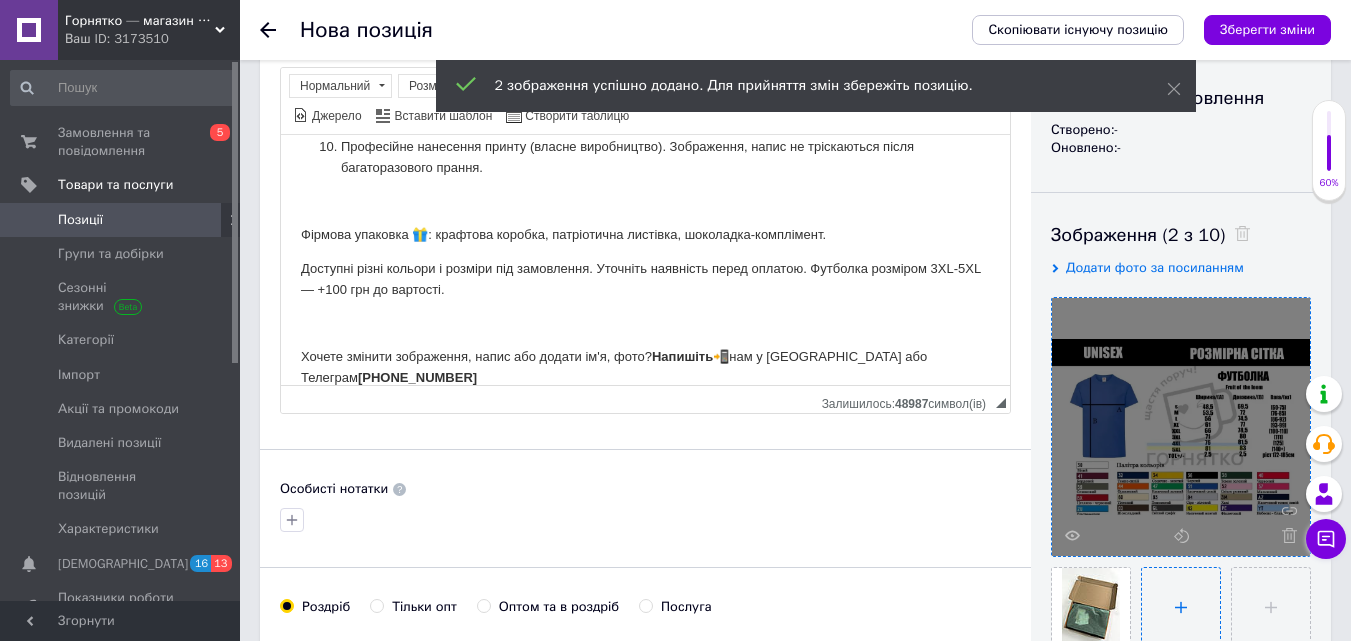 type on "C:\fakepath\IMG_6299.JPG" 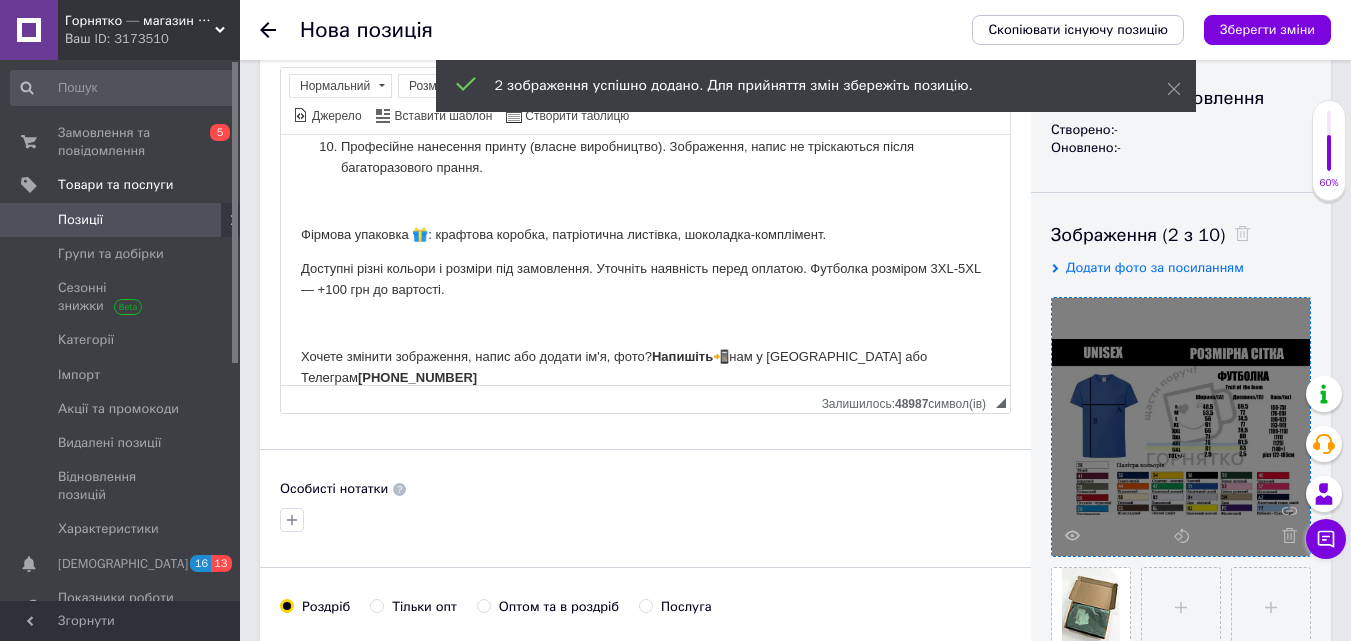type 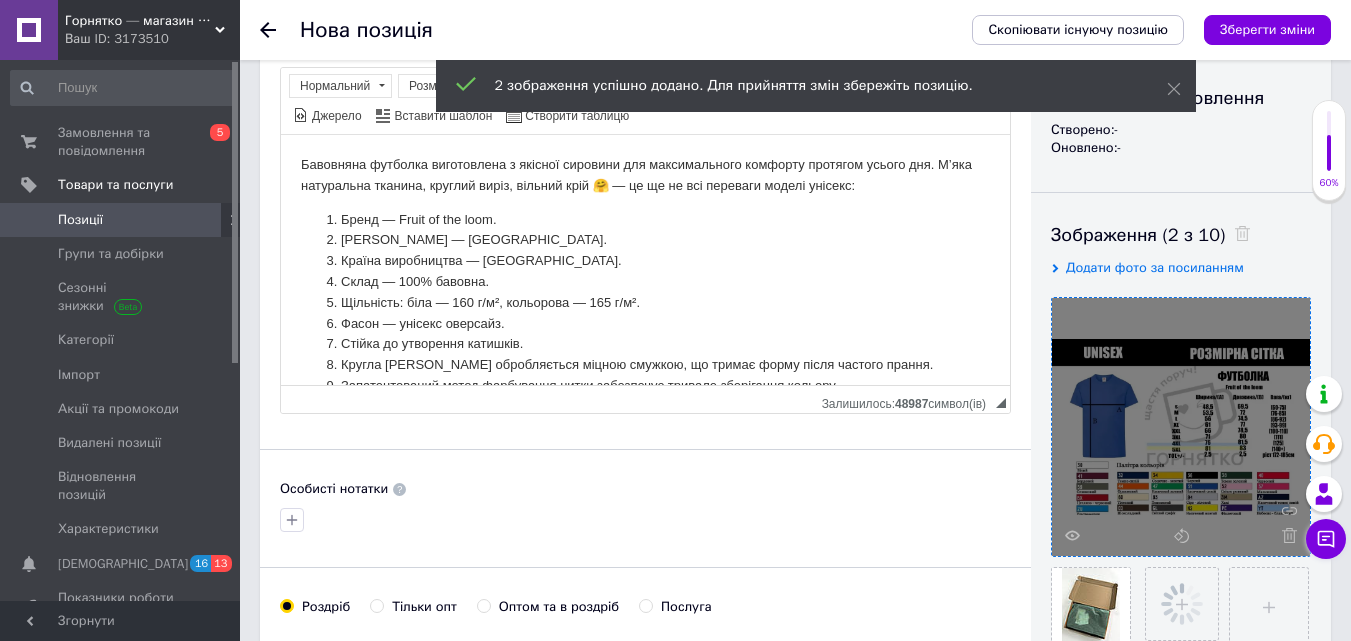 scroll, scrollTop: 0, scrollLeft: 0, axis: both 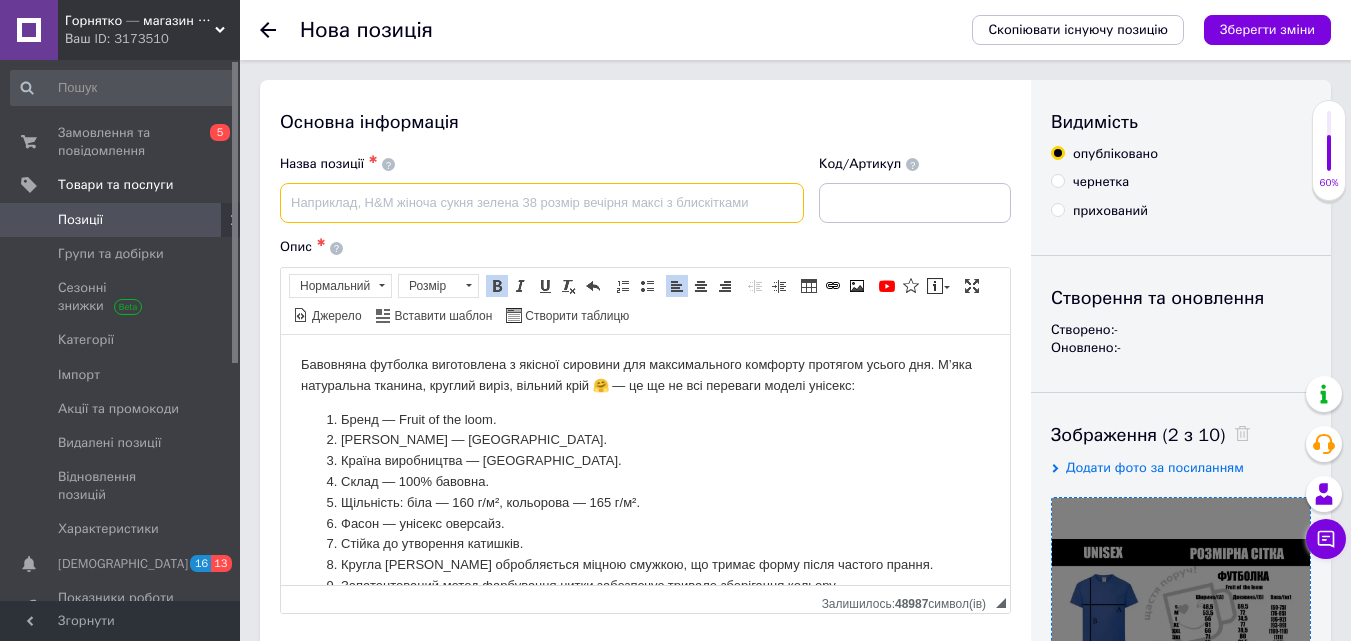 click at bounding box center (542, 203) 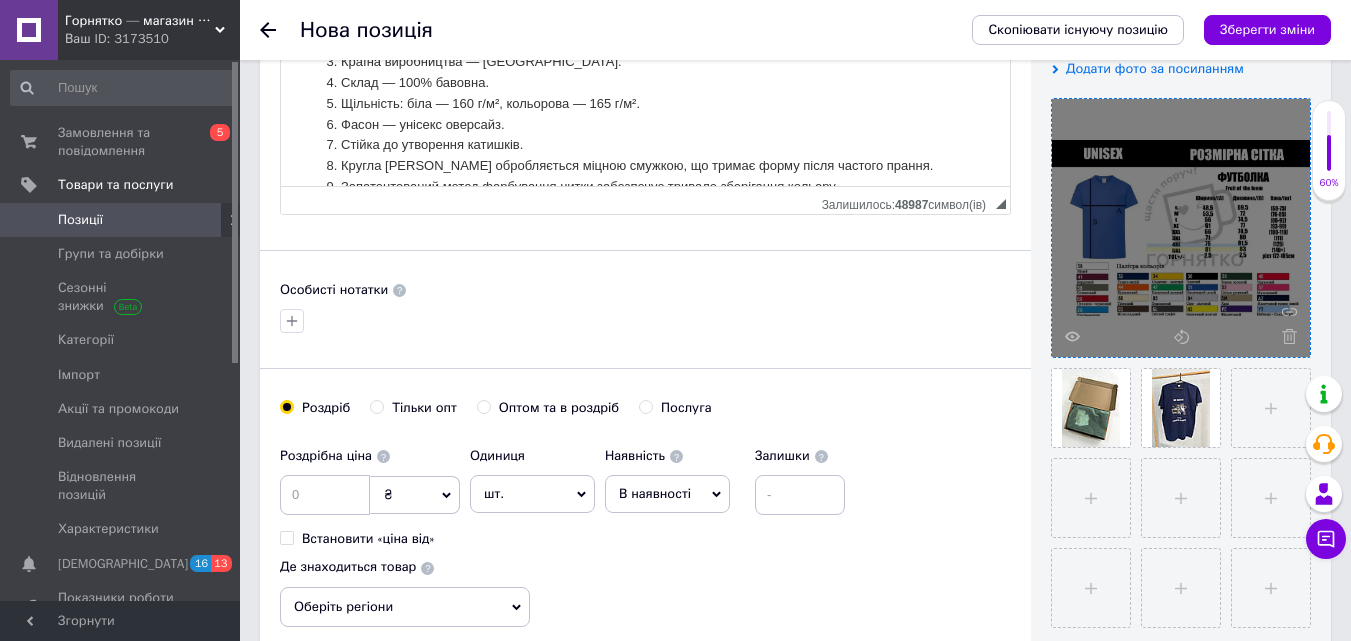 scroll, scrollTop: 400, scrollLeft: 0, axis: vertical 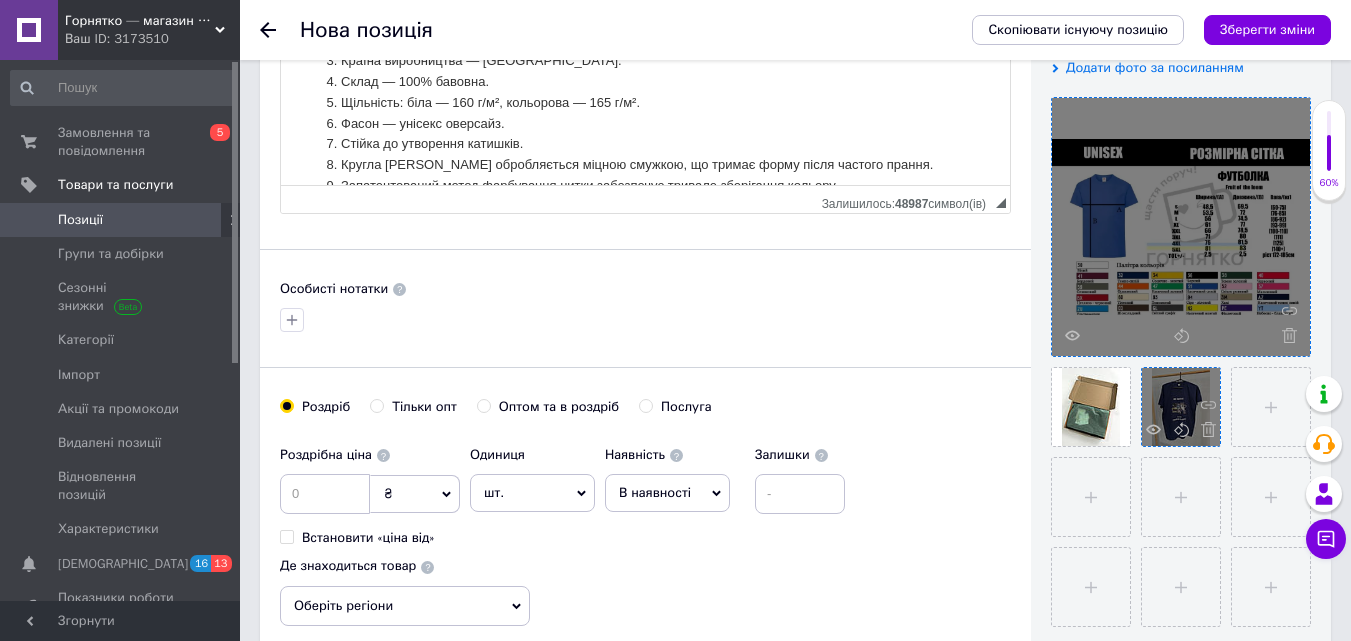 type on "Футболка чоловіча темно-сигього кольору з написом" Не біси, а то пішки підеш"" 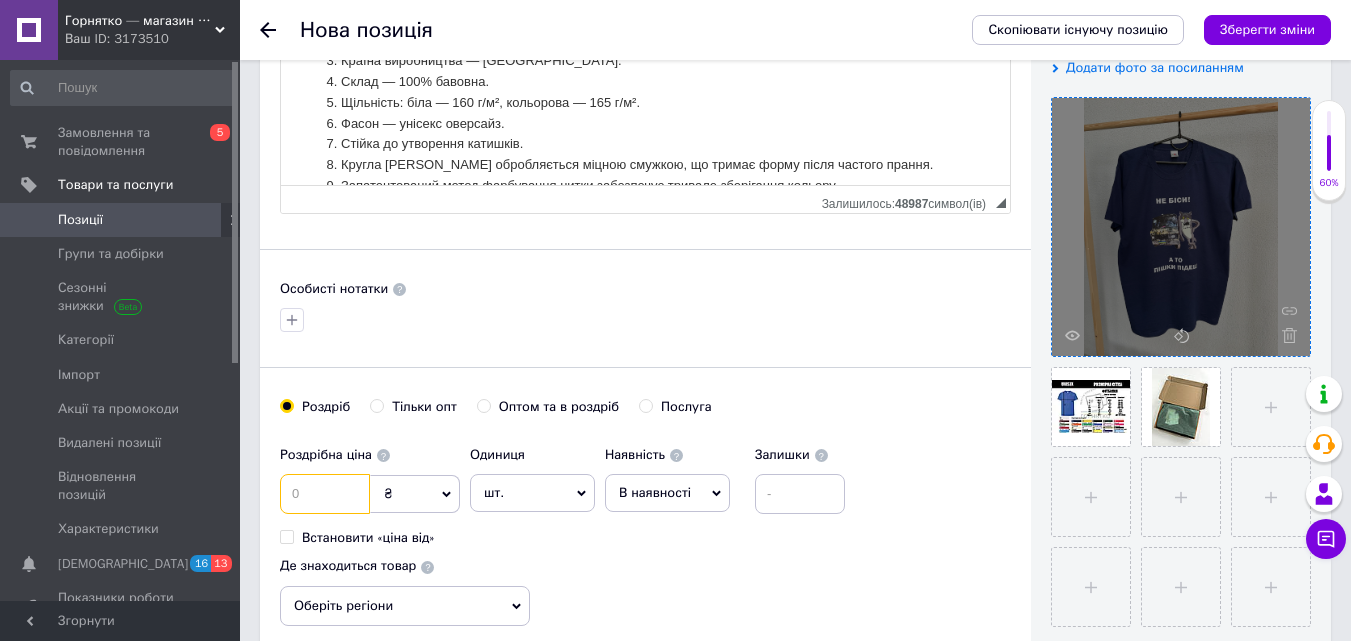 click at bounding box center (325, 494) 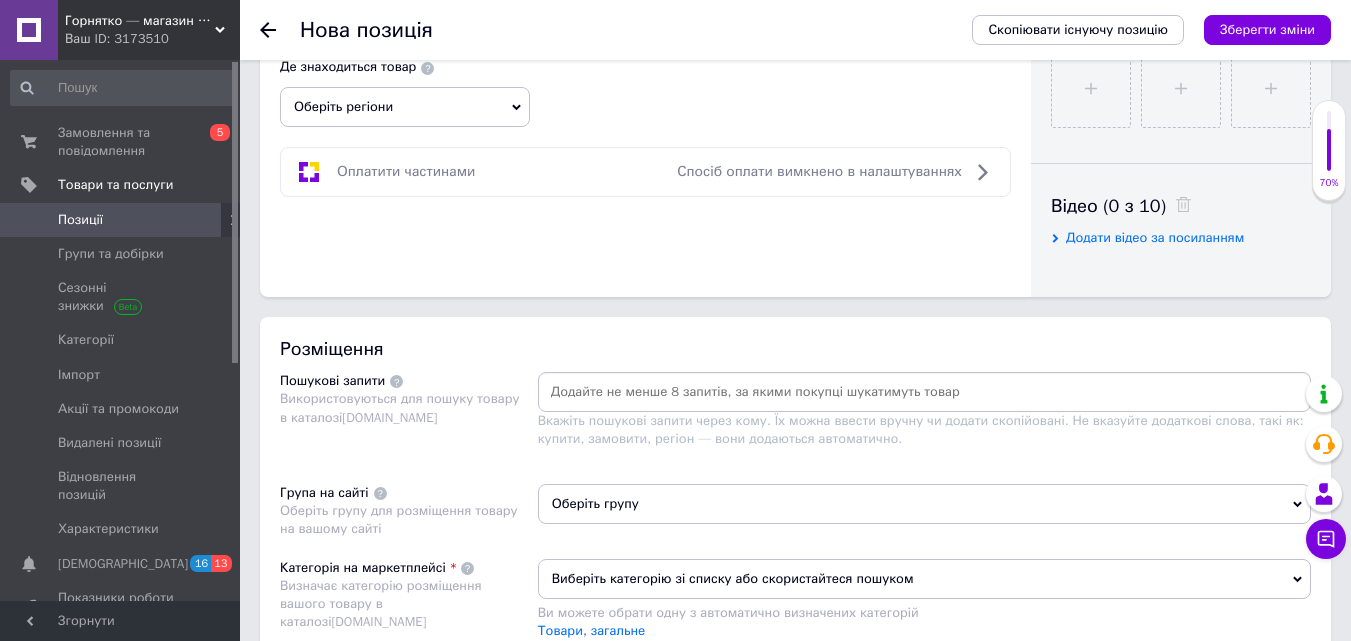 scroll, scrollTop: 900, scrollLeft: 0, axis: vertical 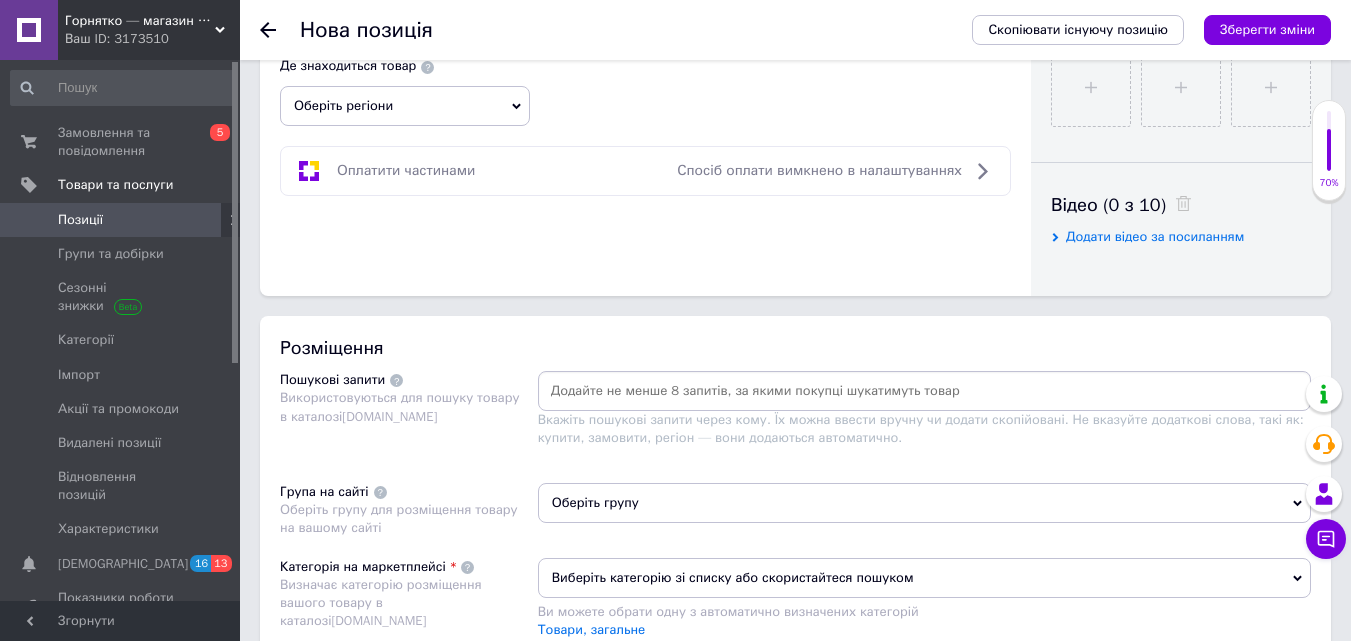 type on "600" 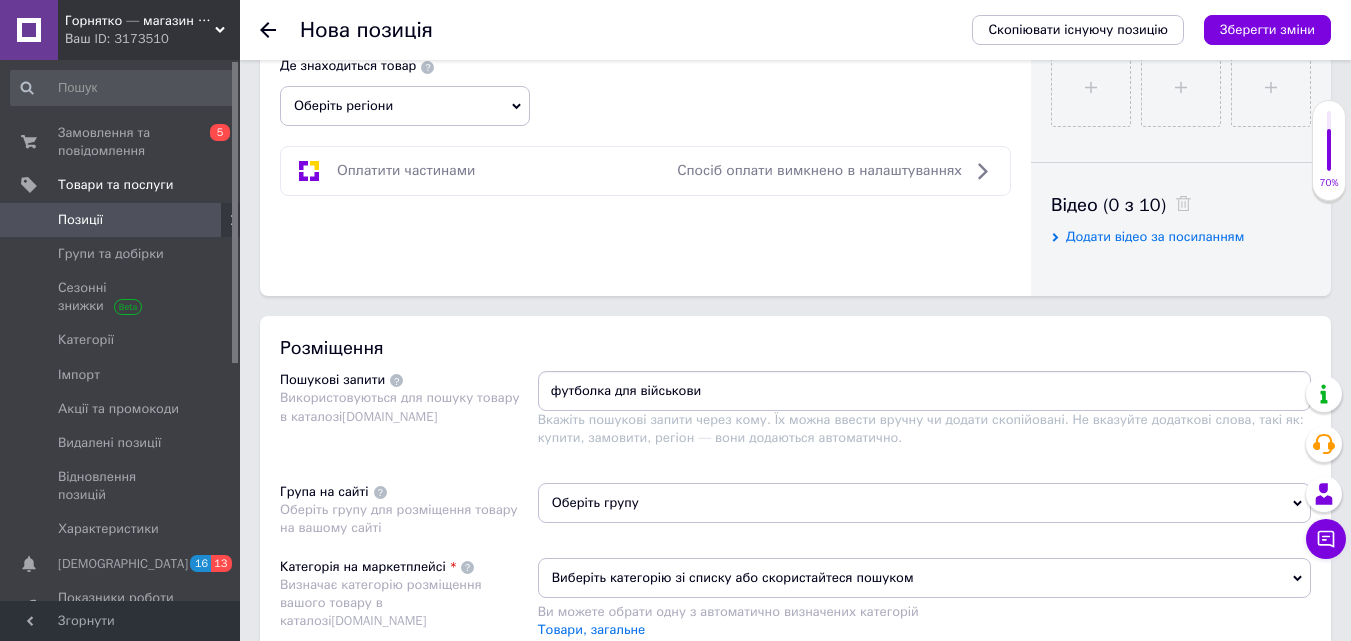 type on "футболка для військових" 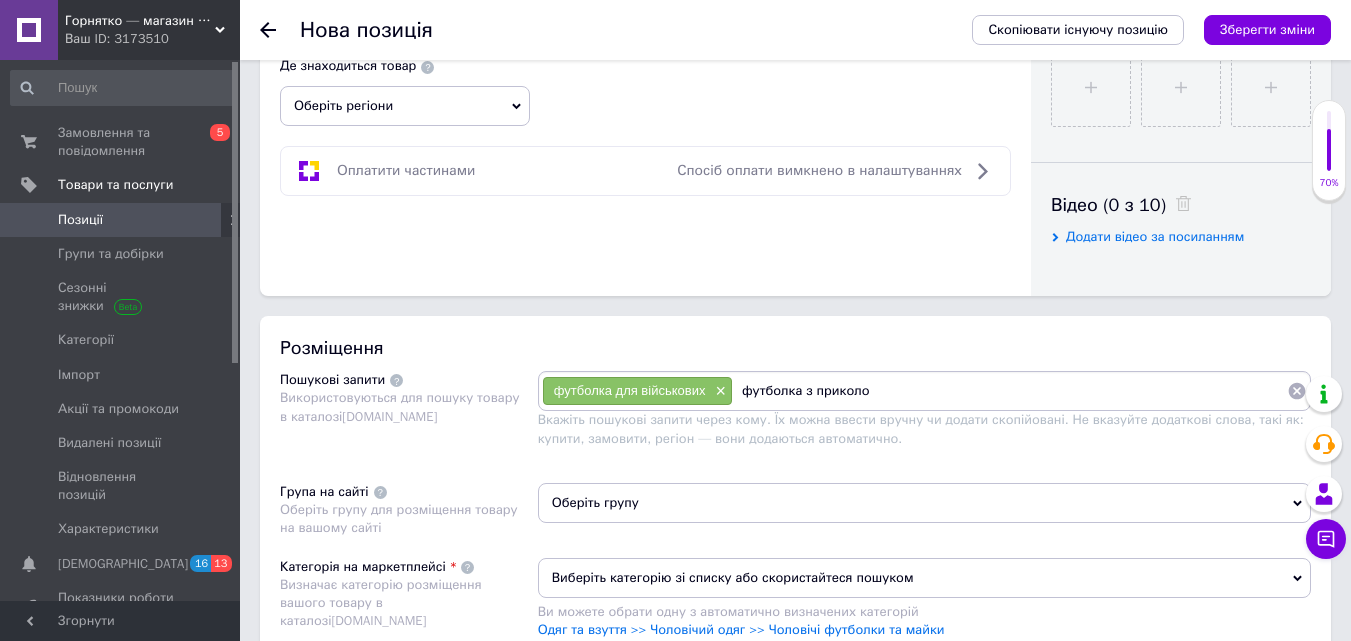 type on "футболка з приколом" 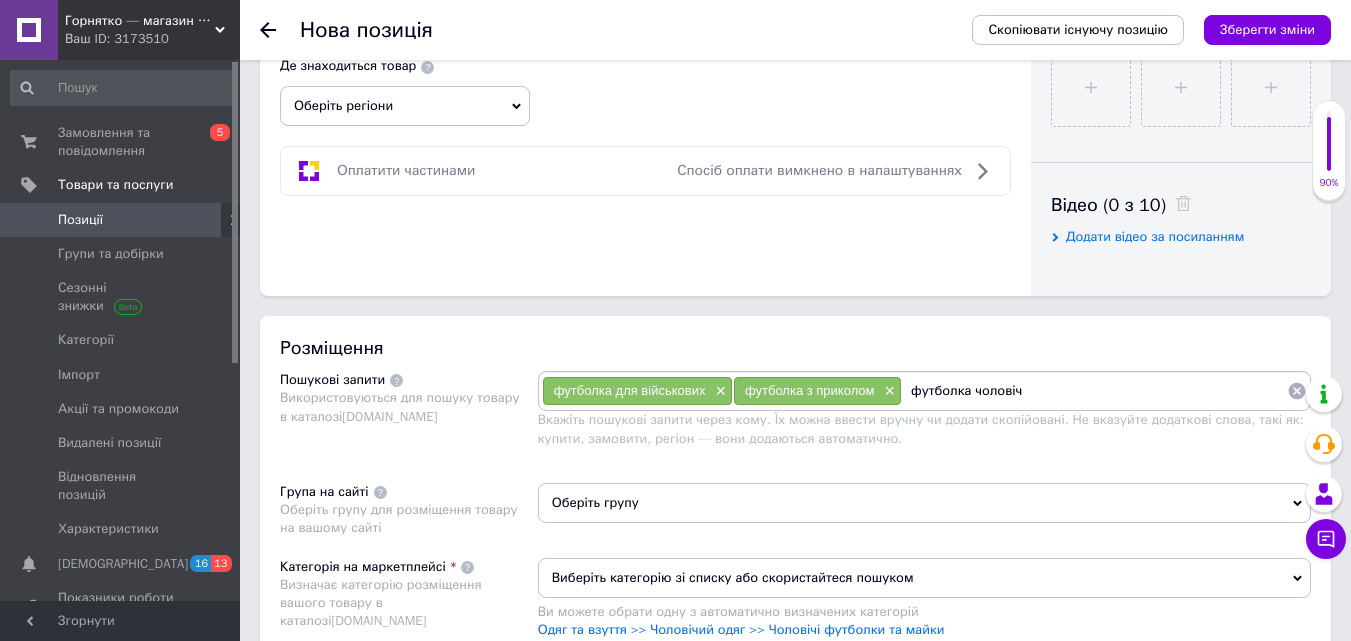 type on "футболка чоловіча" 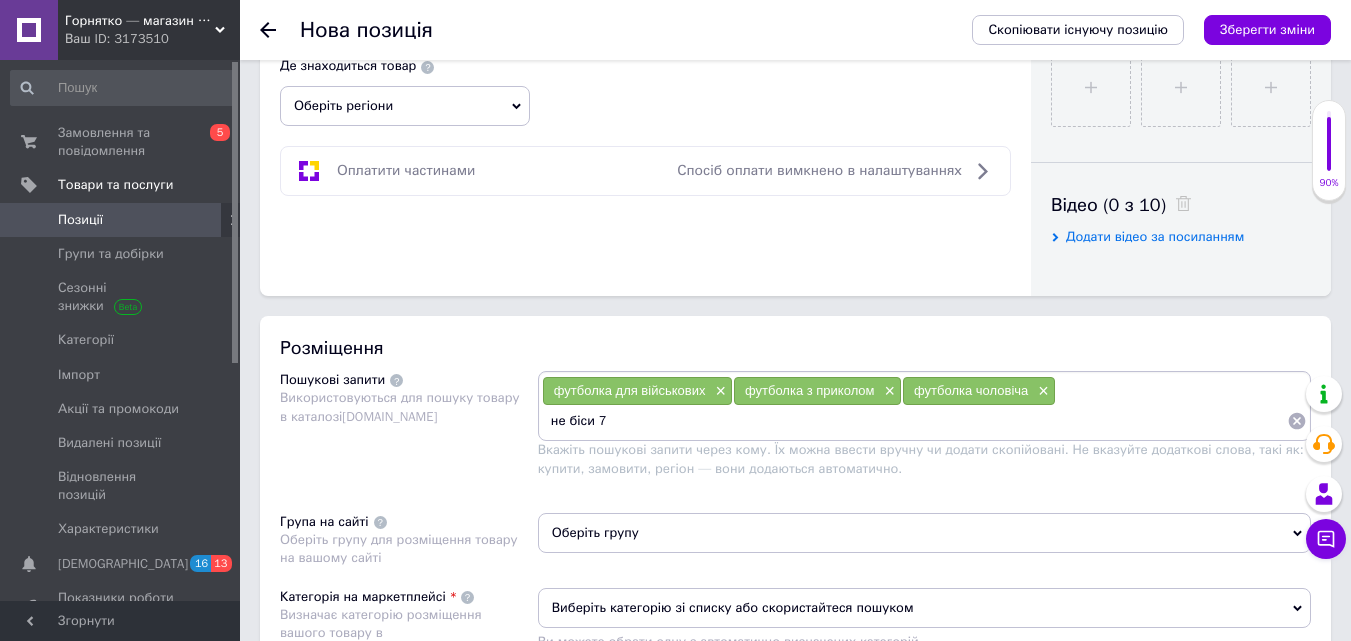 type on "не біси" 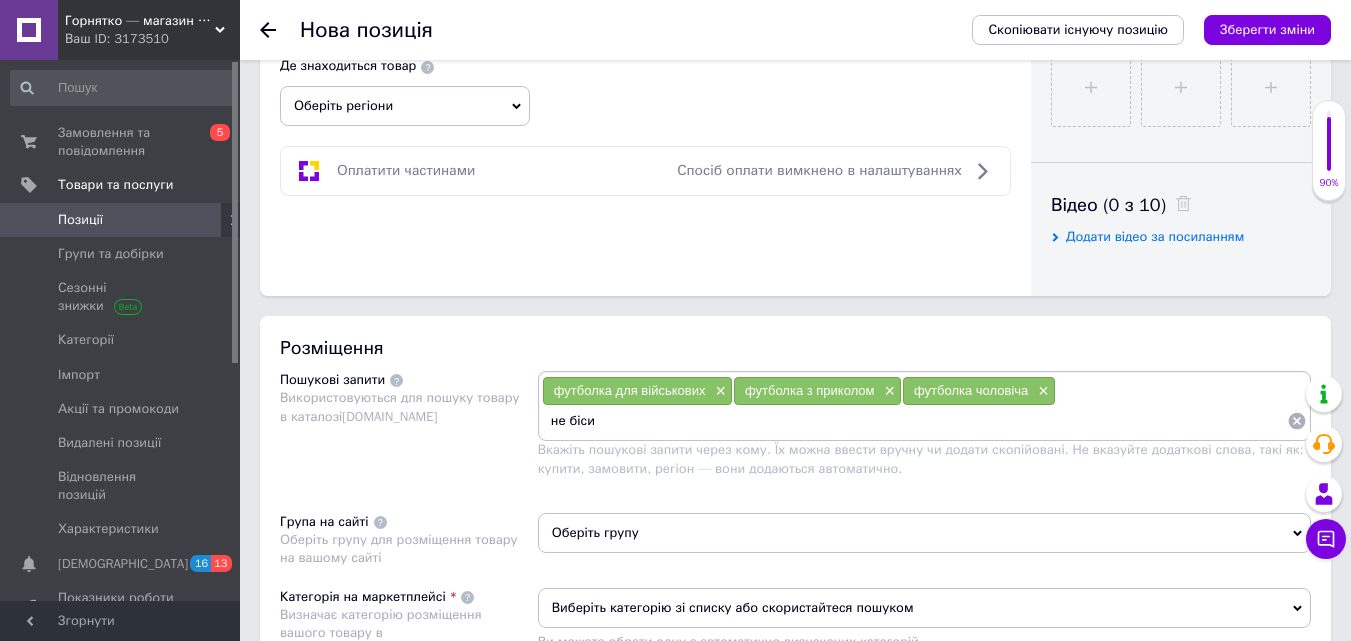 type 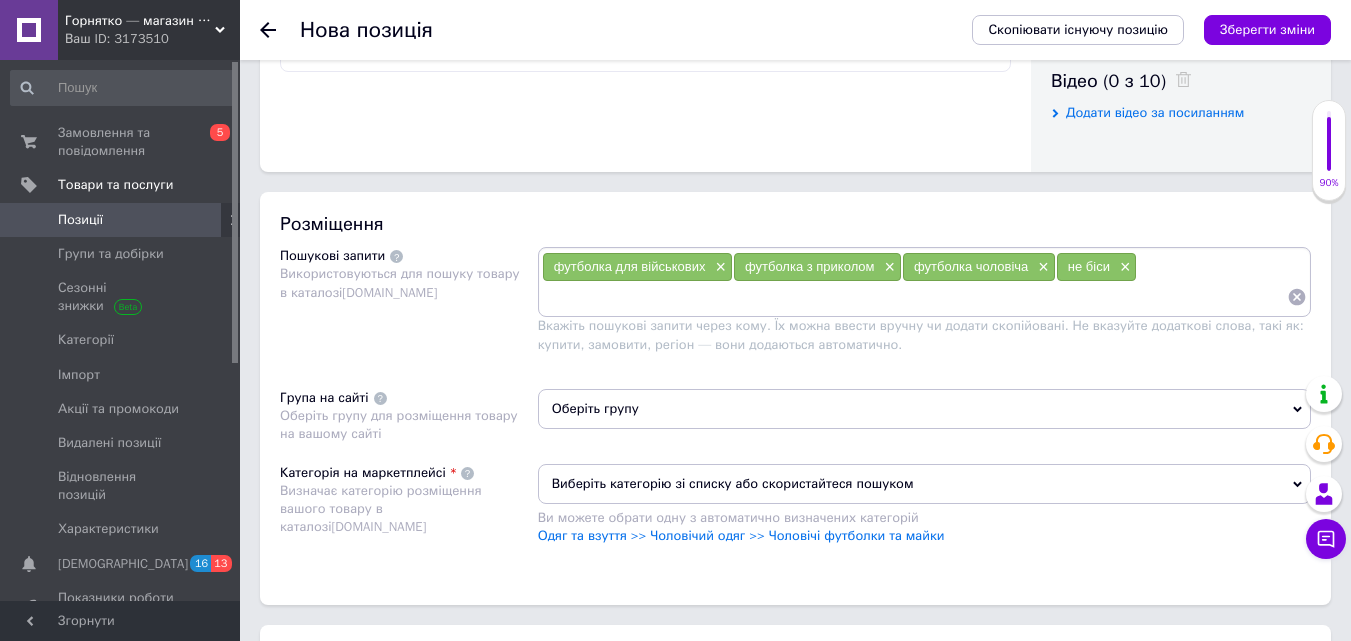 scroll, scrollTop: 1200, scrollLeft: 0, axis: vertical 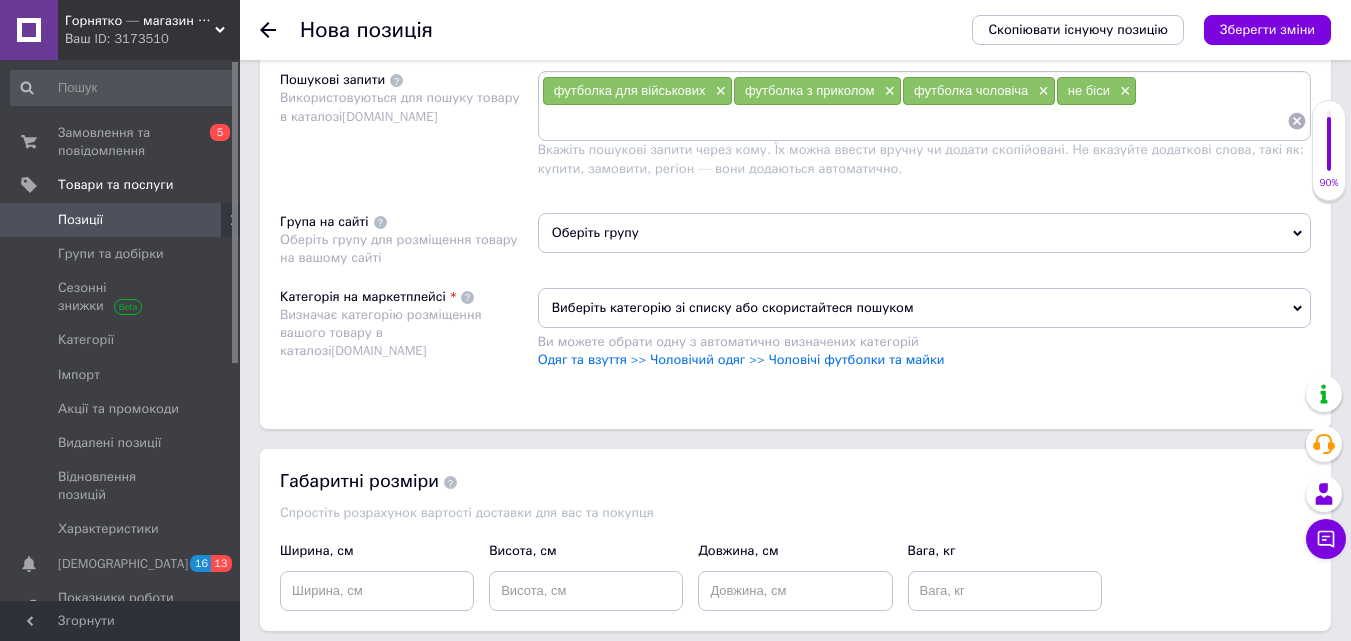 click on "Оберіть групу" at bounding box center [924, 233] 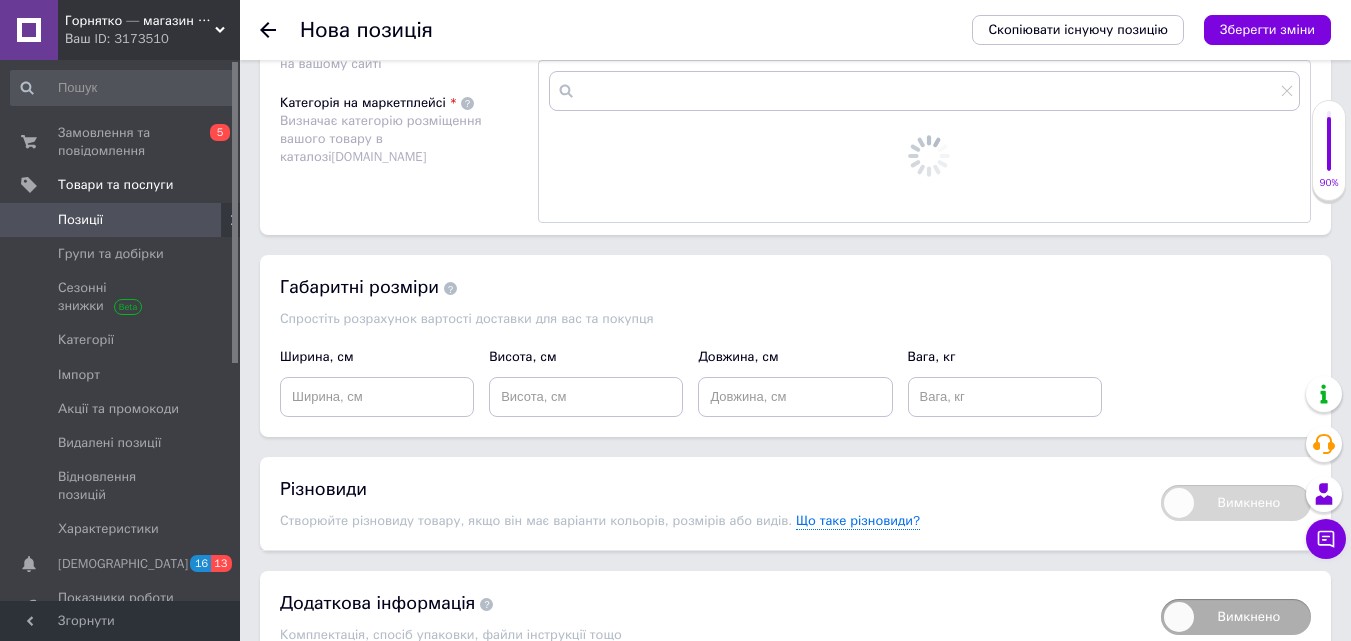 scroll, scrollTop: 1400, scrollLeft: 0, axis: vertical 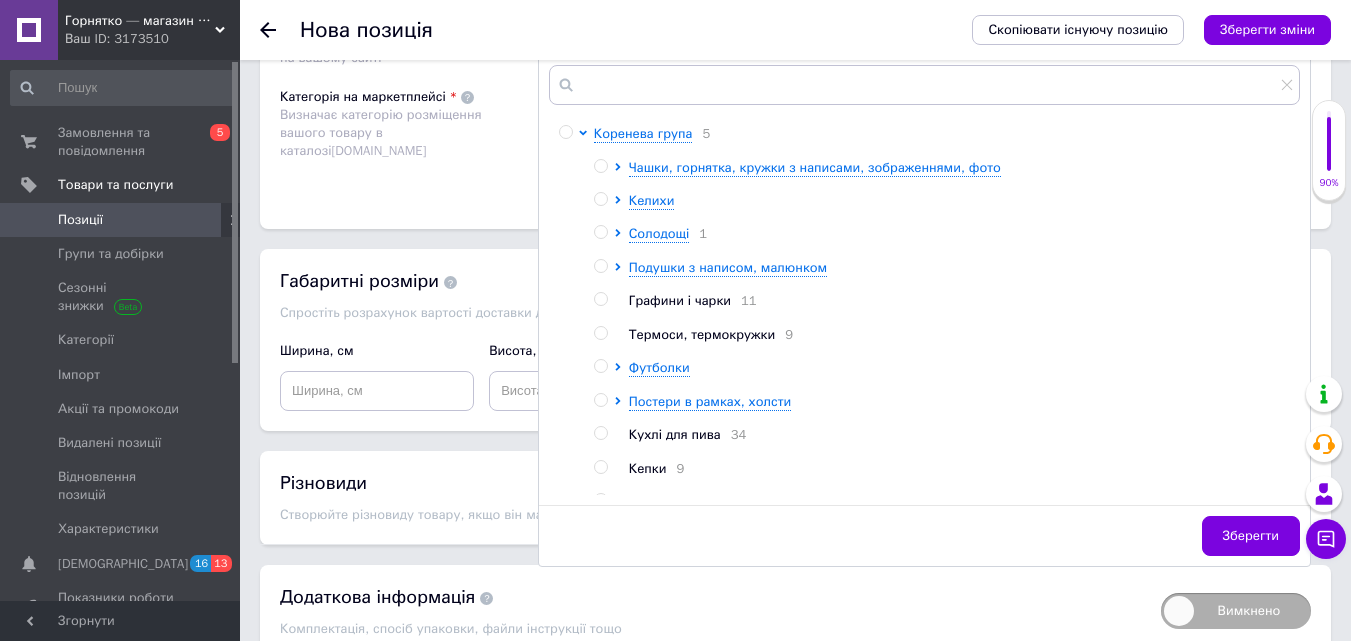 drag, startPoint x: 666, startPoint y: 374, endPoint x: 710, endPoint y: 352, distance: 49.193497 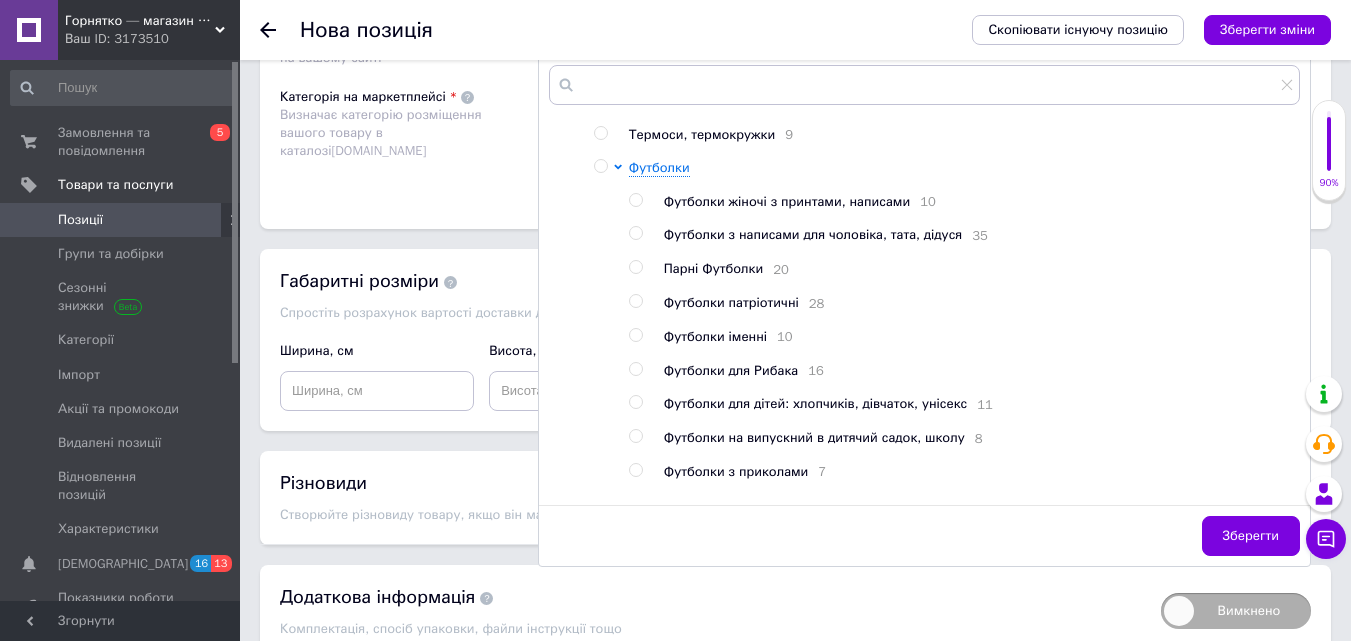 scroll, scrollTop: 300, scrollLeft: 0, axis: vertical 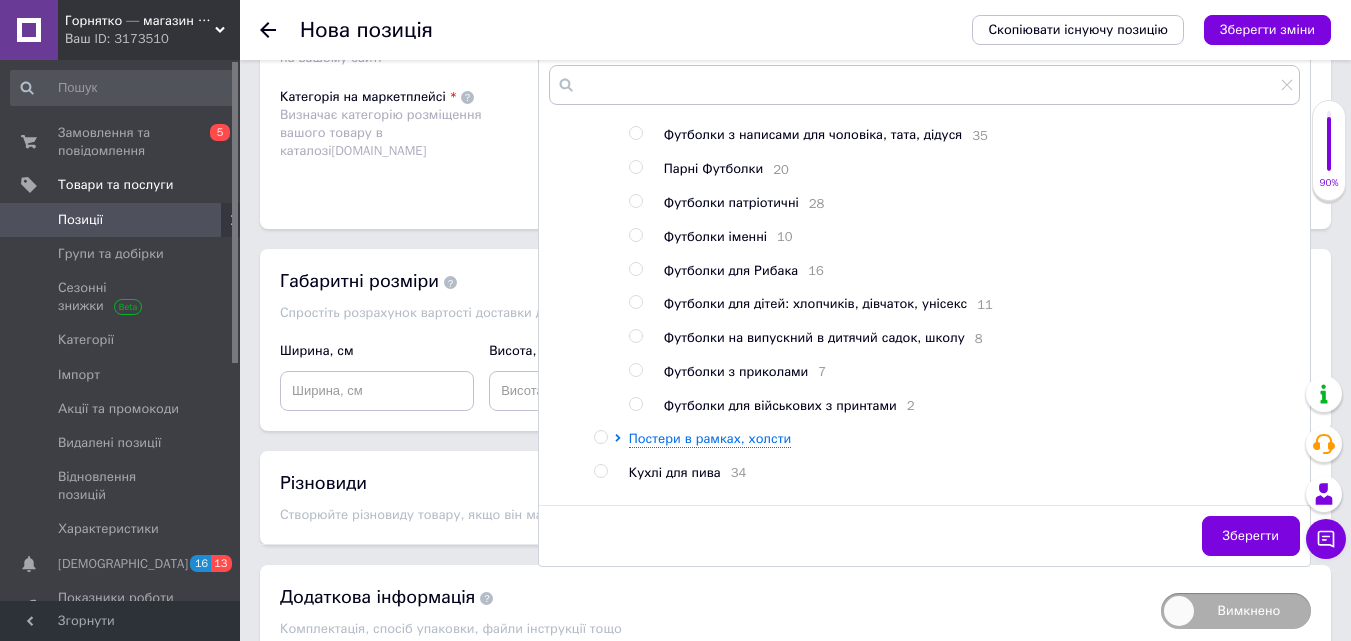 click at bounding box center [635, 370] 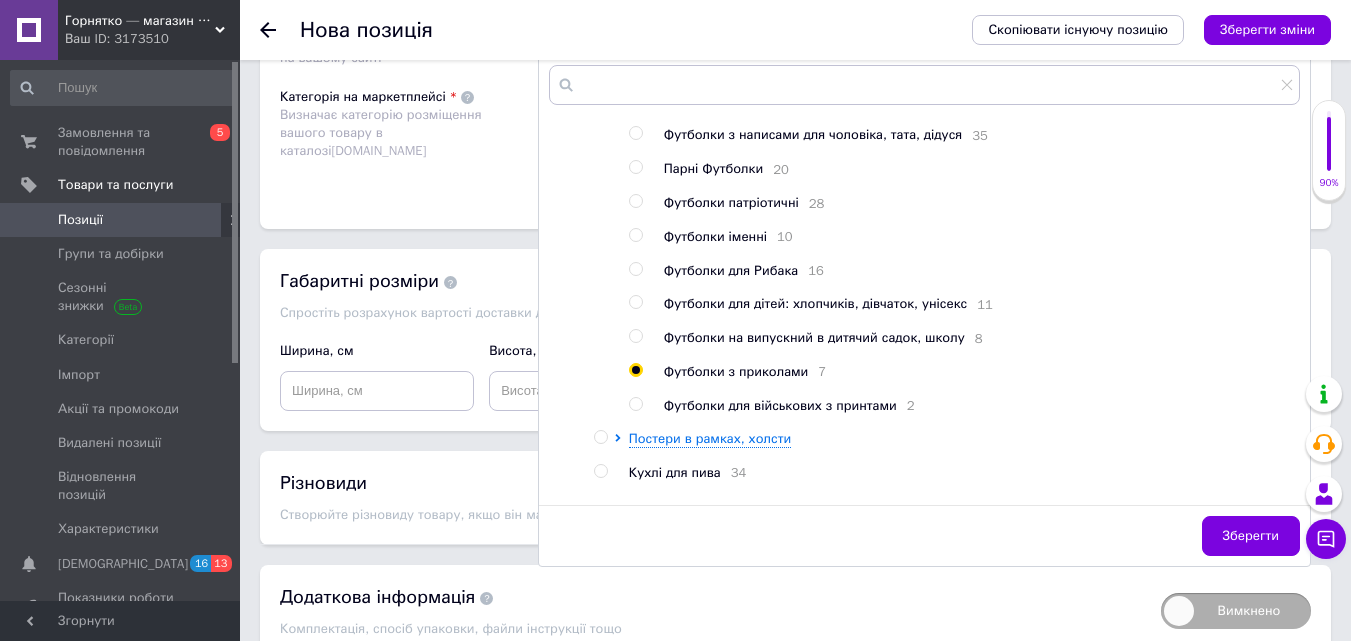 radio on "true" 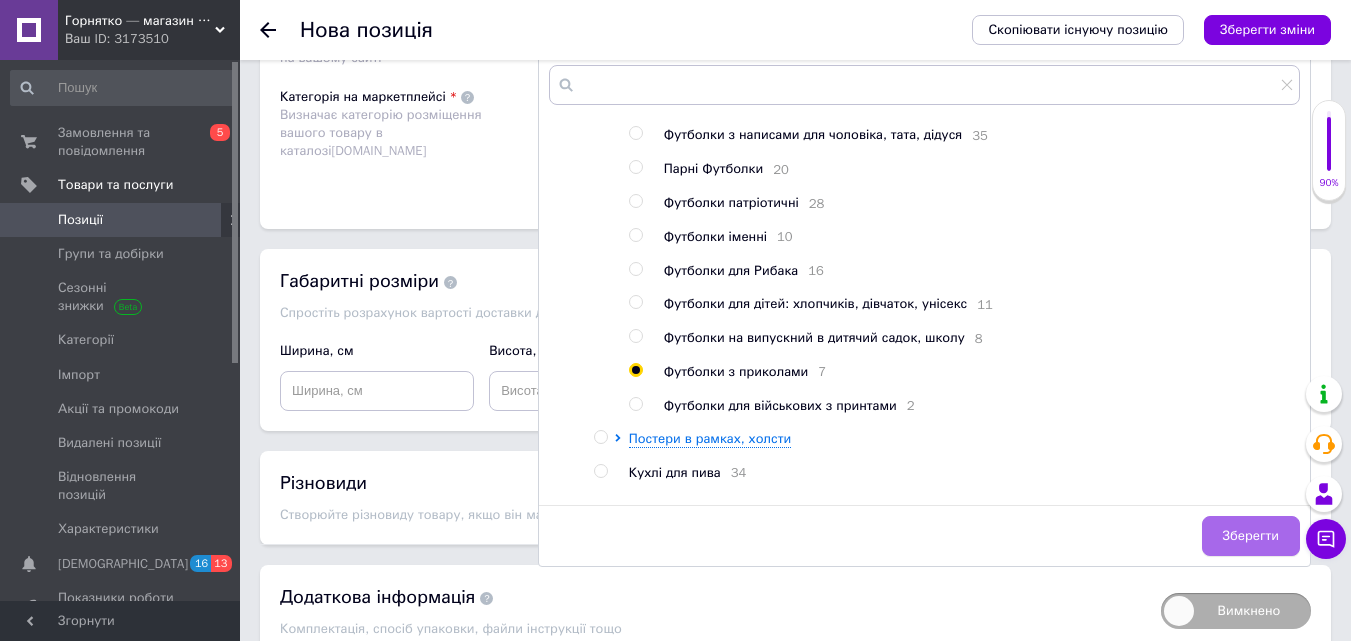click on "Зберегти" at bounding box center [1251, 536] 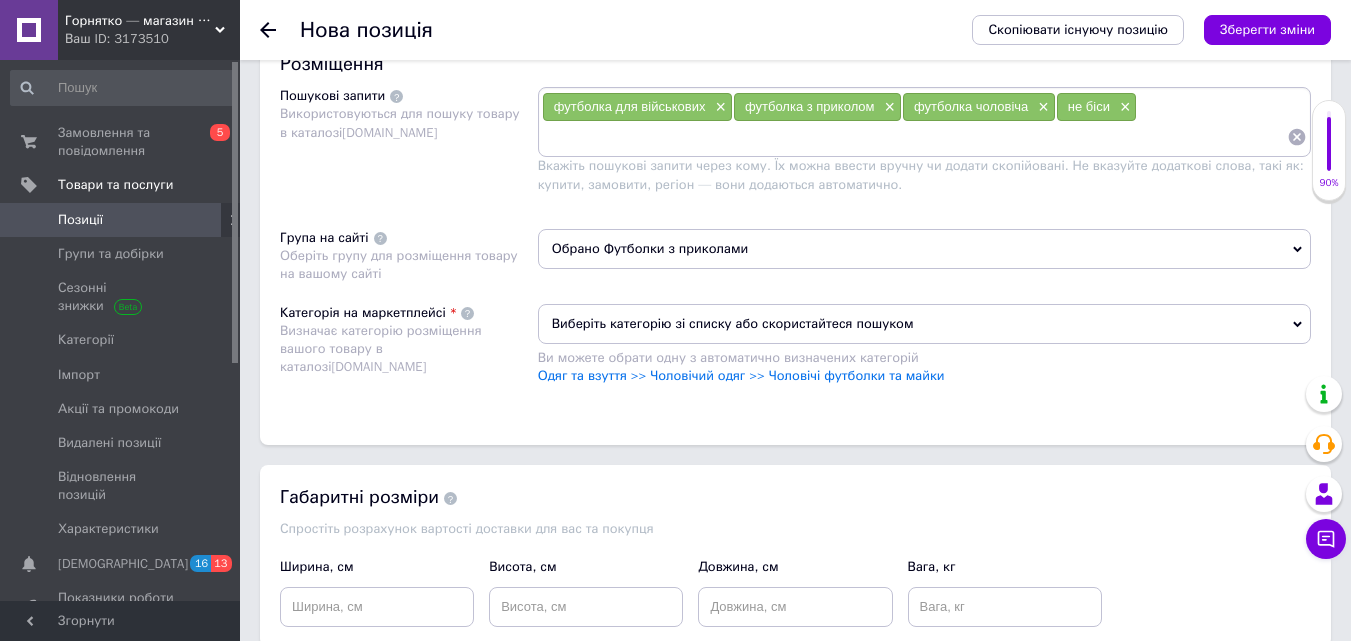 scroll, scrollTop: 1300, scrollLeft: 0, axis: vertical 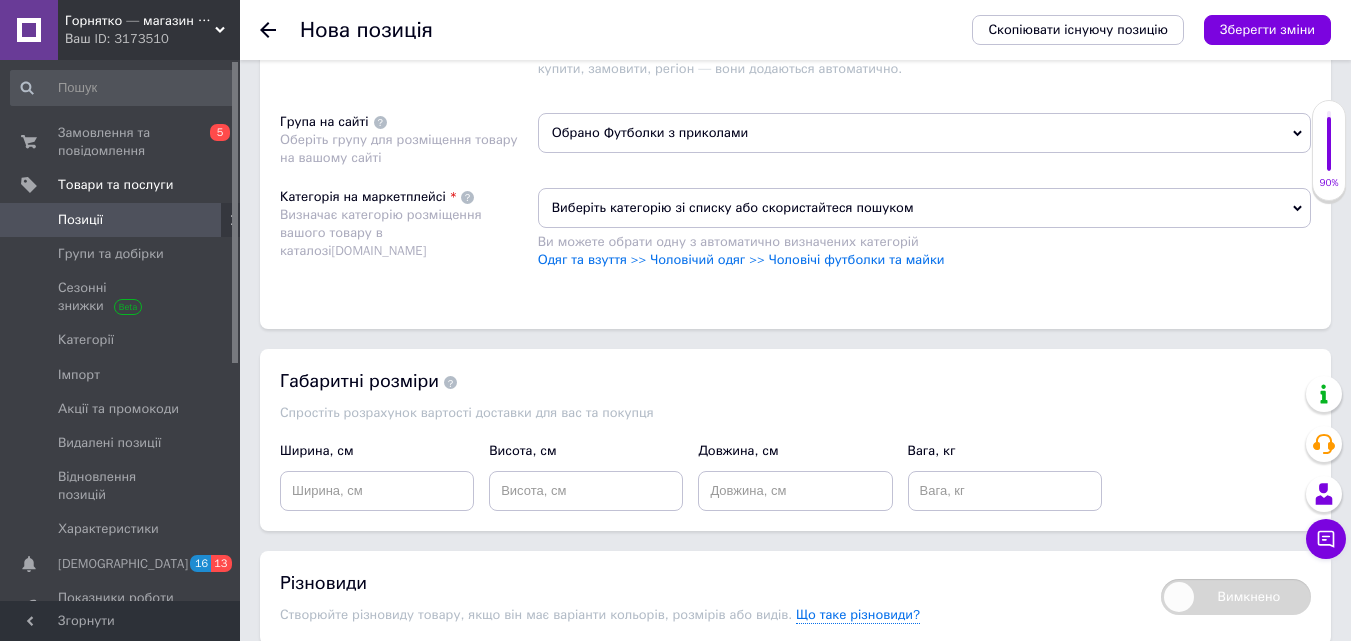 click on "Виберіть категорію зі списку або скористайтеся пошуком" at bounding box center (924, 208) 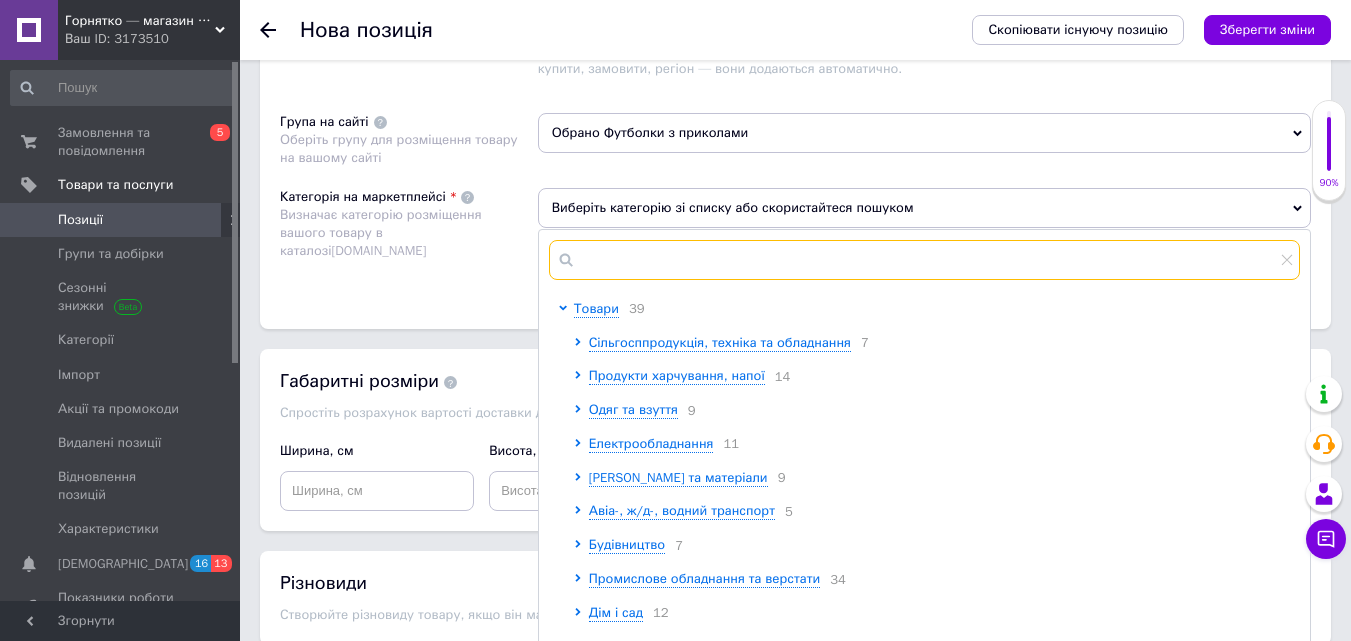 click at bounding box center [924, 260] 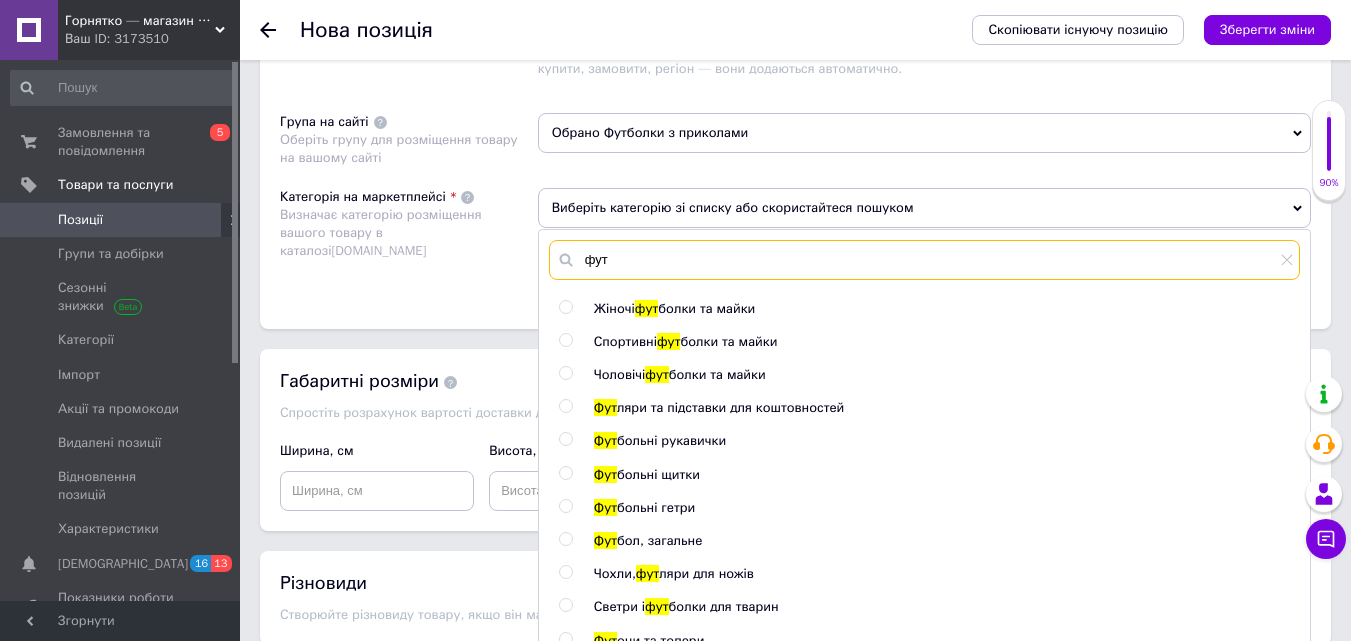 type on "фут" 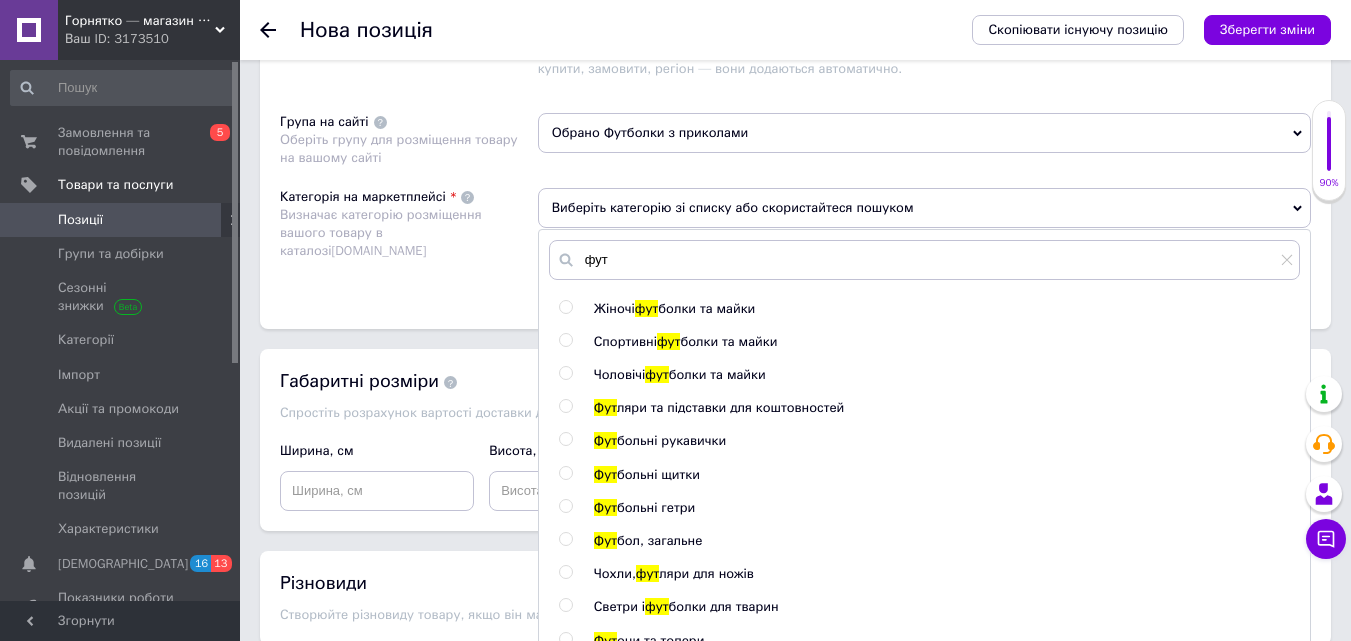 click at bounding box center [565, 373] 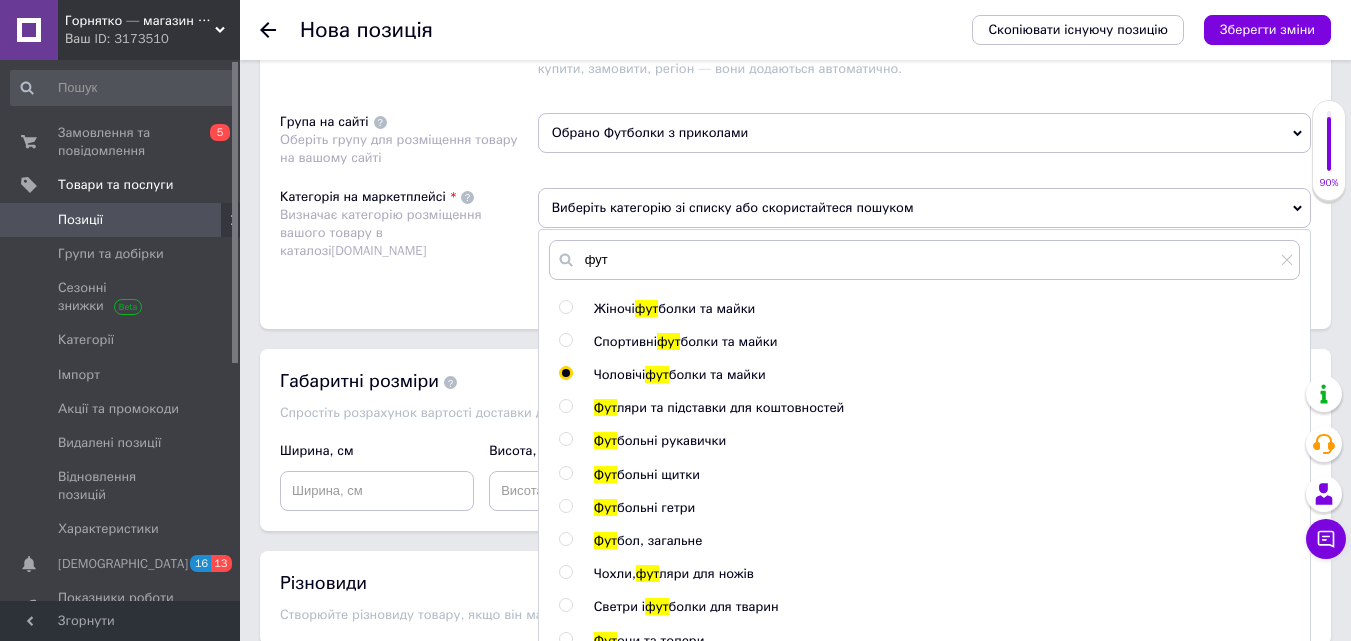 radio on "true" 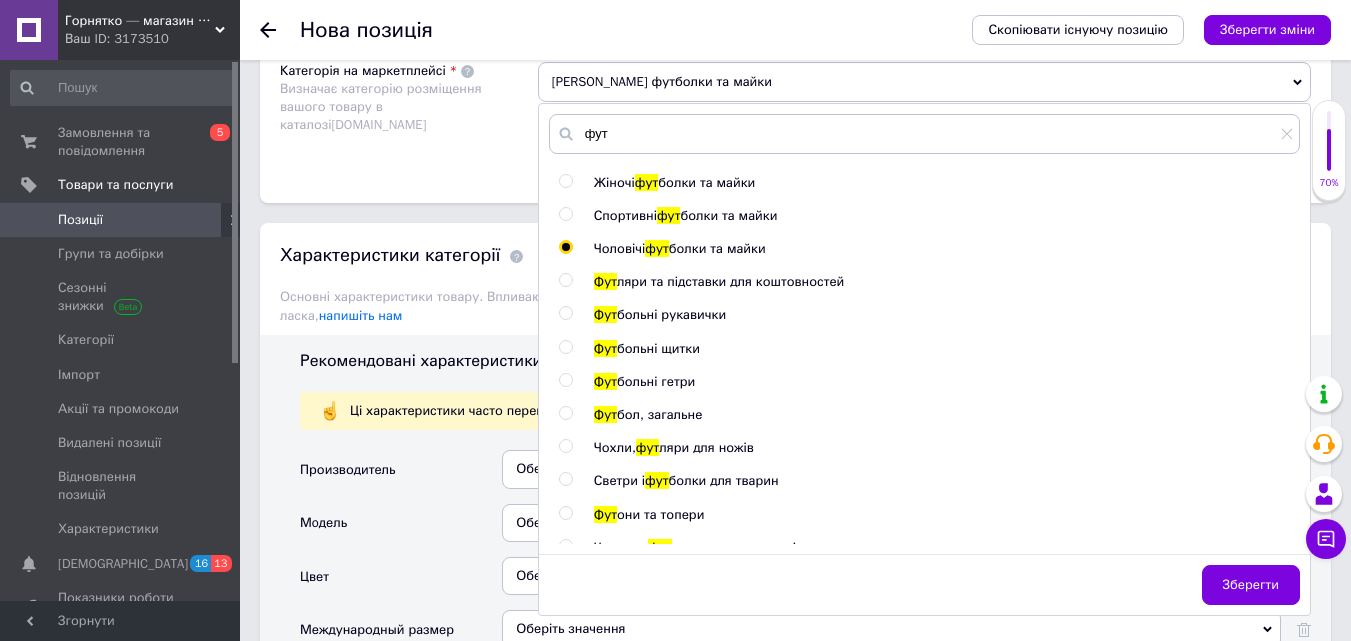 scroll, scrollTop: 1500, scrollLeft: 0, axis: vertical 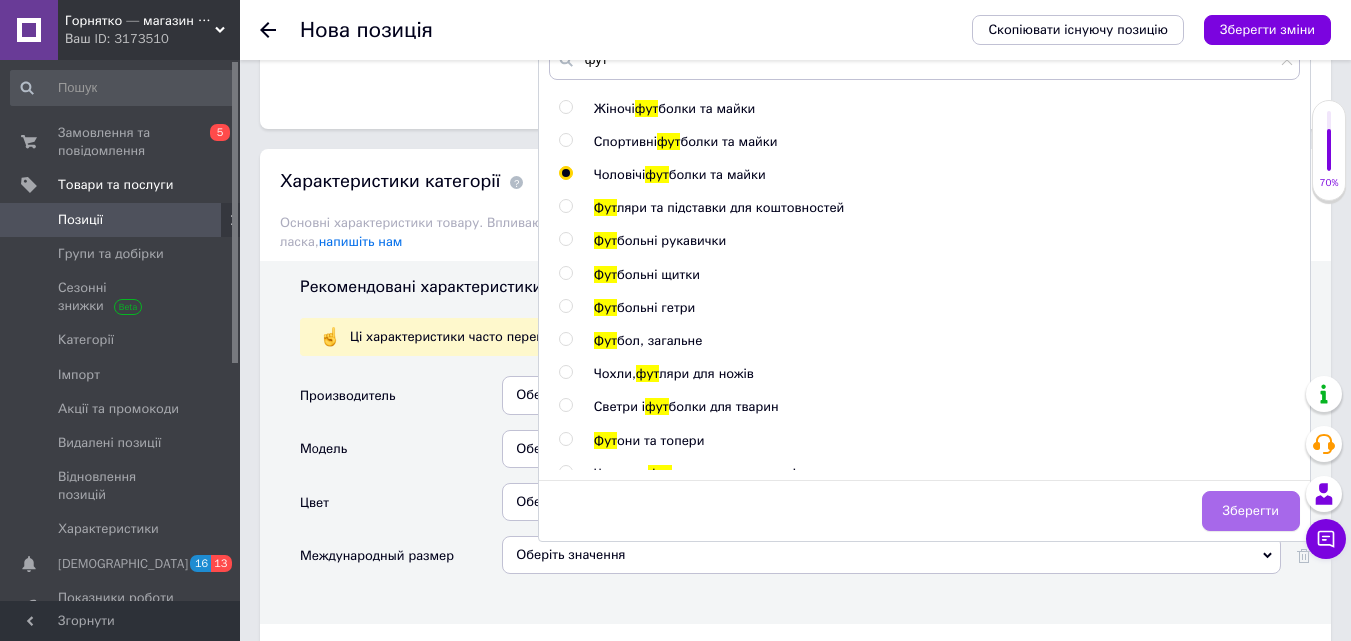 click on "Зберегти" at bounding box center (1251, 511) 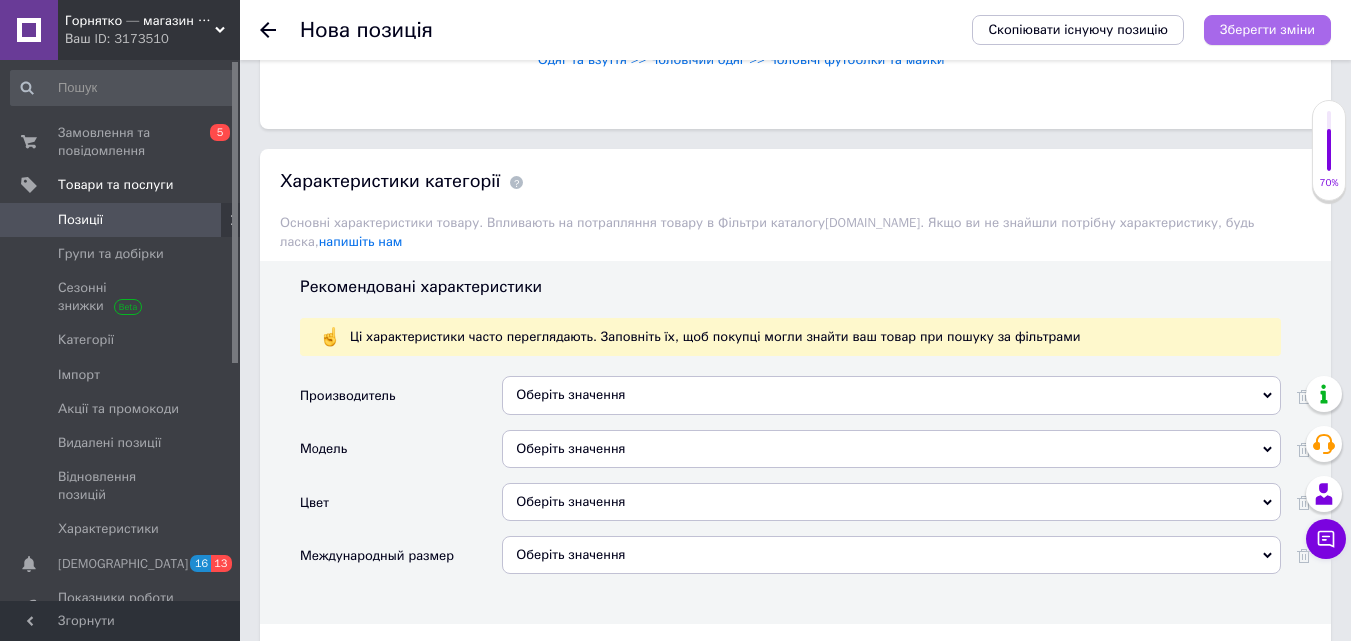 click on "Зберегти зміни" at bounding box center (1267, 29) 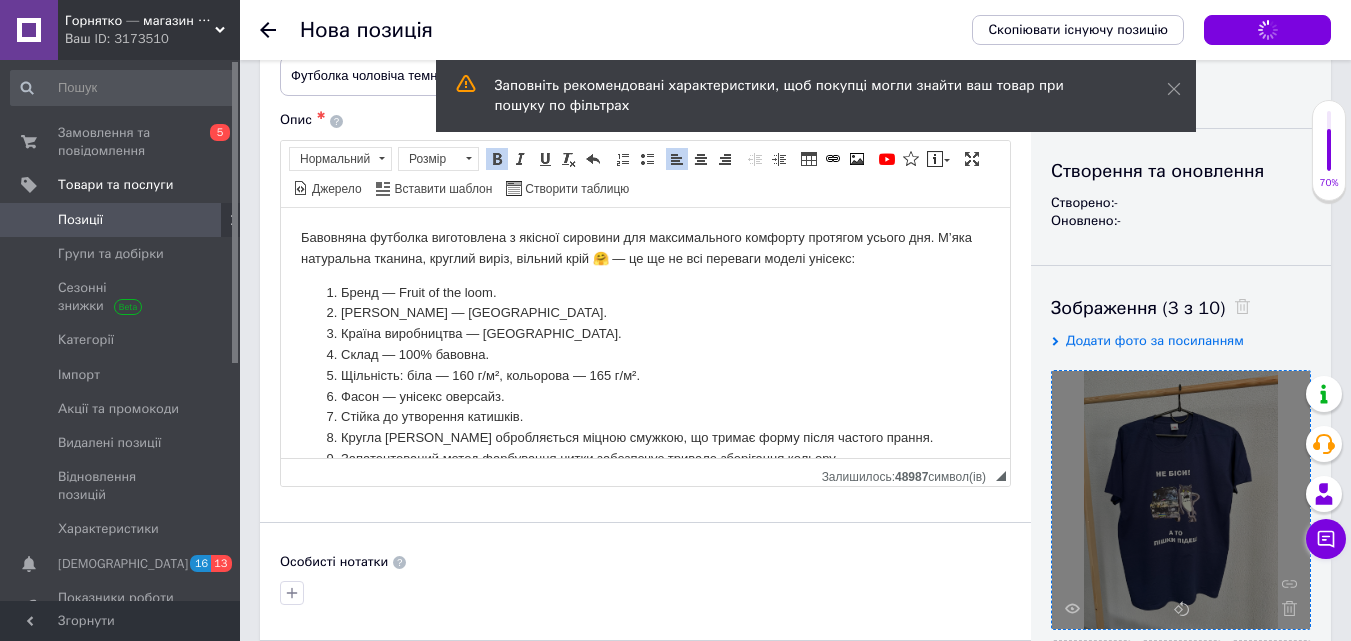 scroll, scrollTop: 0, scrollLeft: 0, axis: both 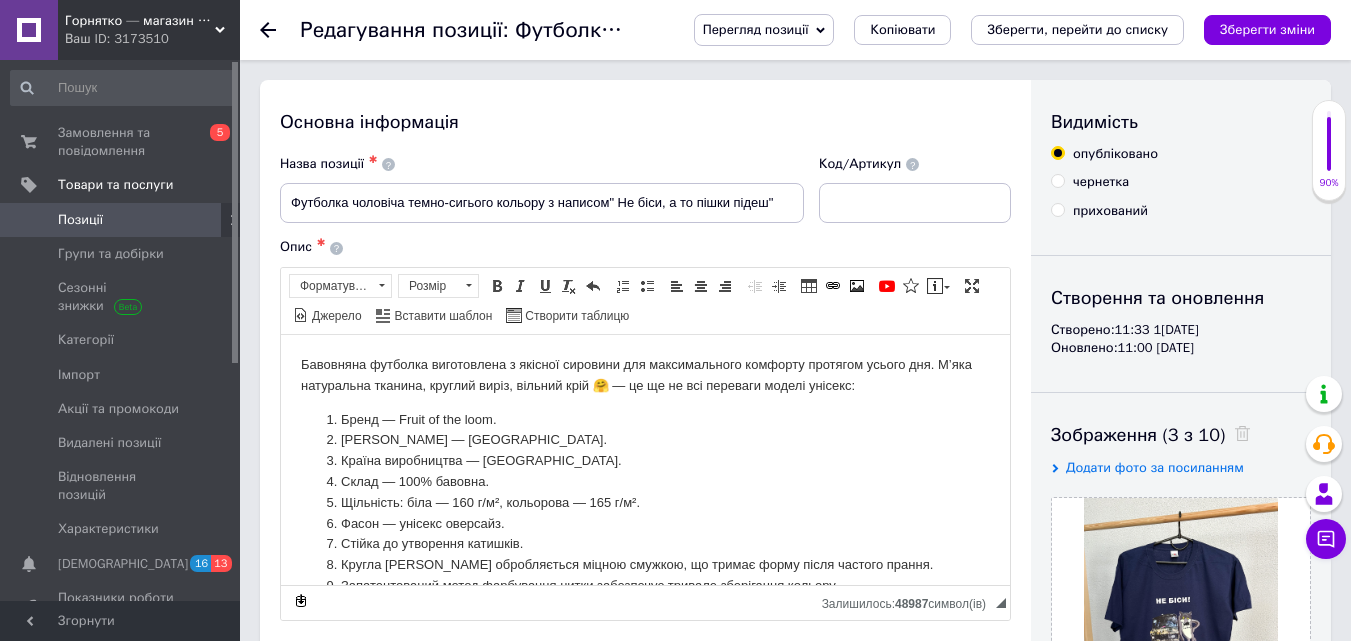 click on "Позиції" at bounding box center [123, 220] 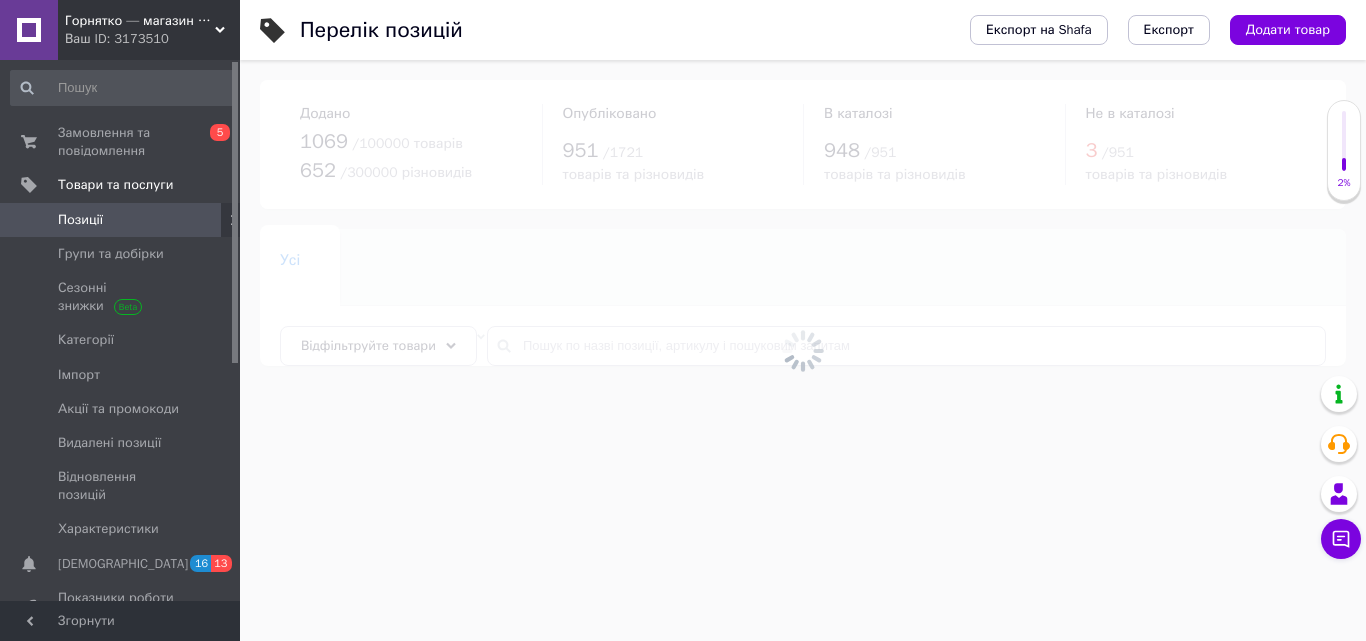 click on "Додати товар" at bounding box center (1288, 30) 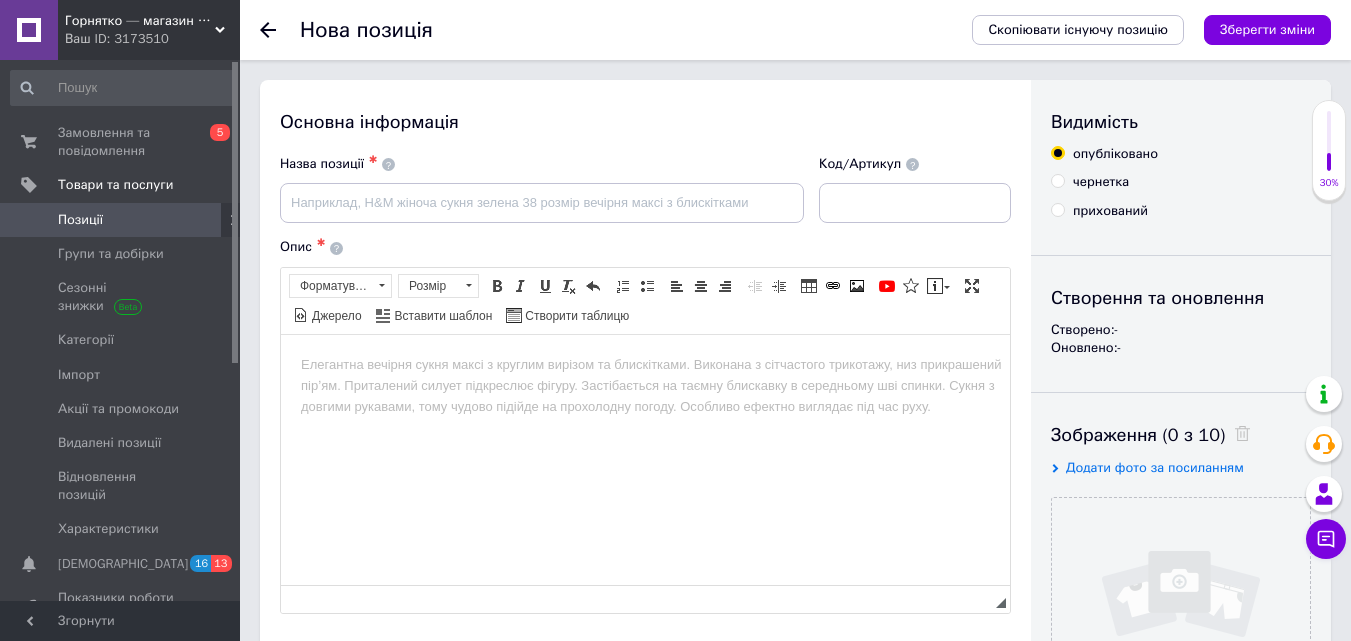 scroll, scrollTop: 0, scrollLeft: 0, axis: both 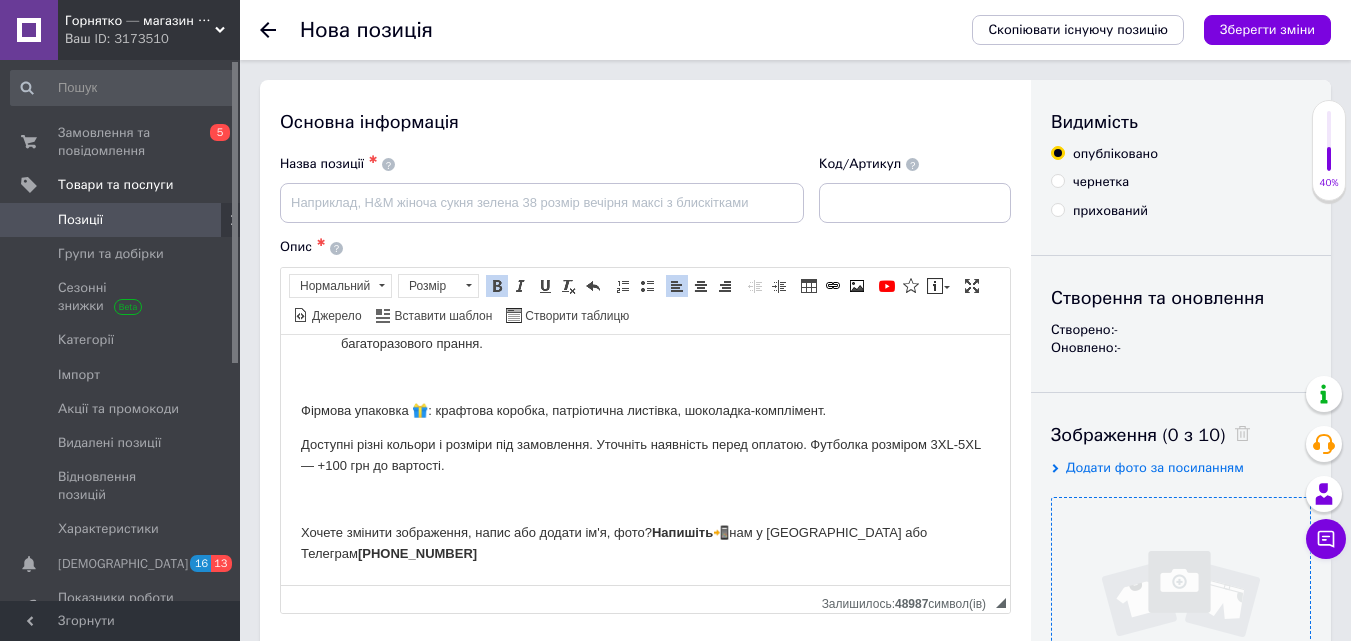 click at bounding box center [1181, 627] 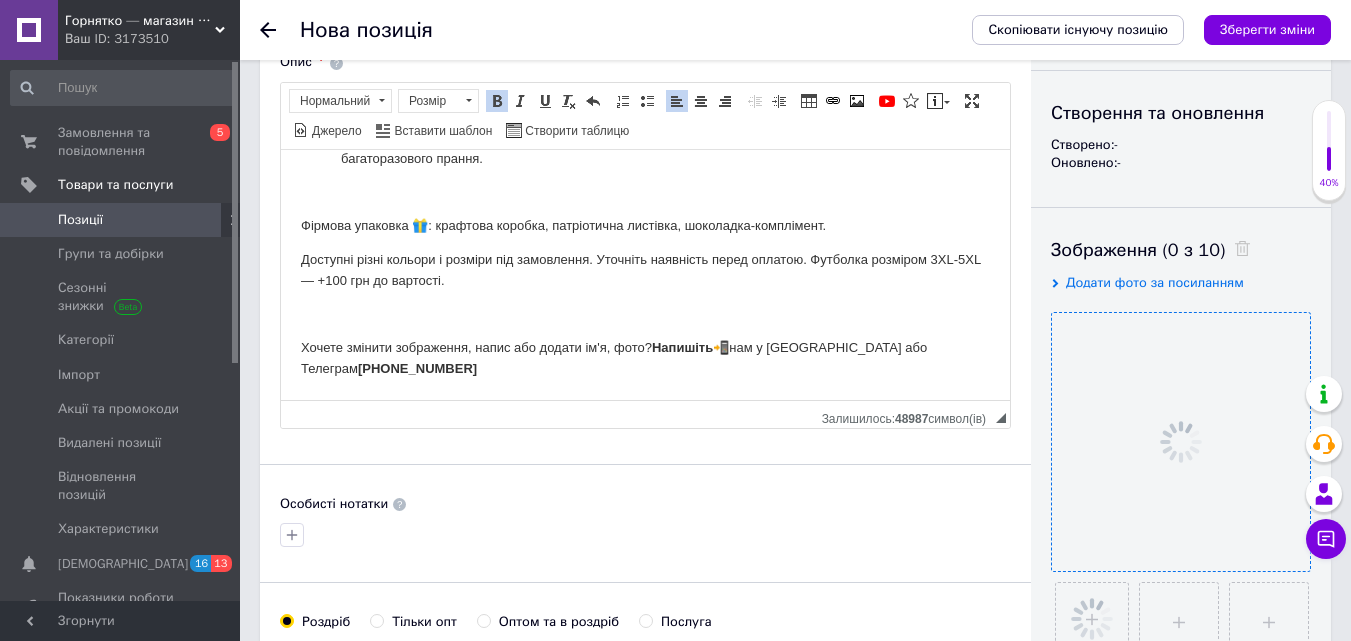scroll, scrollTop: 200, scrollLeft: 0, axis: vertical 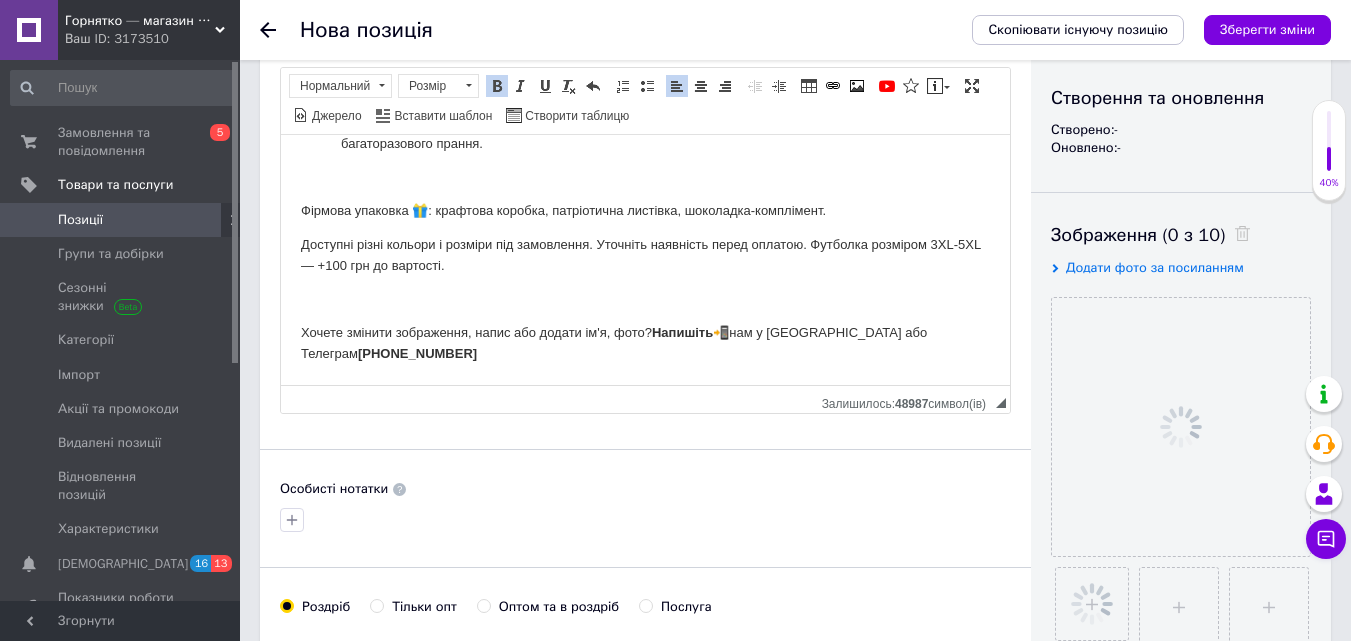 click at bounding box center [1176, 737] 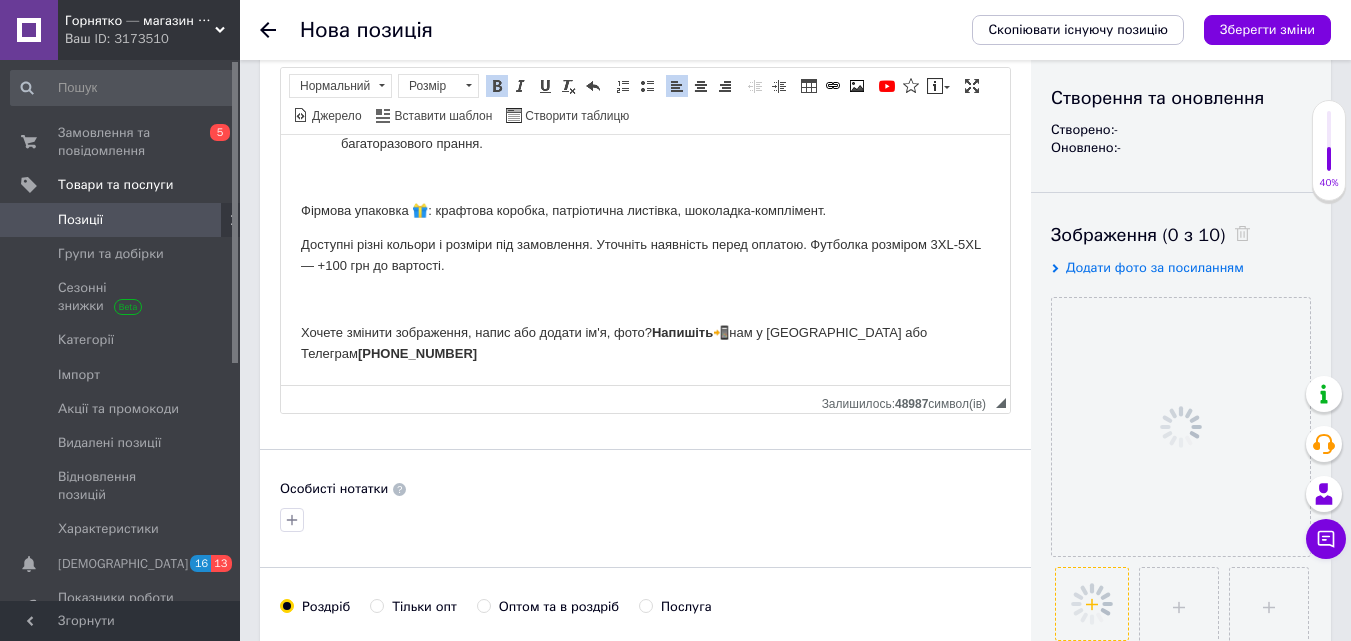 click at bounding box center [1092, 604] 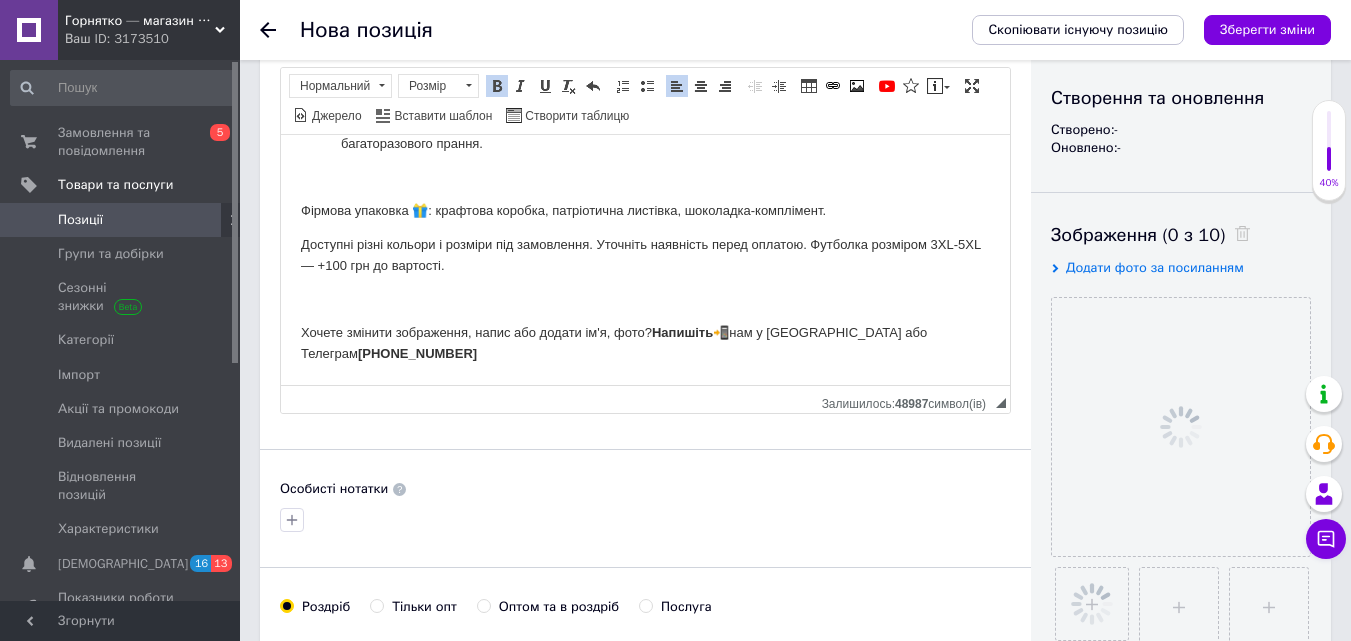 scroll, scrollTop: 300, scrollLeft: 0, axis: vertical 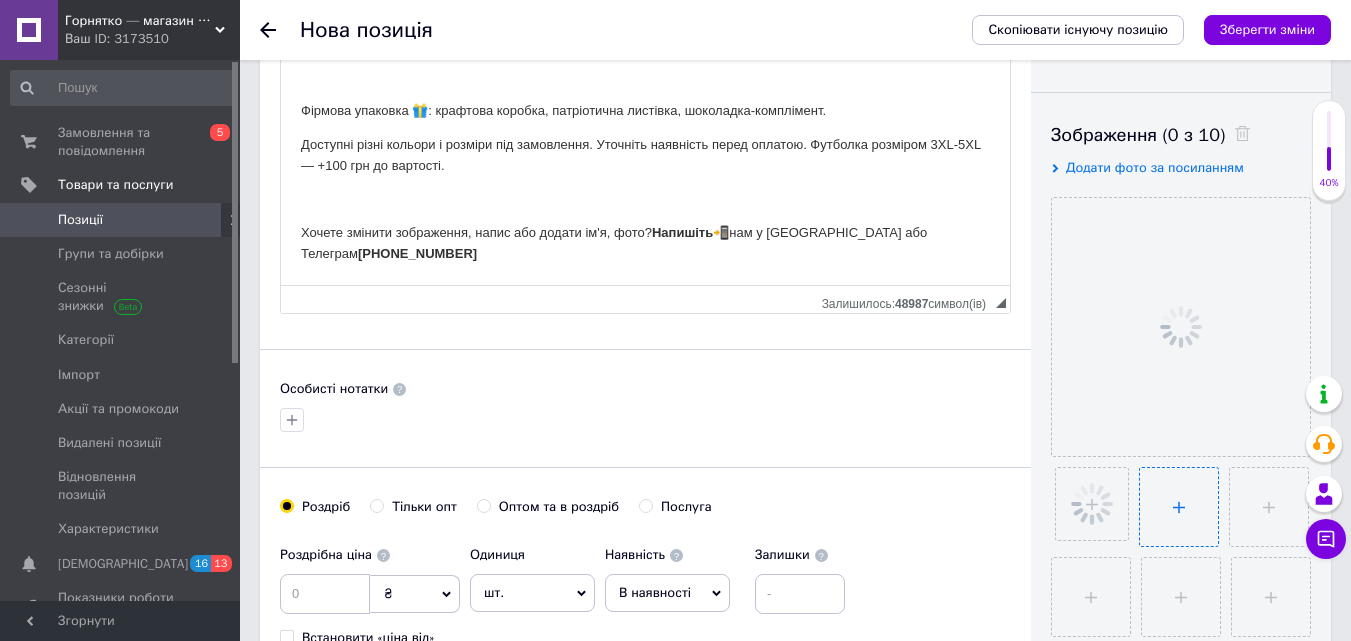 click at bounding box center [1179, 507] 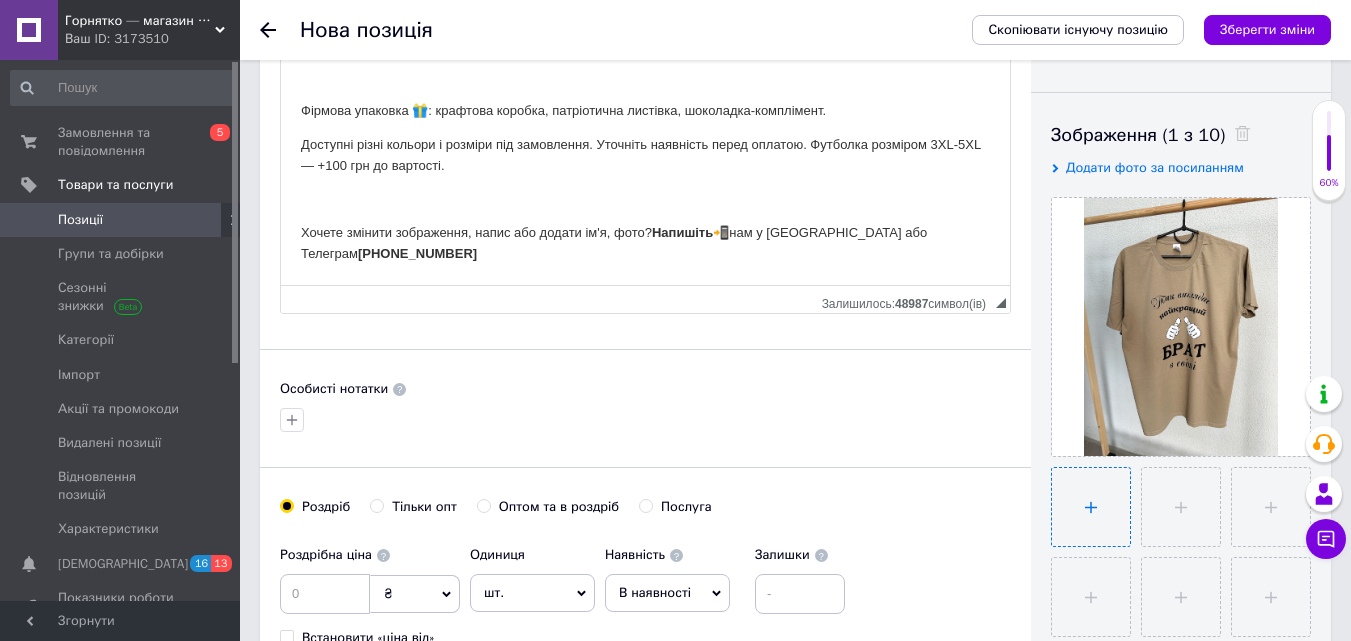 type on "C:\fakepath\6672319813_w1280_h1280_image.webp" 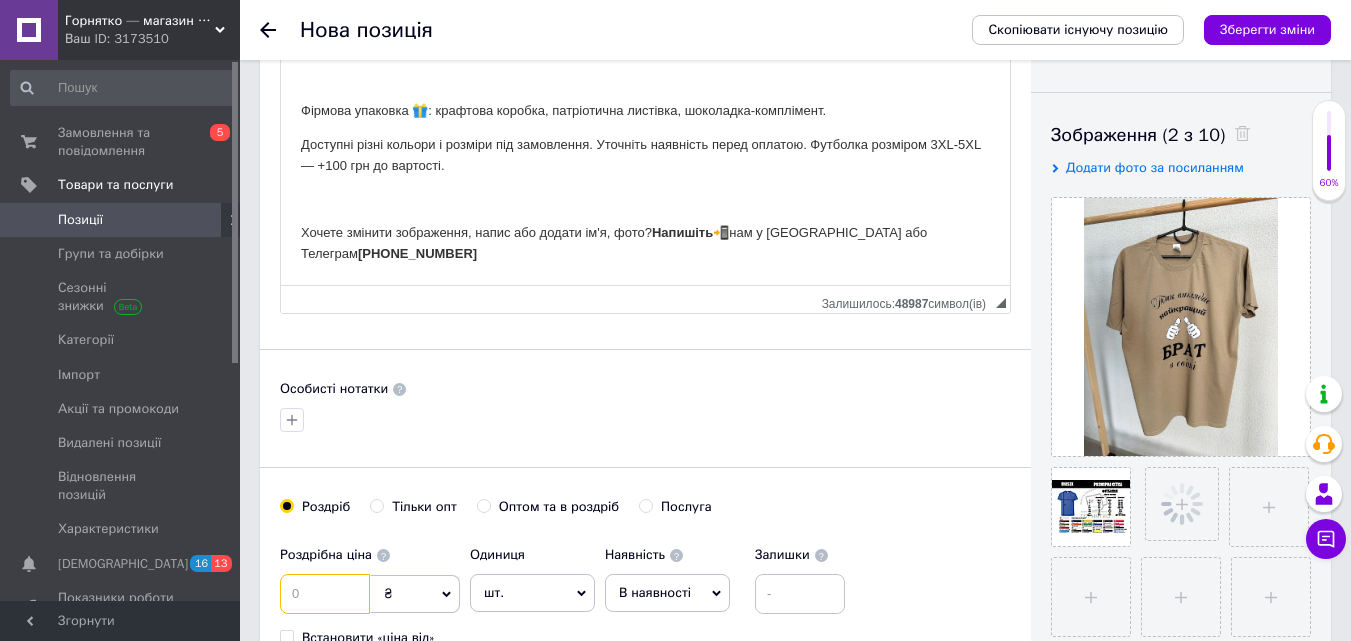 click at bounding box center [325, 594] 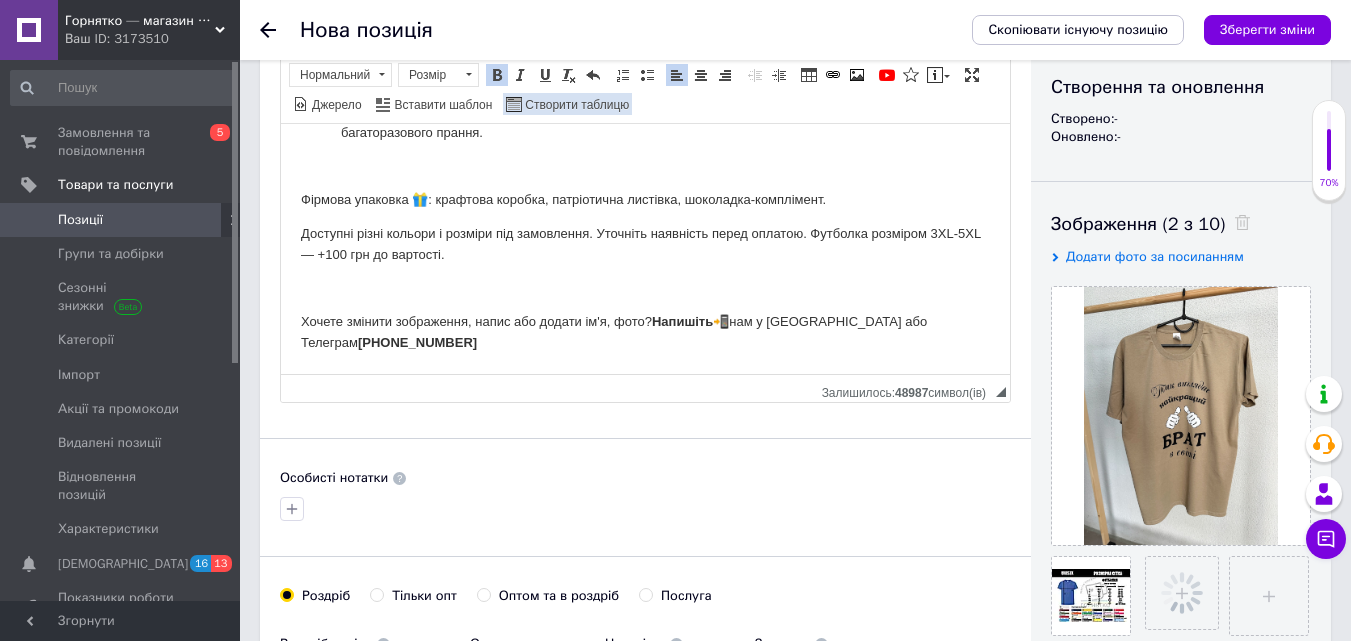 scroll, scrollTop: 0, scrollLeft: 0, axis: both 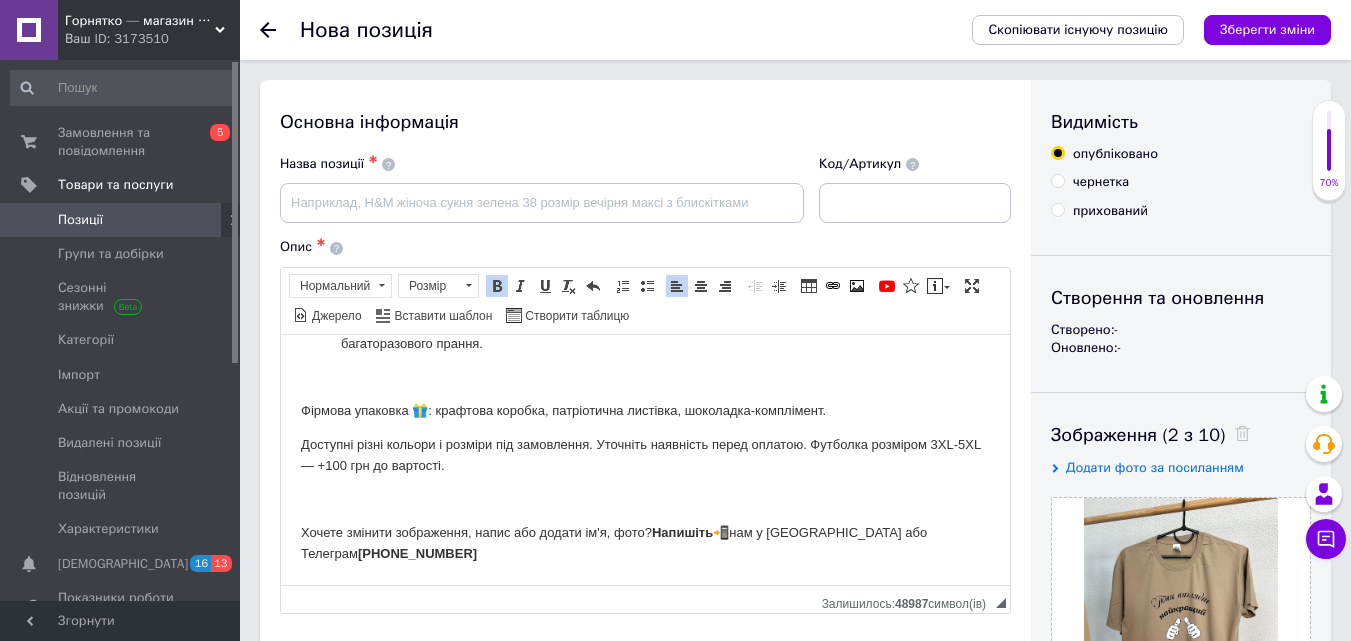 type on "600" 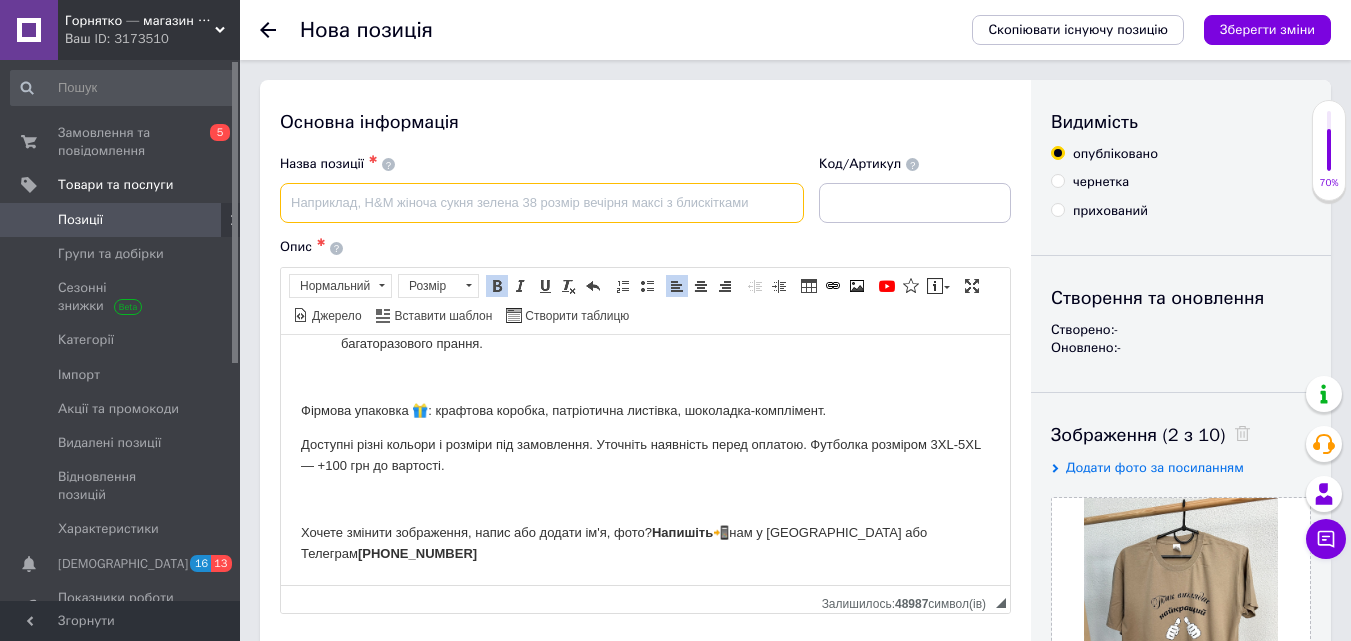 click at bounding box center (542, 203) 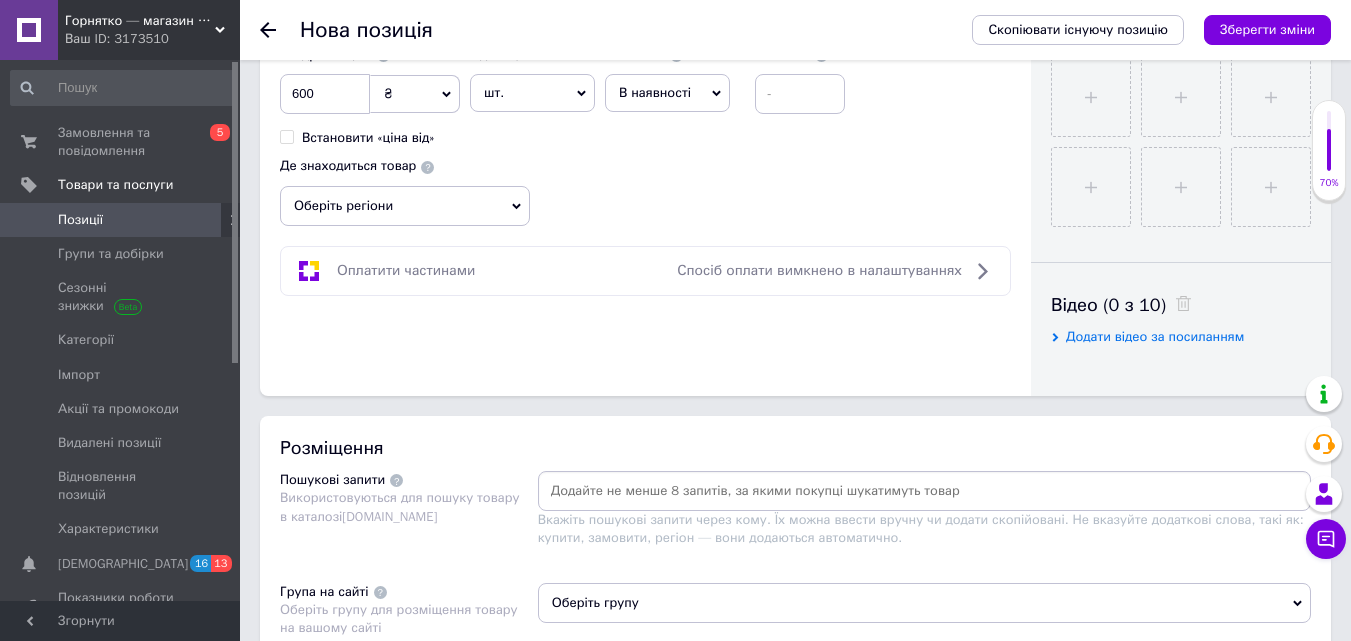 scroll, scrollTop: 1000, scrollLeft: 0, axis: vertical 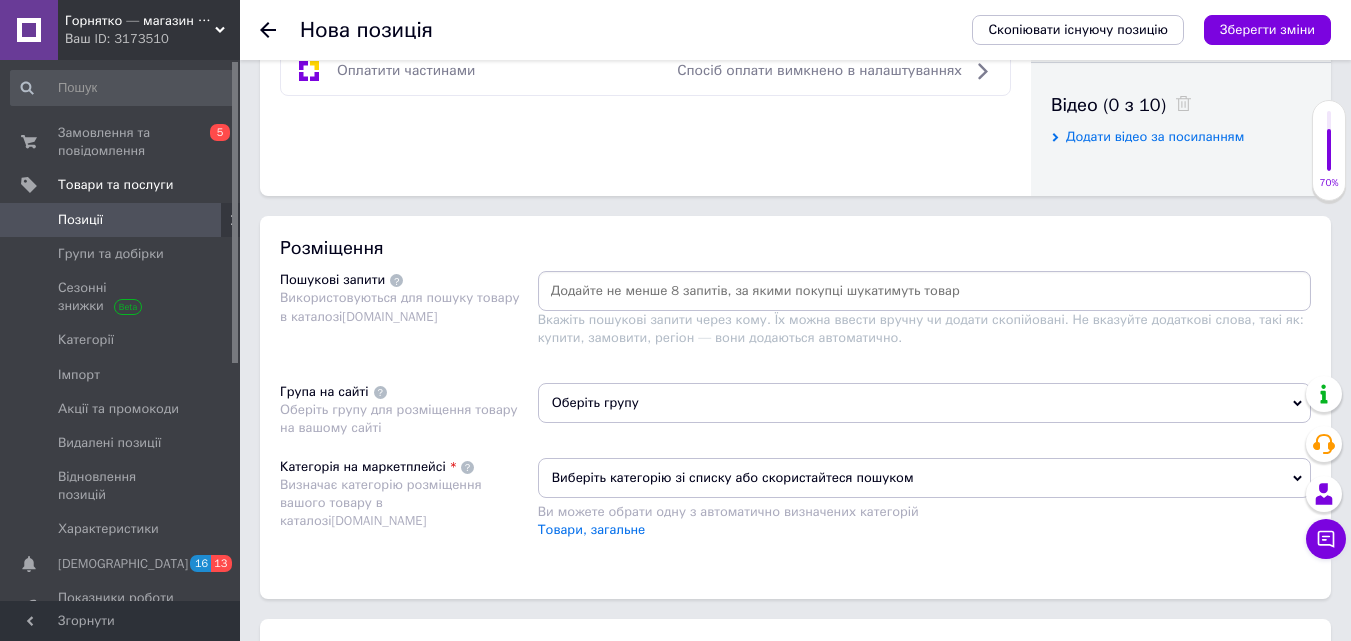 type on "Футболка для брата колір [PERSON_NAME] з написом" Так виглядає найкращий брат у світі"" 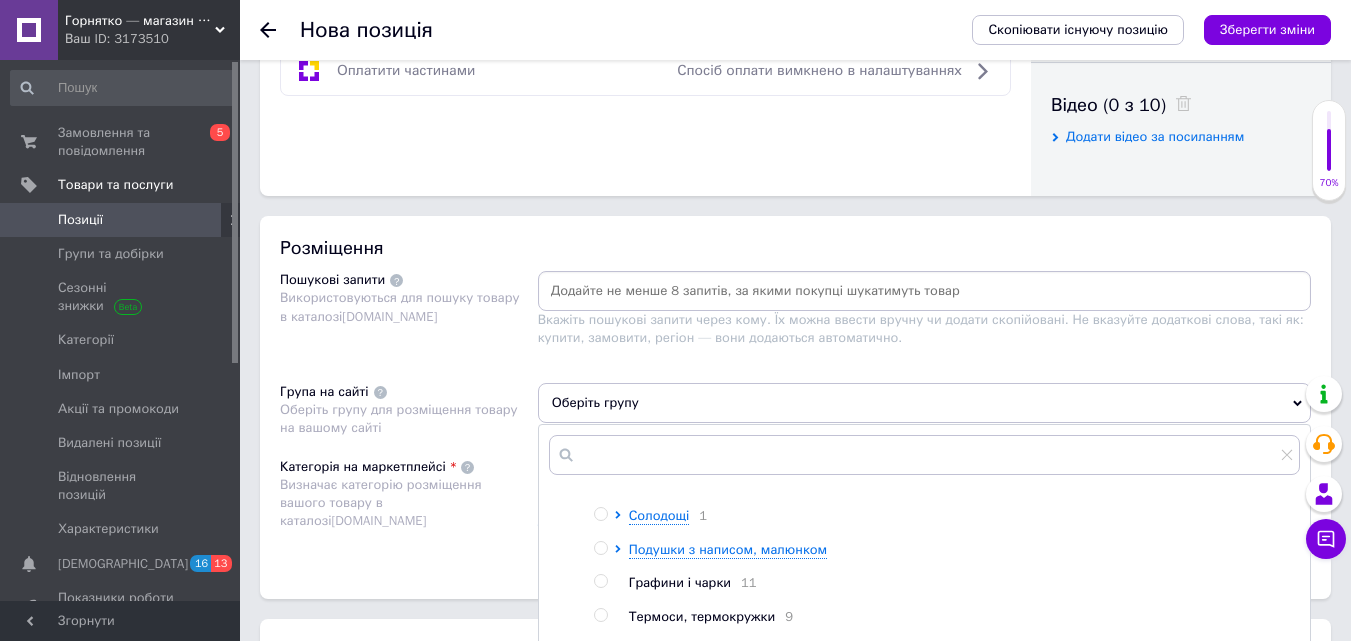 scroll, scrollTop: 200, scrollLeft: 0, axis: vertical 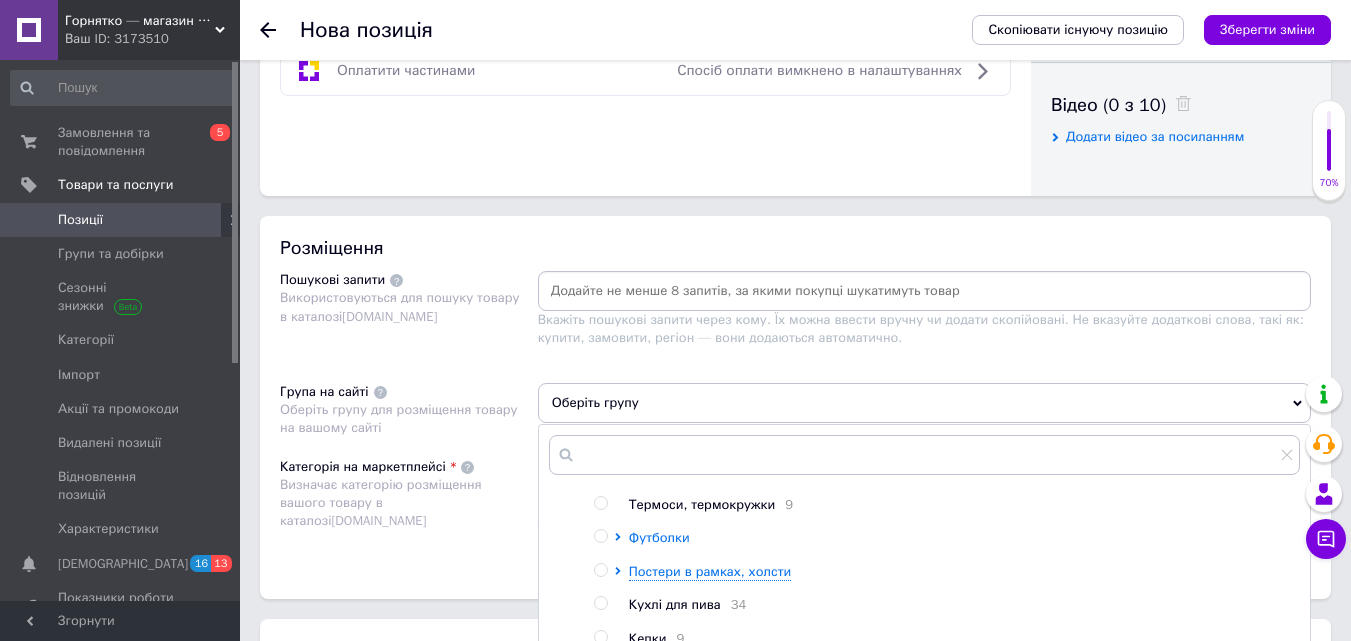 click on "Футболки" at bounding box center [659, 537] 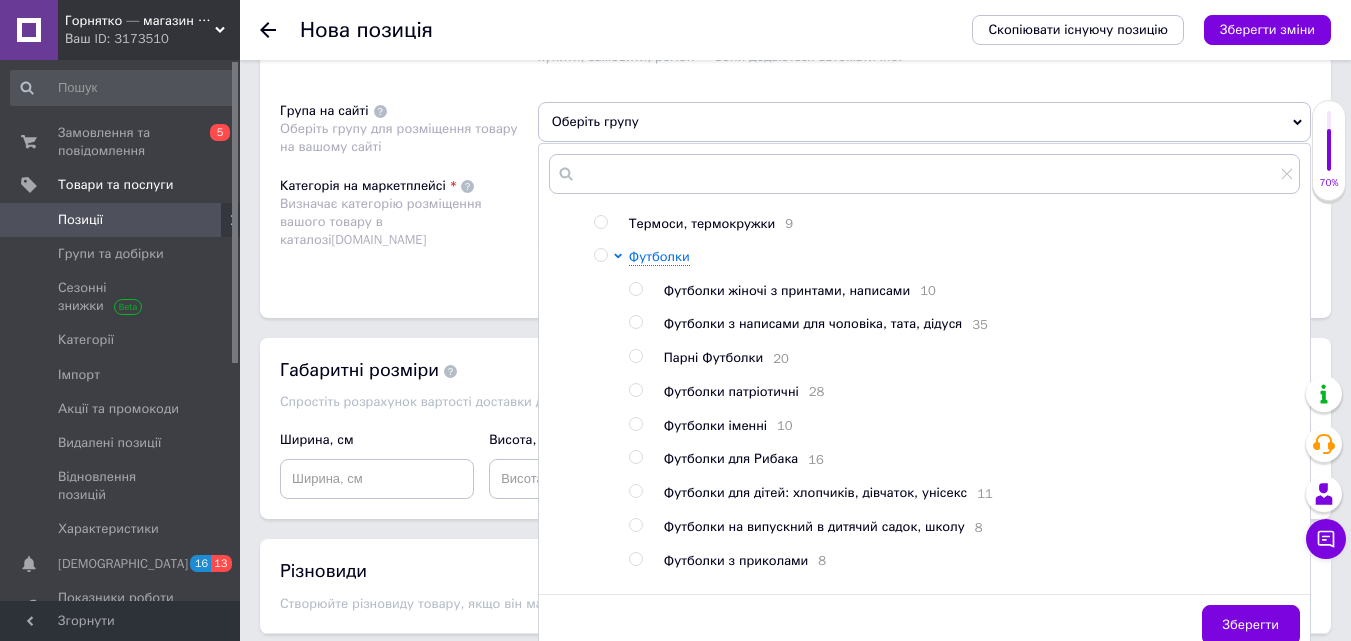 scroll, scrollTop: 1300, scrollLeft: 0, axis: vertical 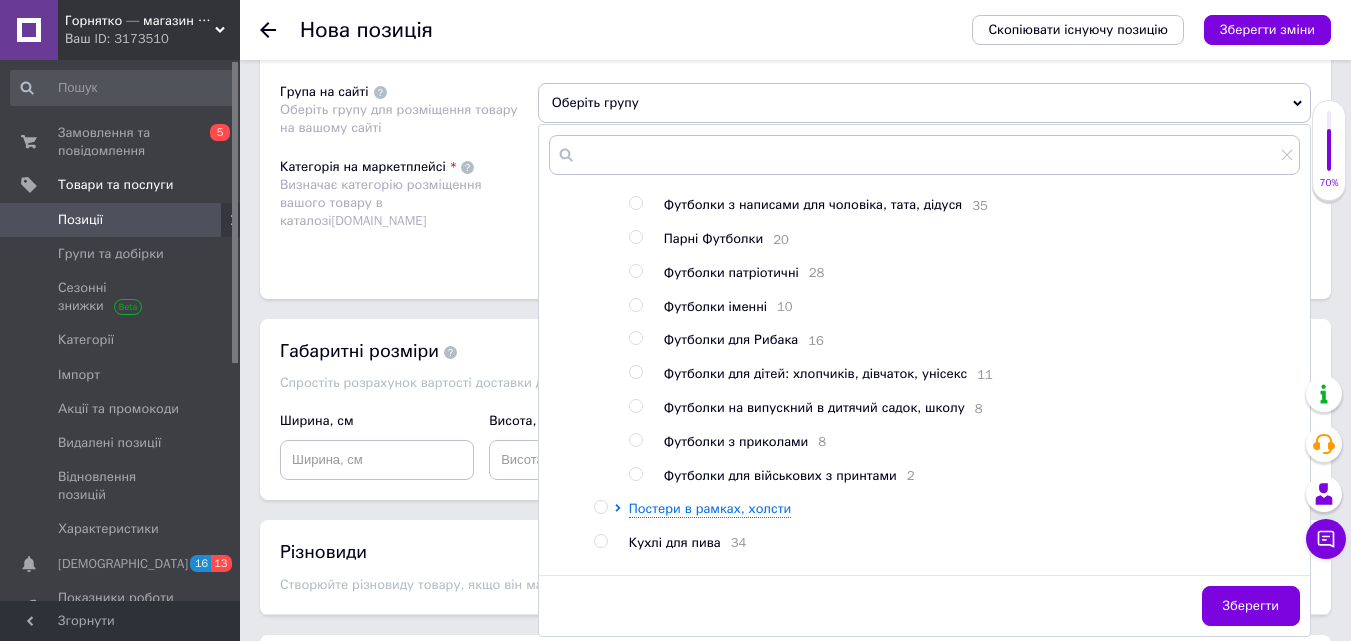 click at bounding box center [635, 440] 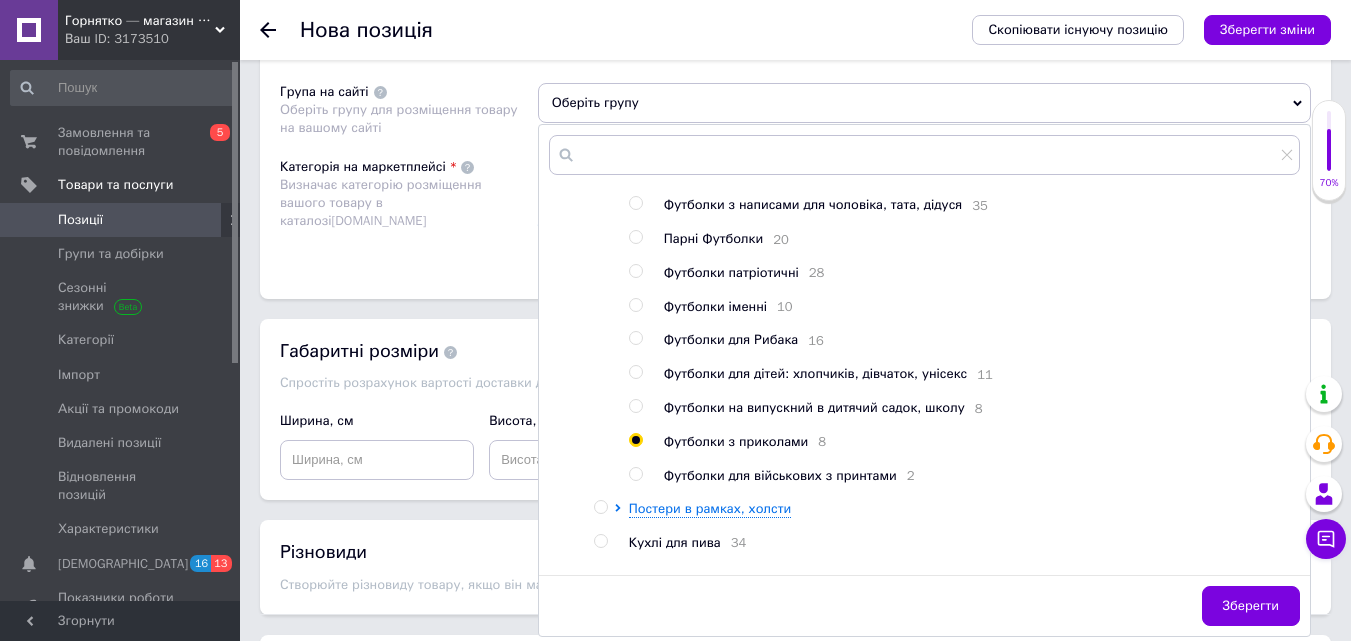 radio on "true" 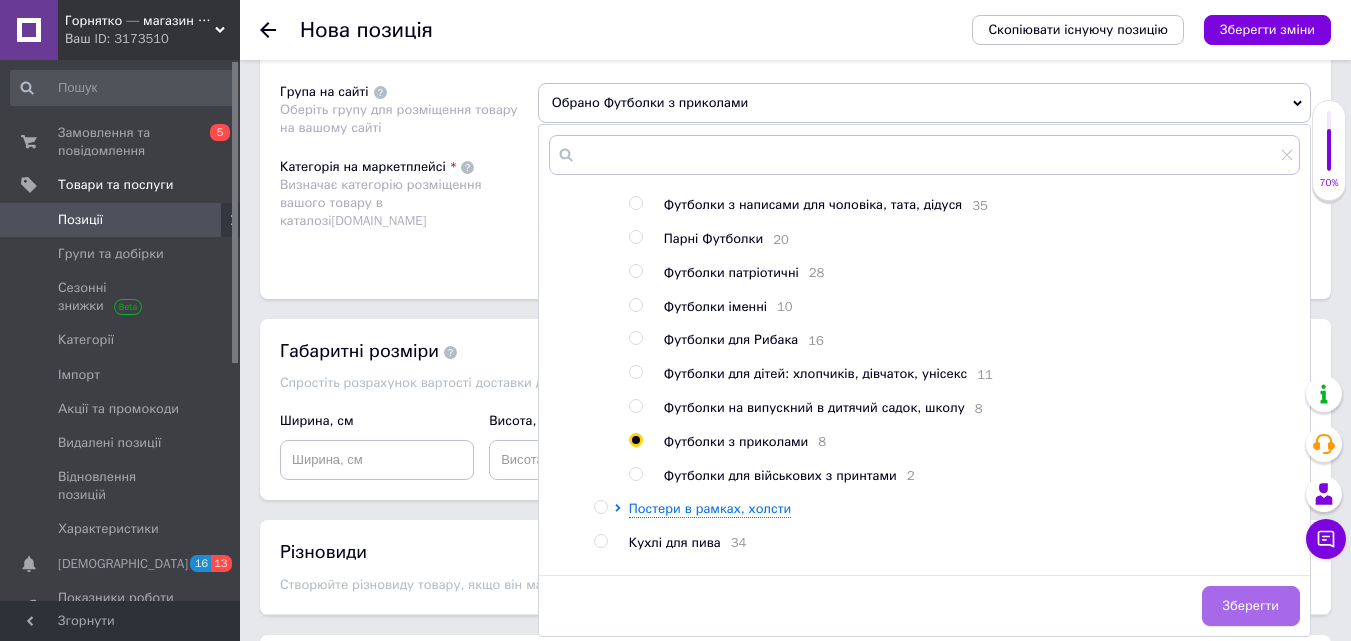 click on "Зберегти" at bounding box center [1251, 606] 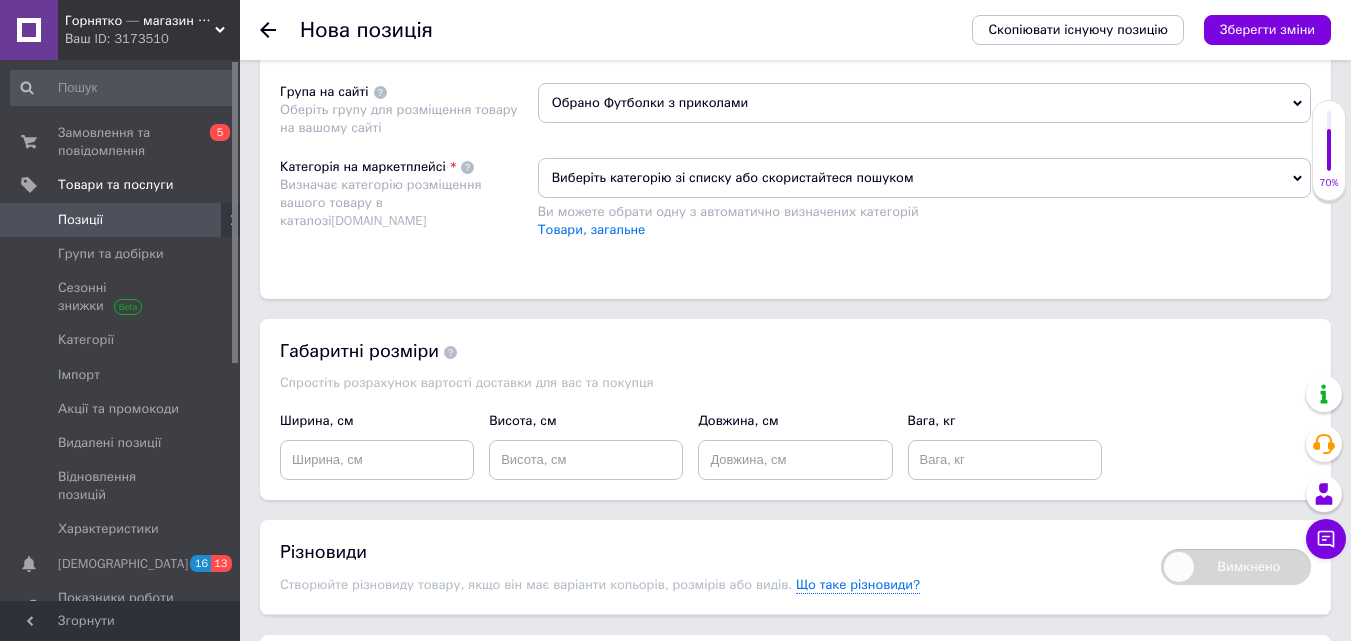 click on "Виберіть категорію зі списку або скористайтеся пошуком" at bounding box center (924, 178) 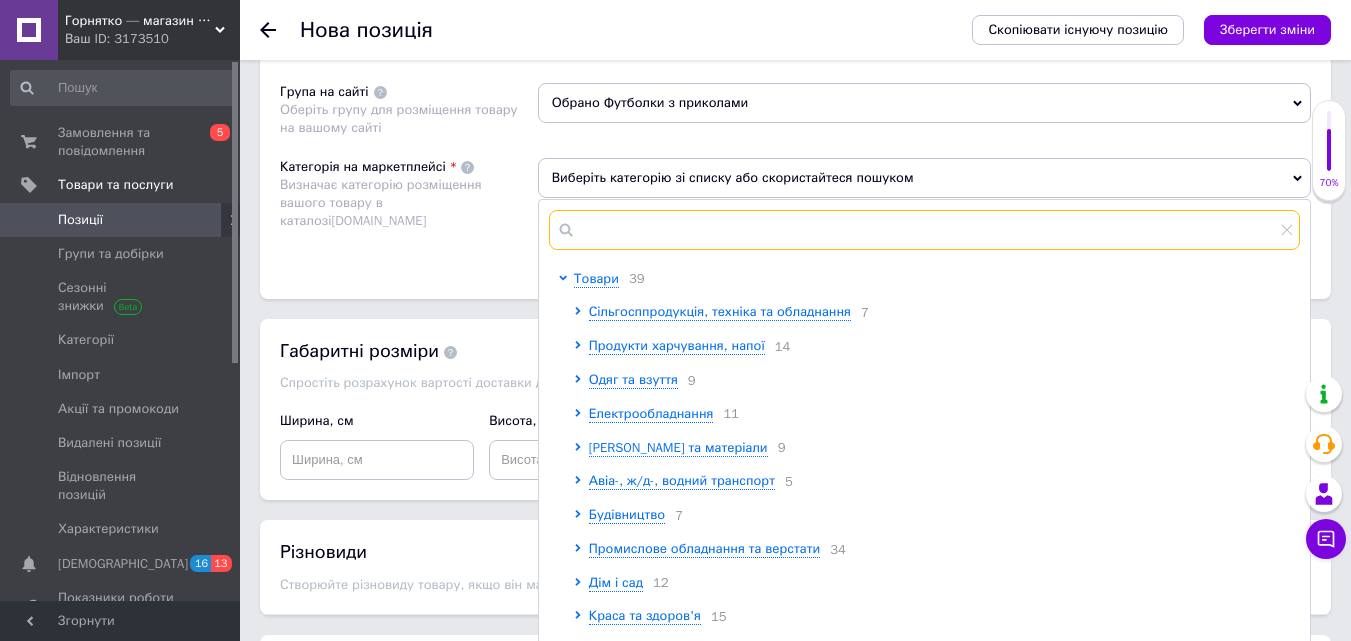 click at bounding box center [924, 230] 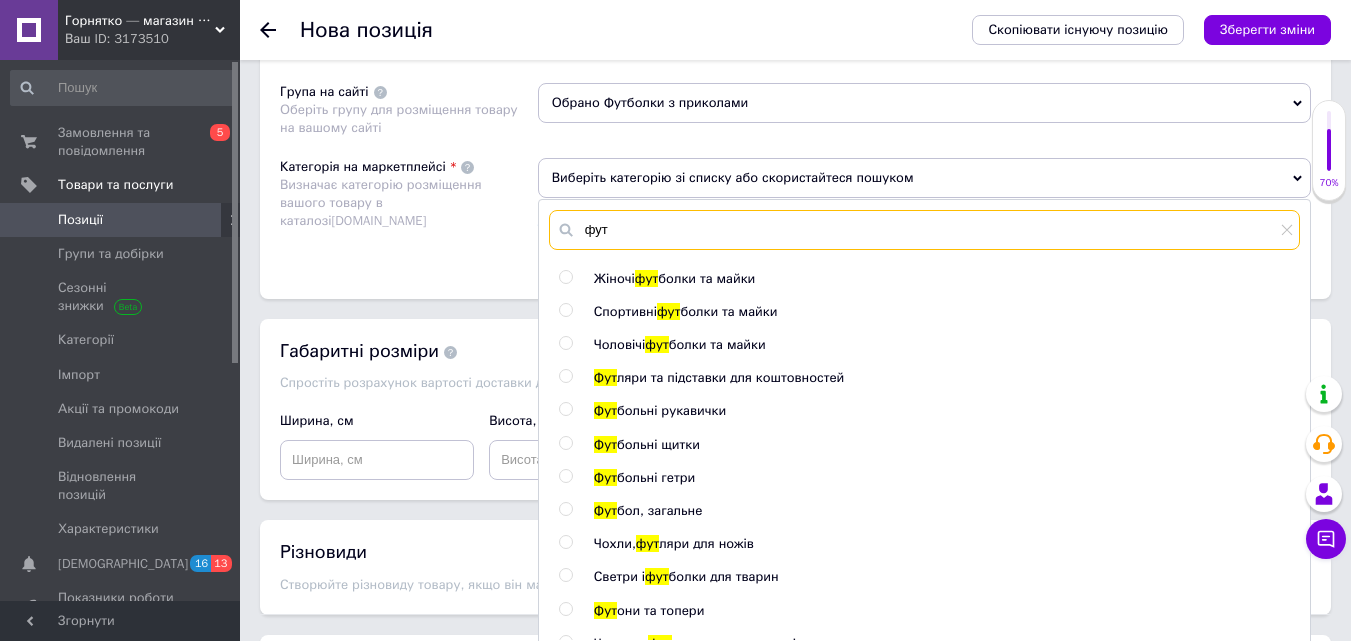 type on "фут" 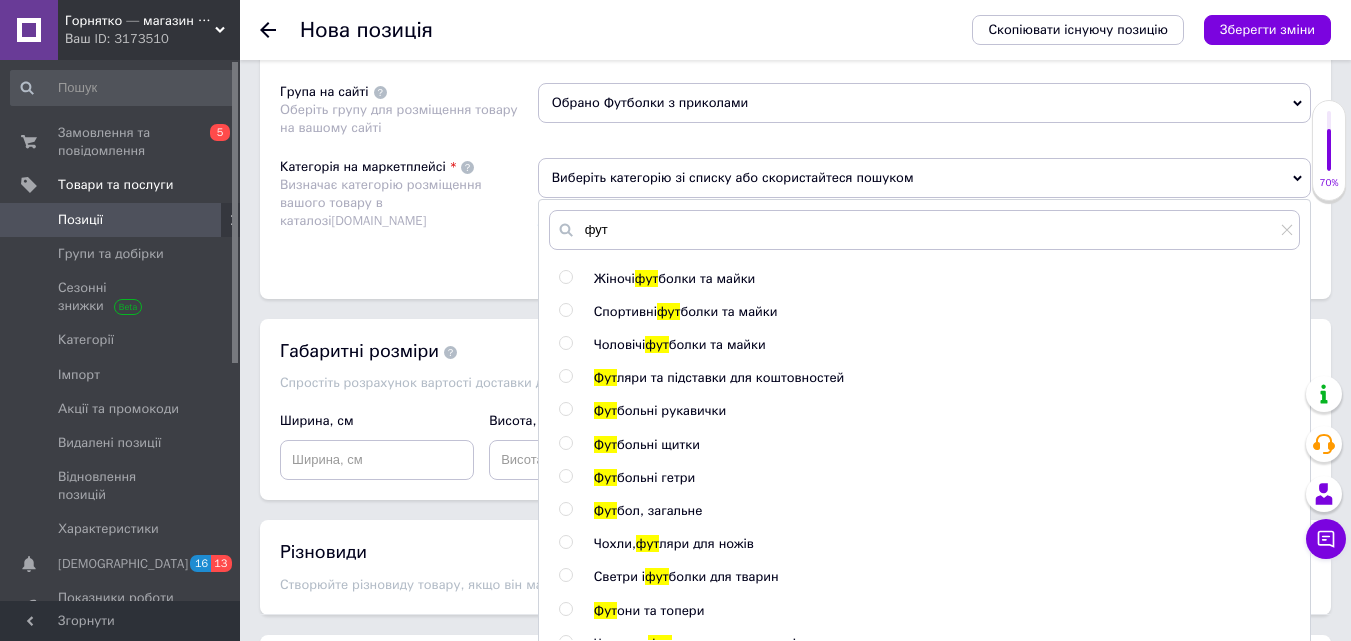click on "Чоловічі" at bounding box center [620, 344] 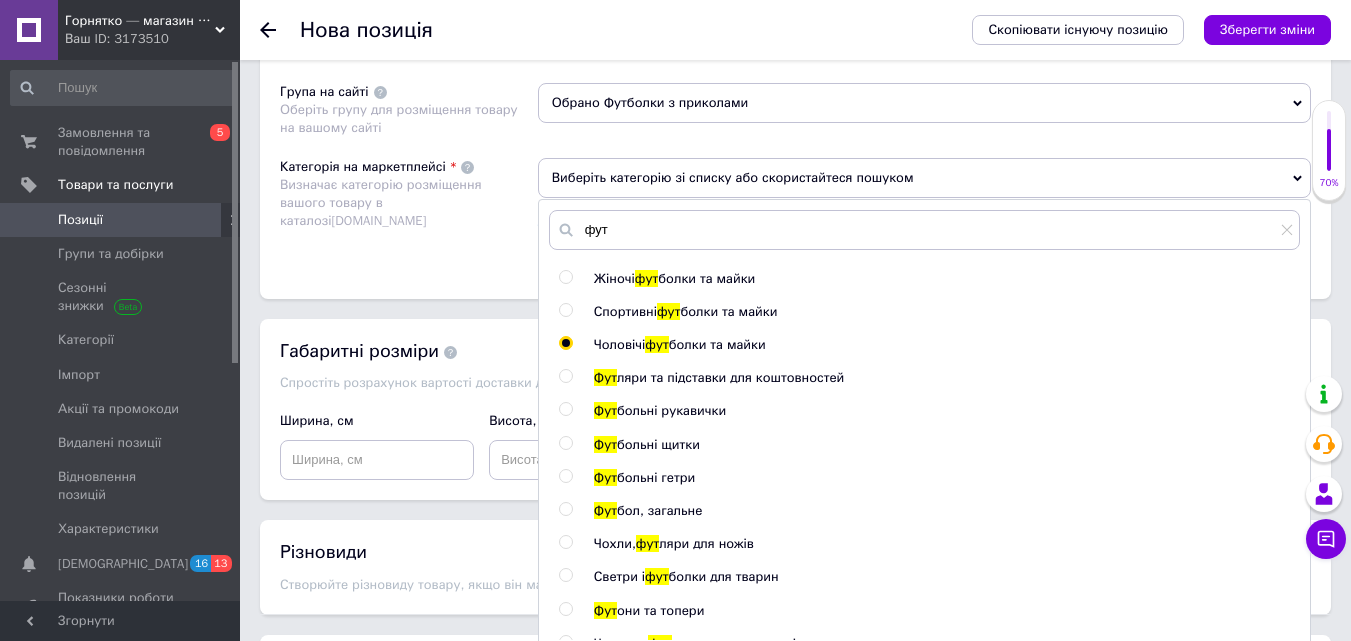 radio on "true" 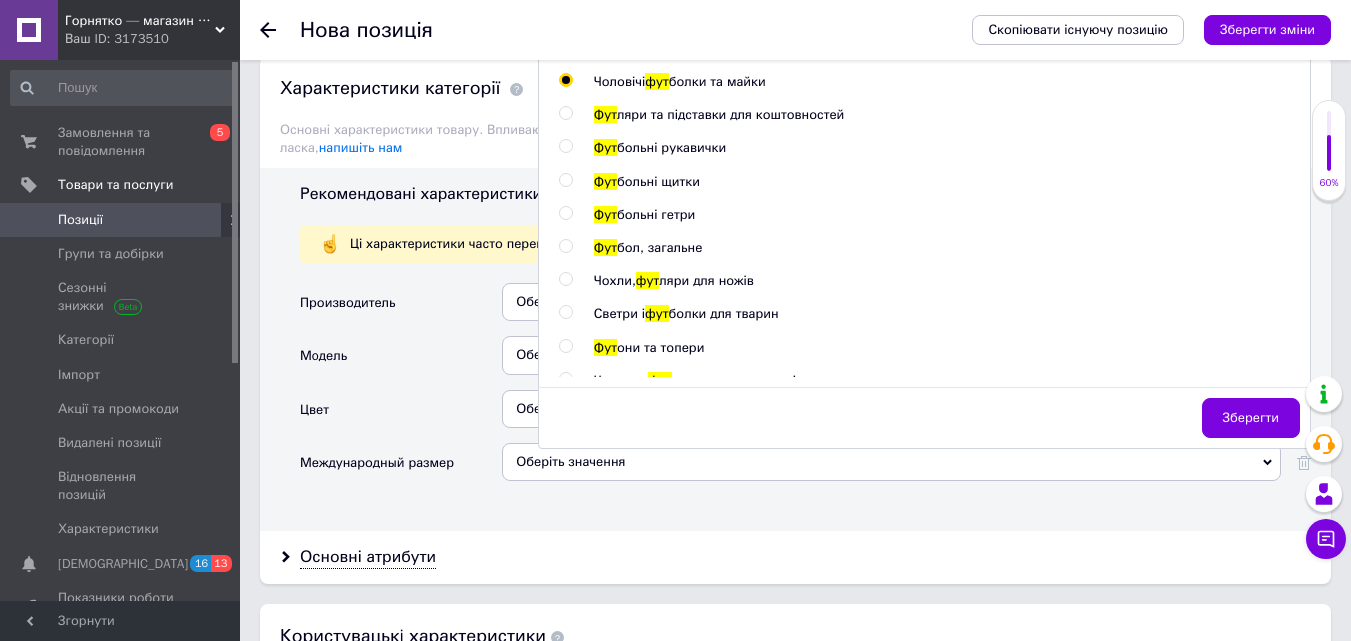 scroll, scrollTop: 1600, scrollLeft: 0, axis: vertical 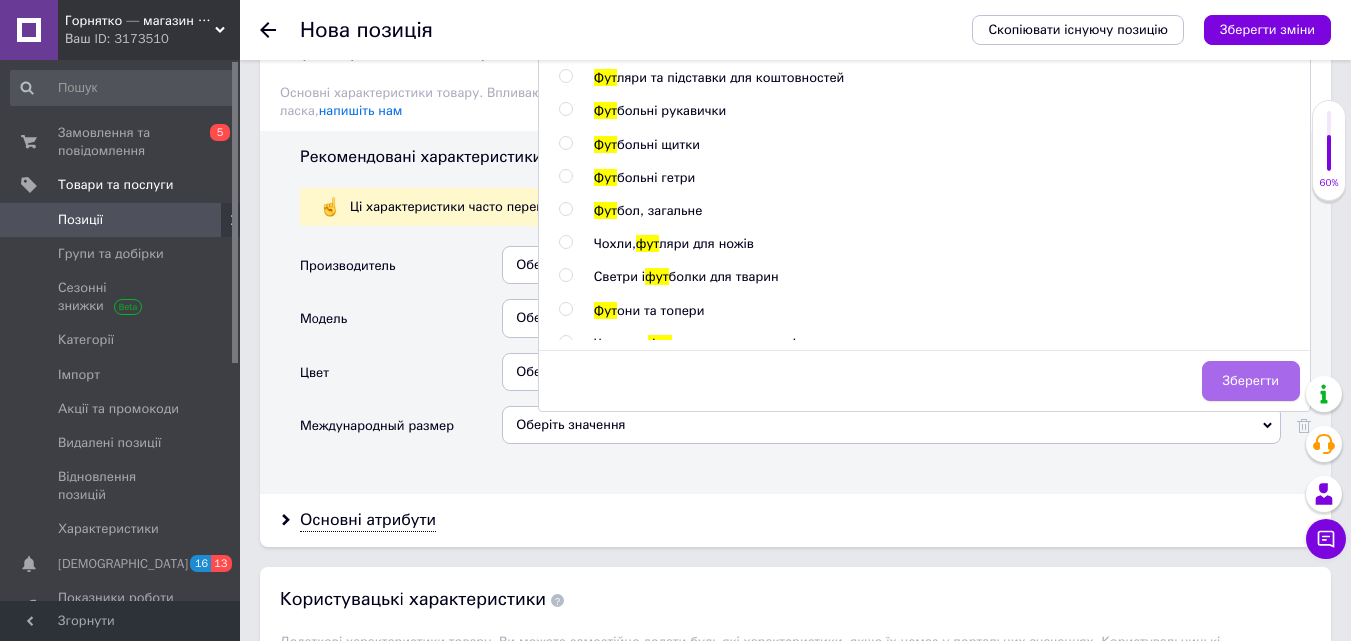 click on "Зберегти" at bounding box center [1251, 381] 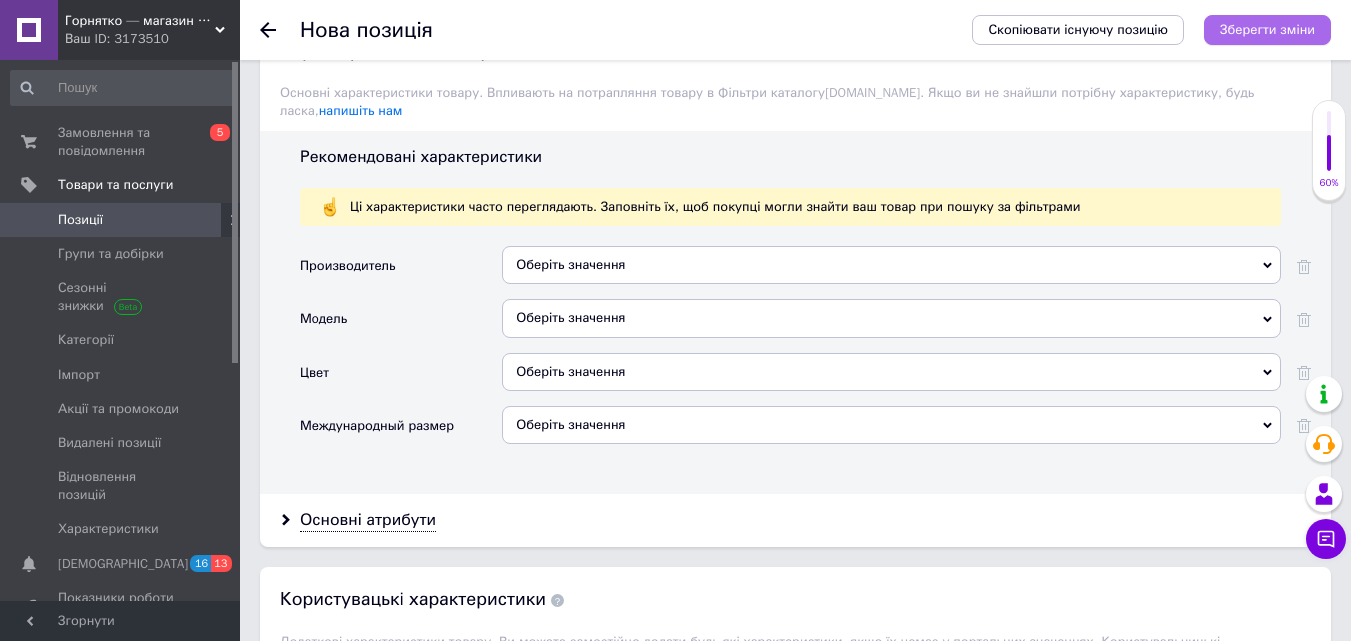 click on "Зберегти зміни" at bounding box center (1267, 30) 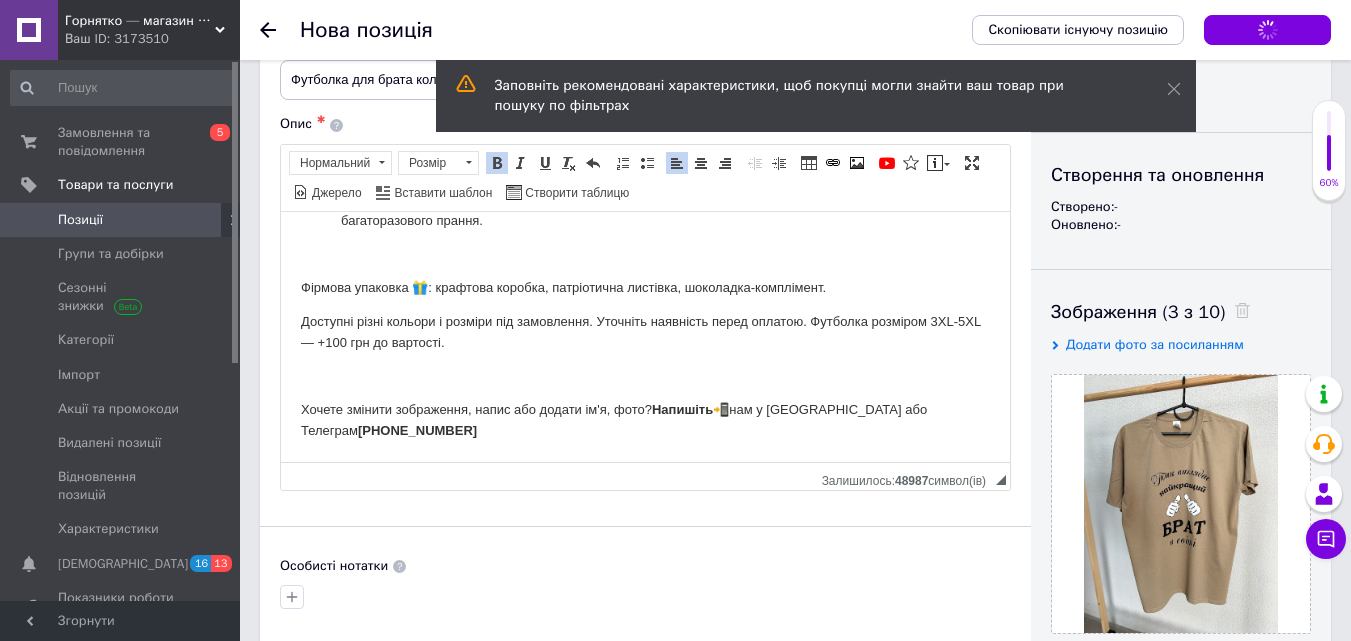 scroll, scrollTop: 0, scrollLeft: 0, axis: both 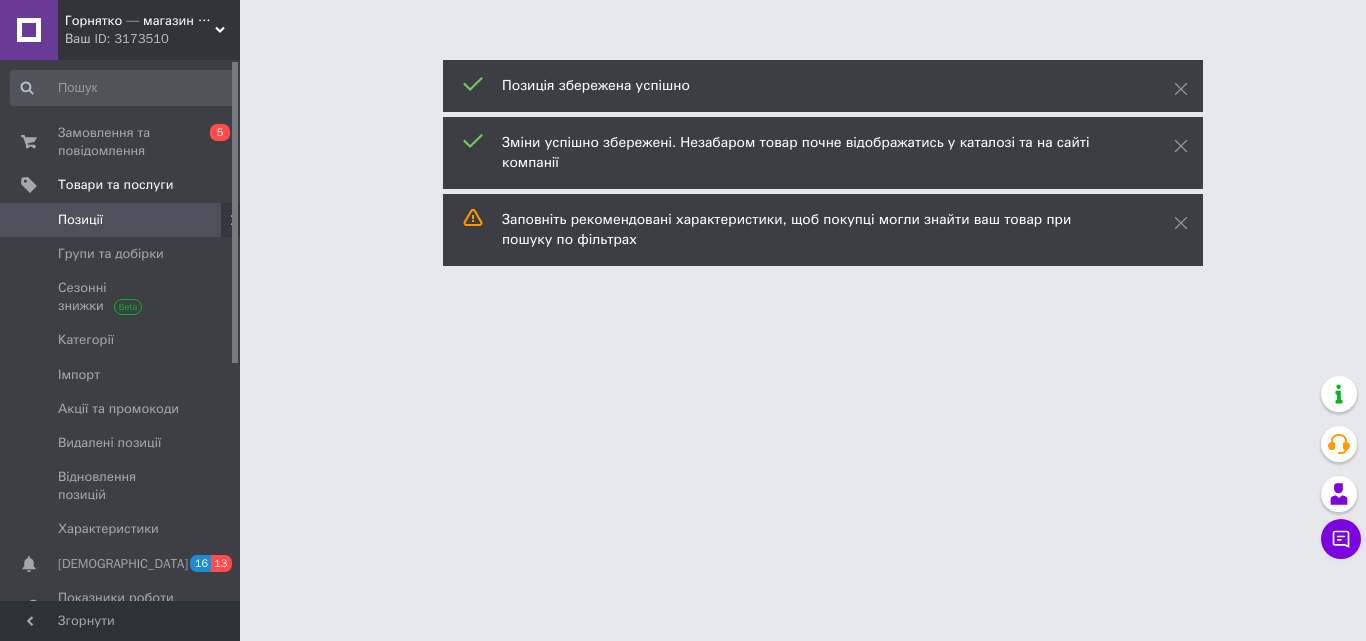 click on "Позиції" at bounding box center [123, 220] 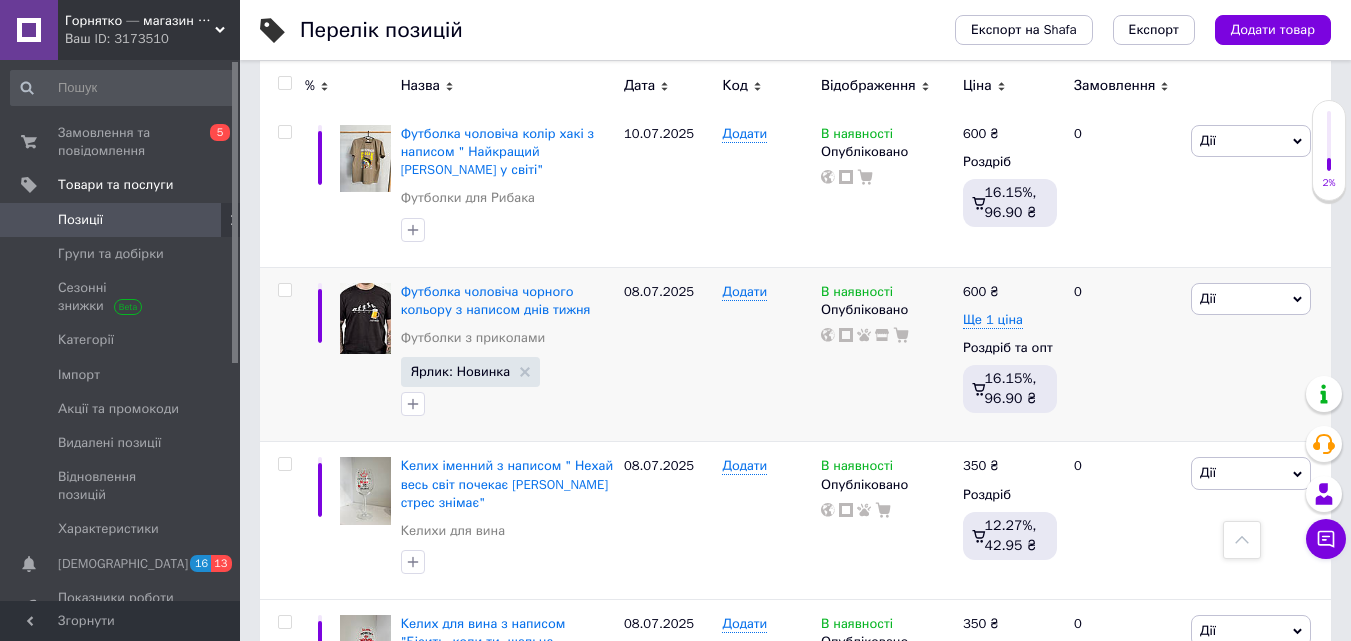 scroll, scrollTop: 800, scrollLeft: 0, axis: vertical 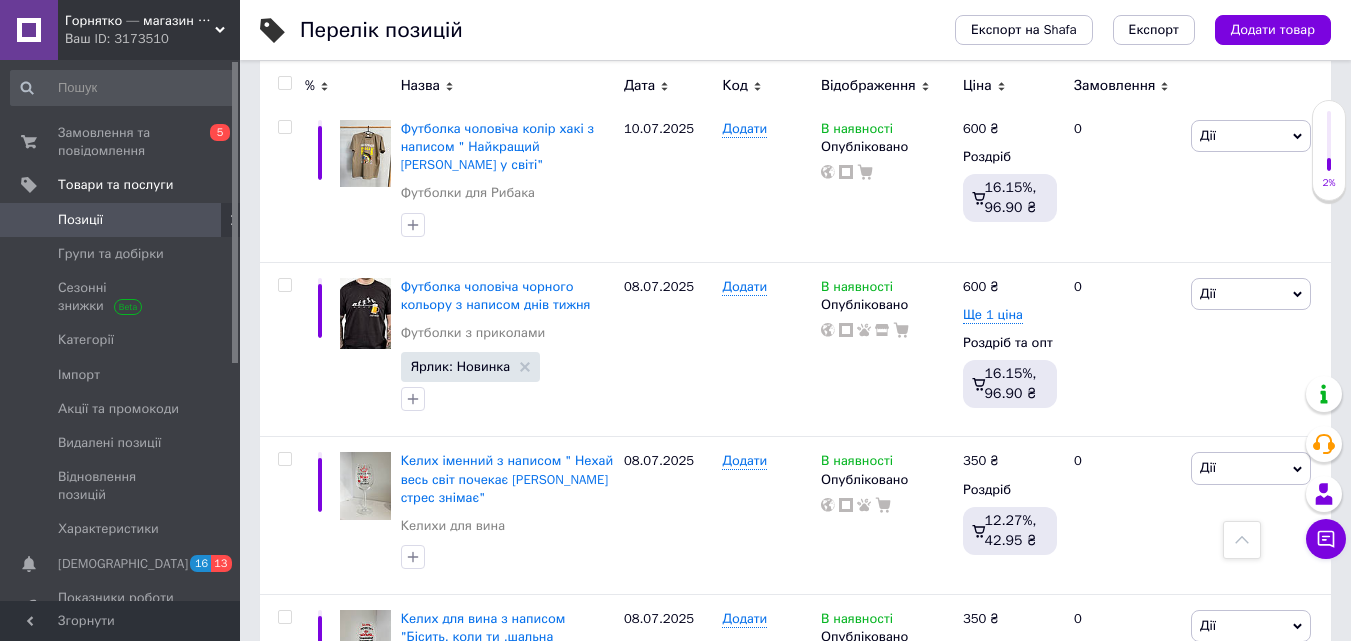 drag, startPoint x: 1302, startPoint y: 24, endPoint x: 1275, endPoint y: 33, distance: 28.460499 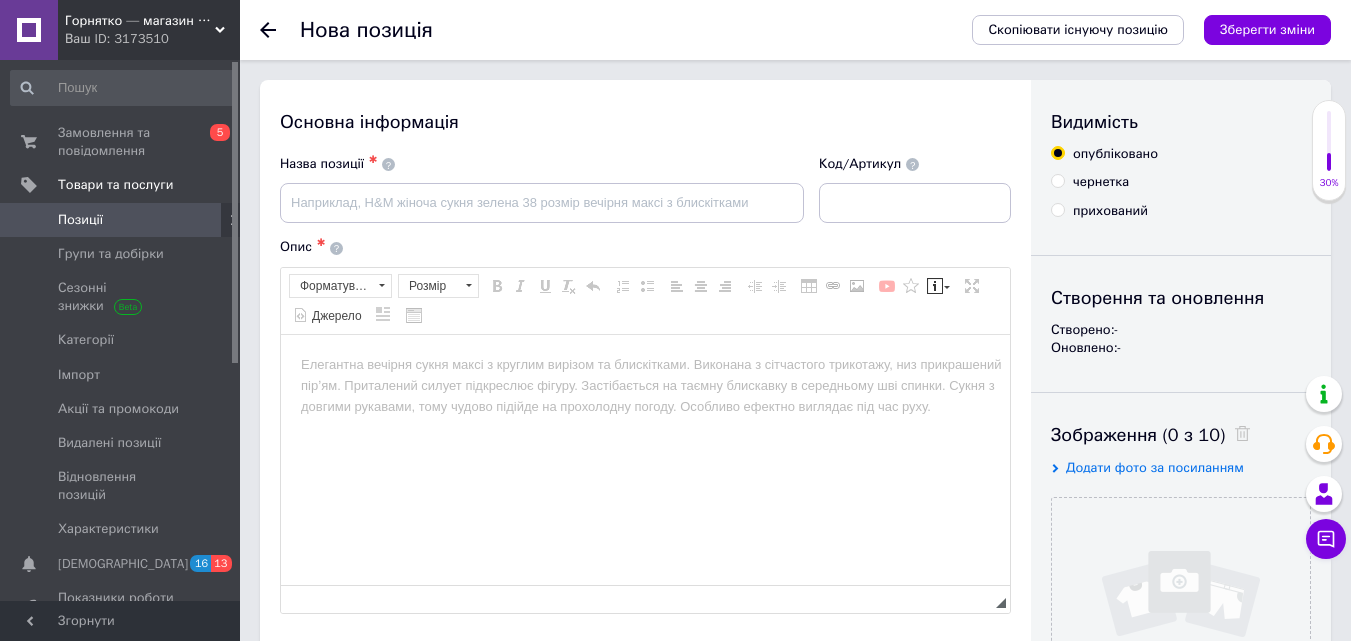 scroll, scrollTop: 0, scrollLeft: 0, axis: both 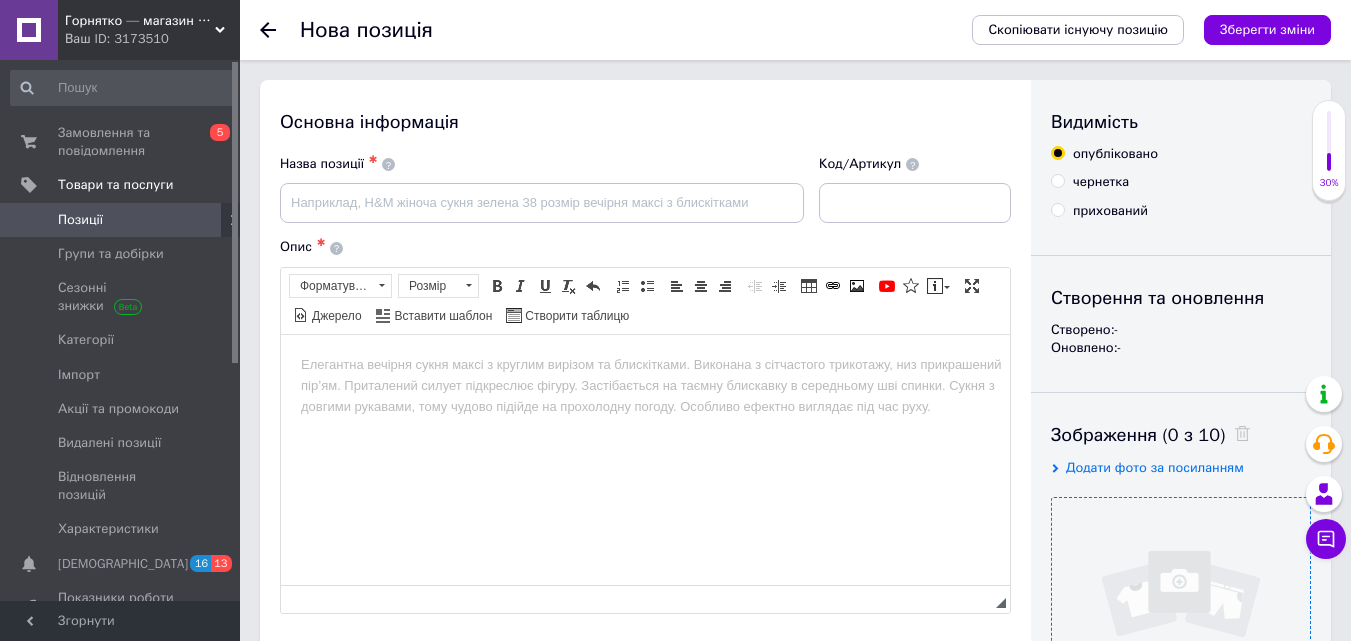 click at bounding box center (1181, 627) 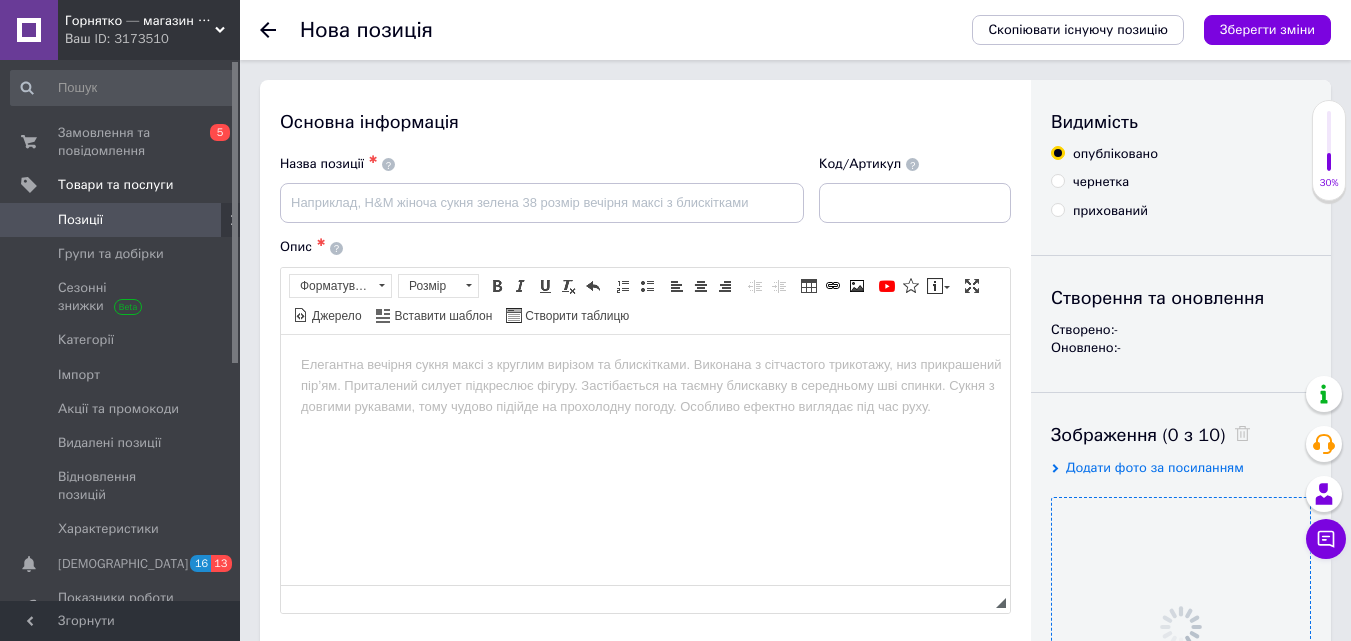 click at bounding box center [645, 364] 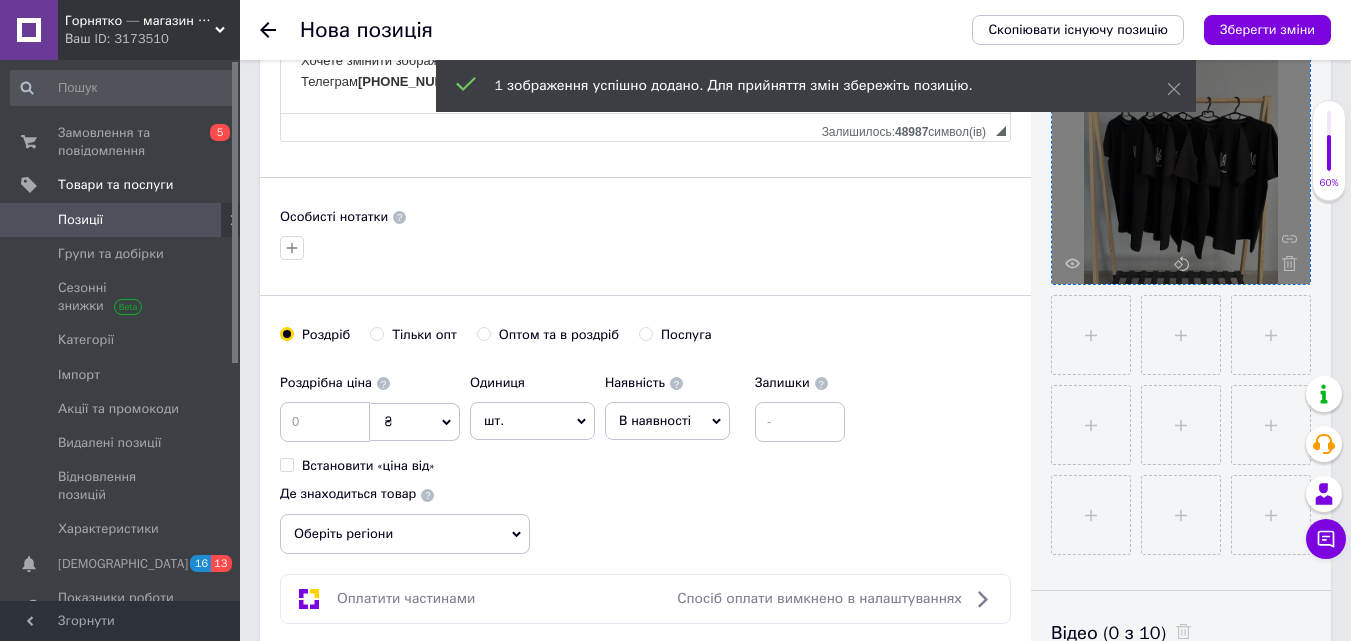 scroll, scrollTop: 500, scrollLeft: 0, axis: vertical 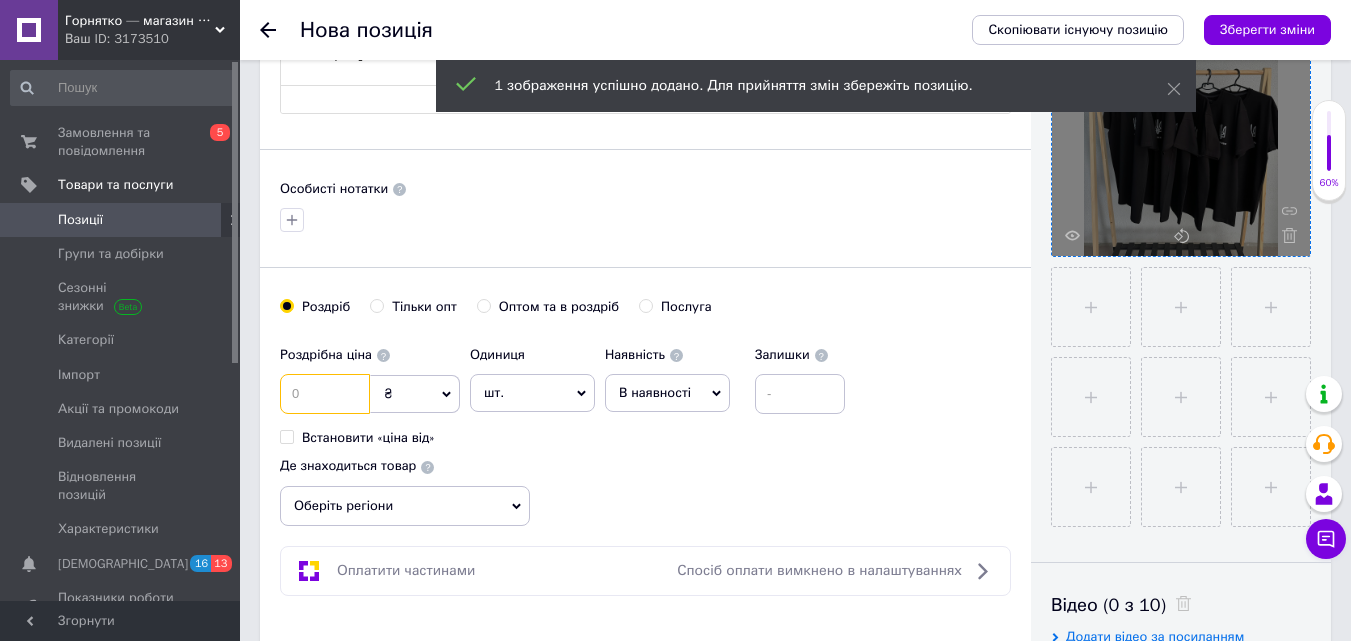 click at bounding box center (325, 394) 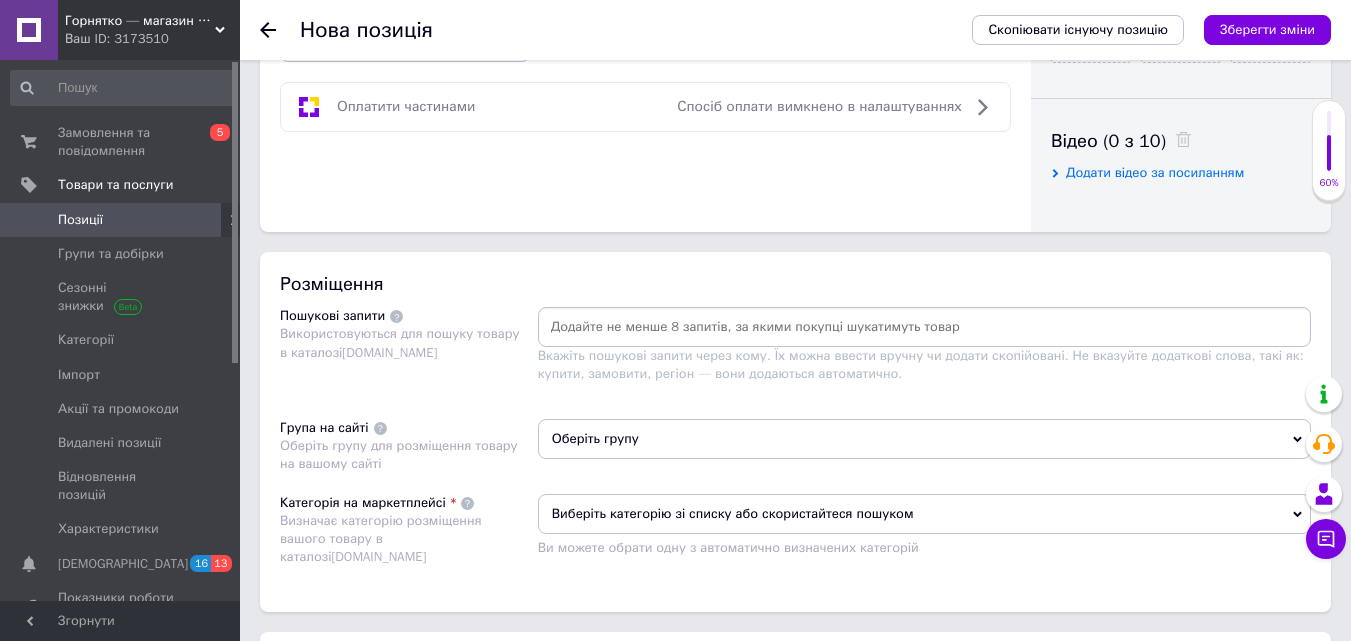 scroll, scrollTop: 1000, scrollLeft: 0, axis: vertical 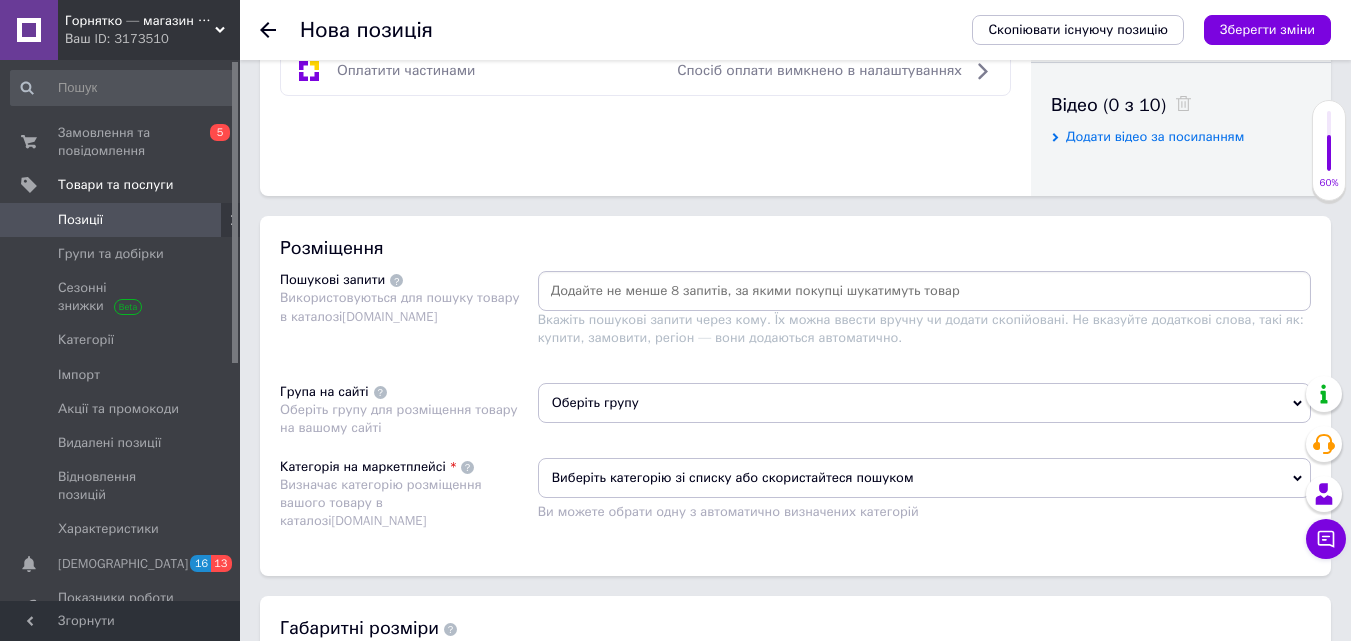 click at bounding box center [924, 291] 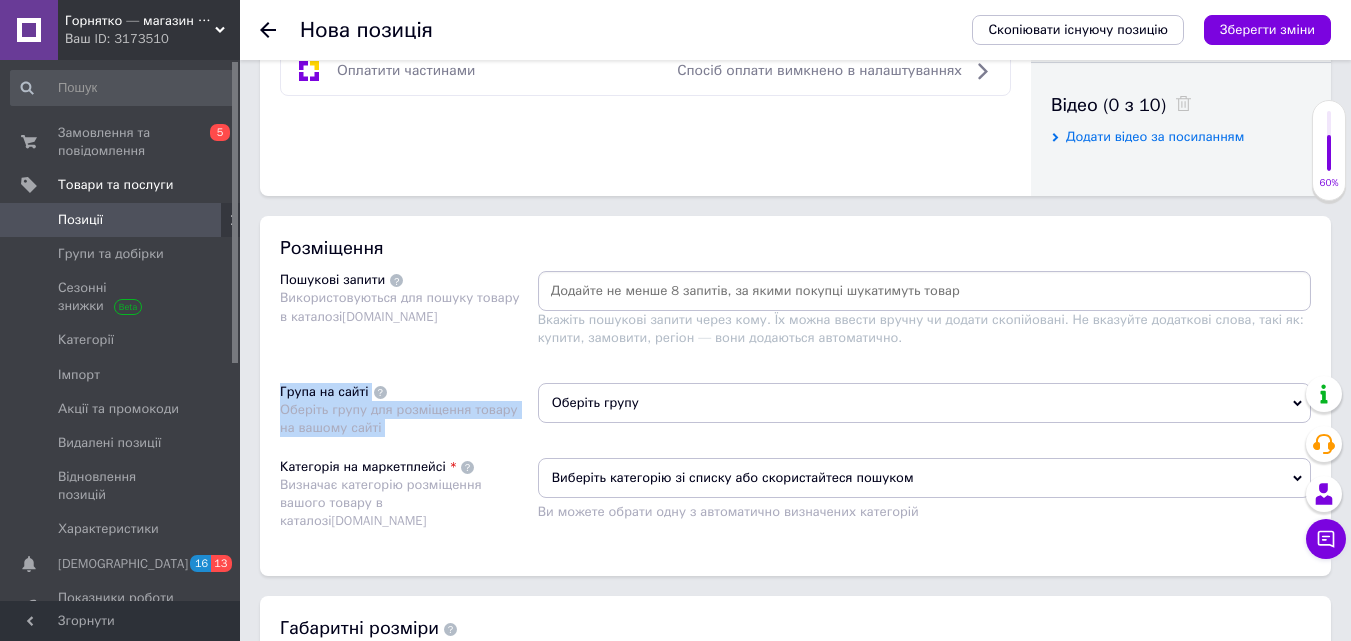 drag, startPoint x: 655, startPoint y: 375, endPoint x: 666, endPoint y: 391, distance: 19.416489 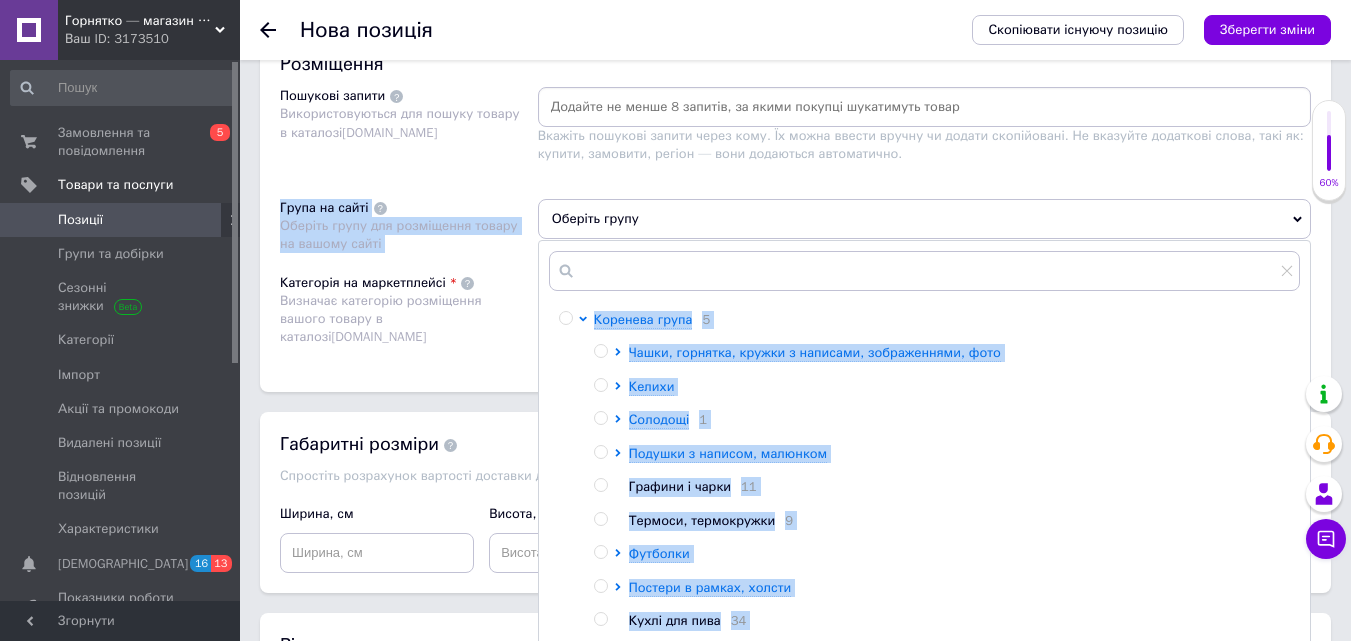scroll, scrollTop: 1200, scrollLeft: 0, axis: vertical 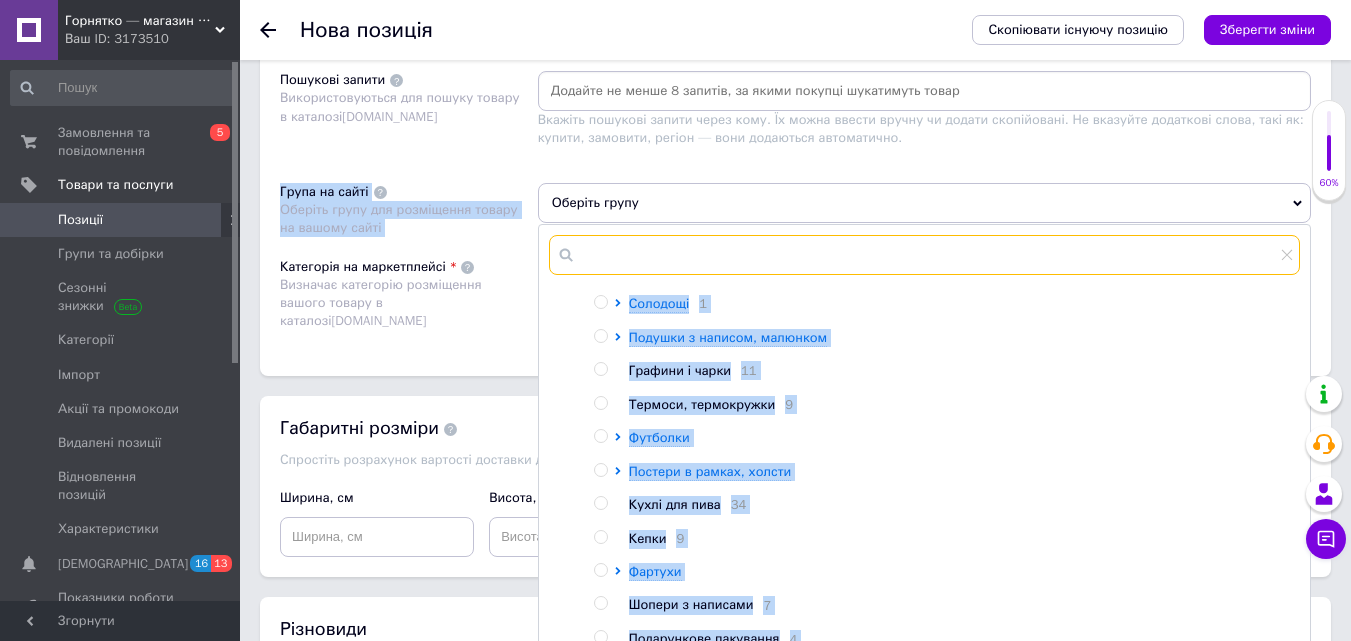 click at bounding box center [924, 255] 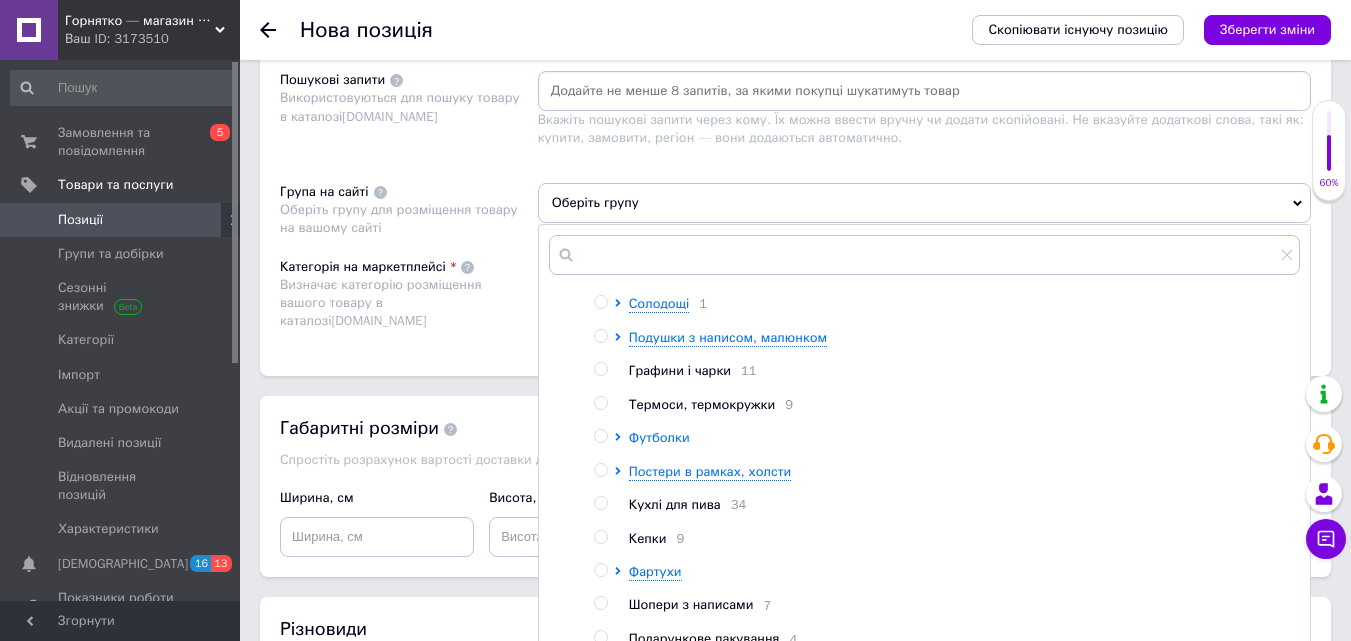click on "Футболки" at bounding box center [659, 437] 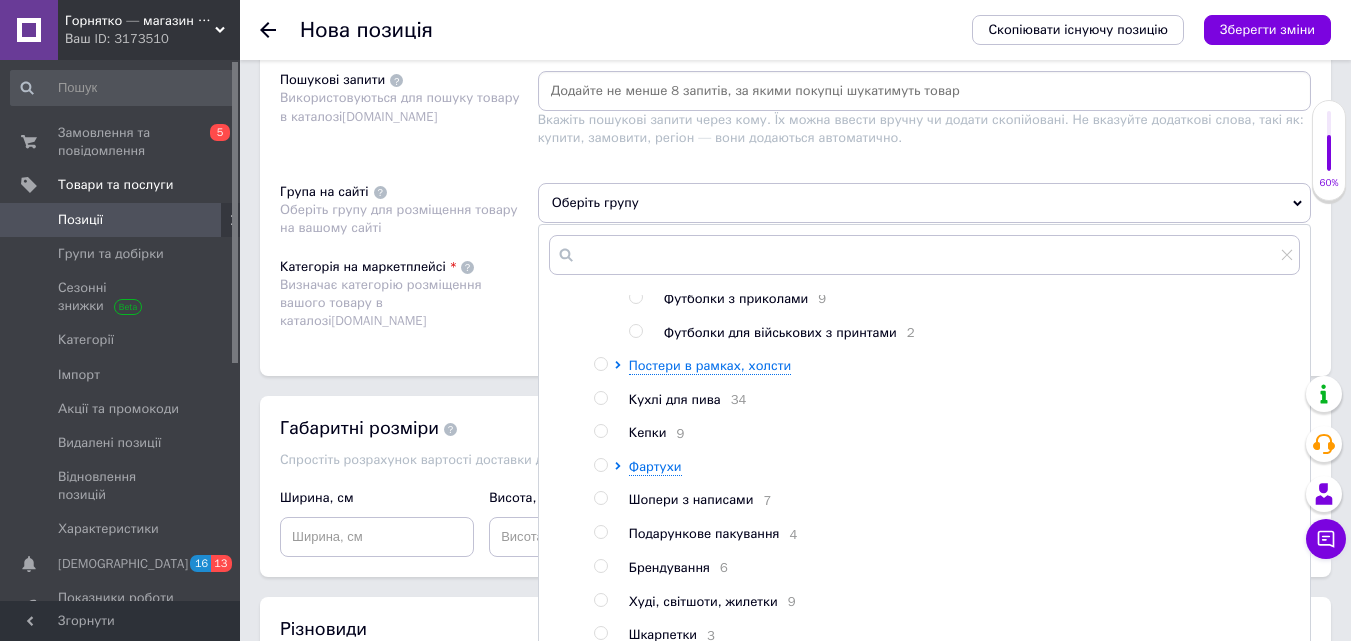 scroll, scrollTop: 580, scrollLeft: 0, axis: vertical 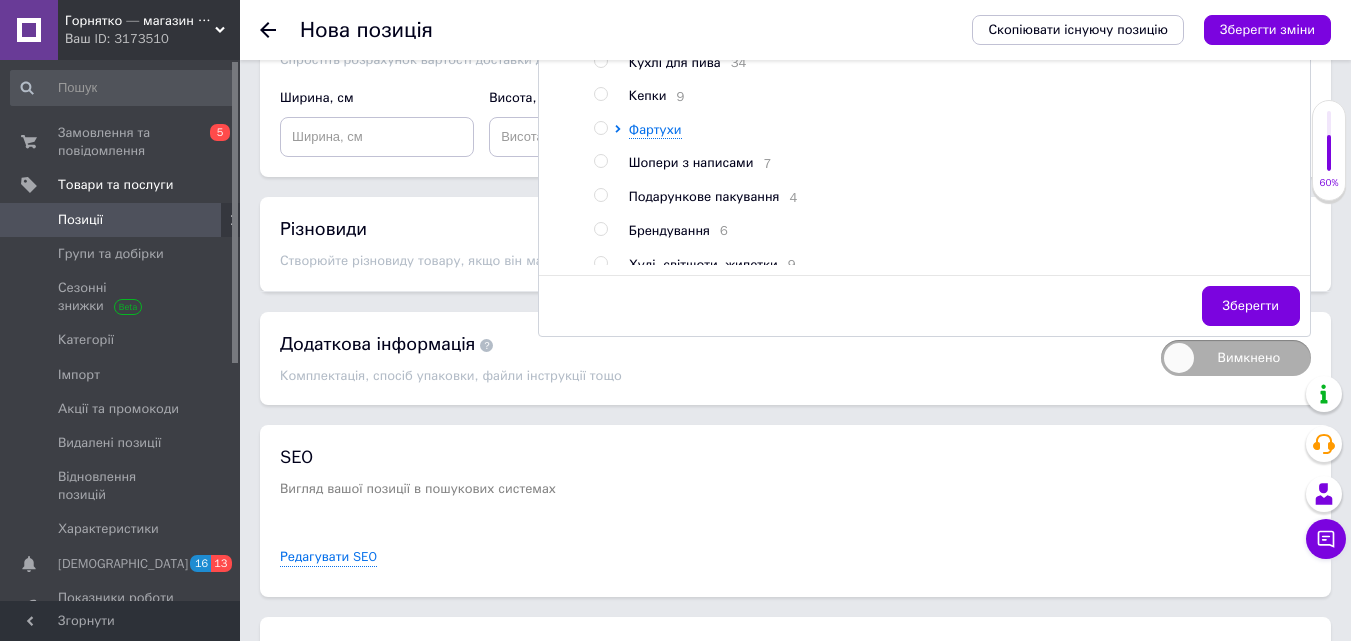 click at bounding box center (601, 229) 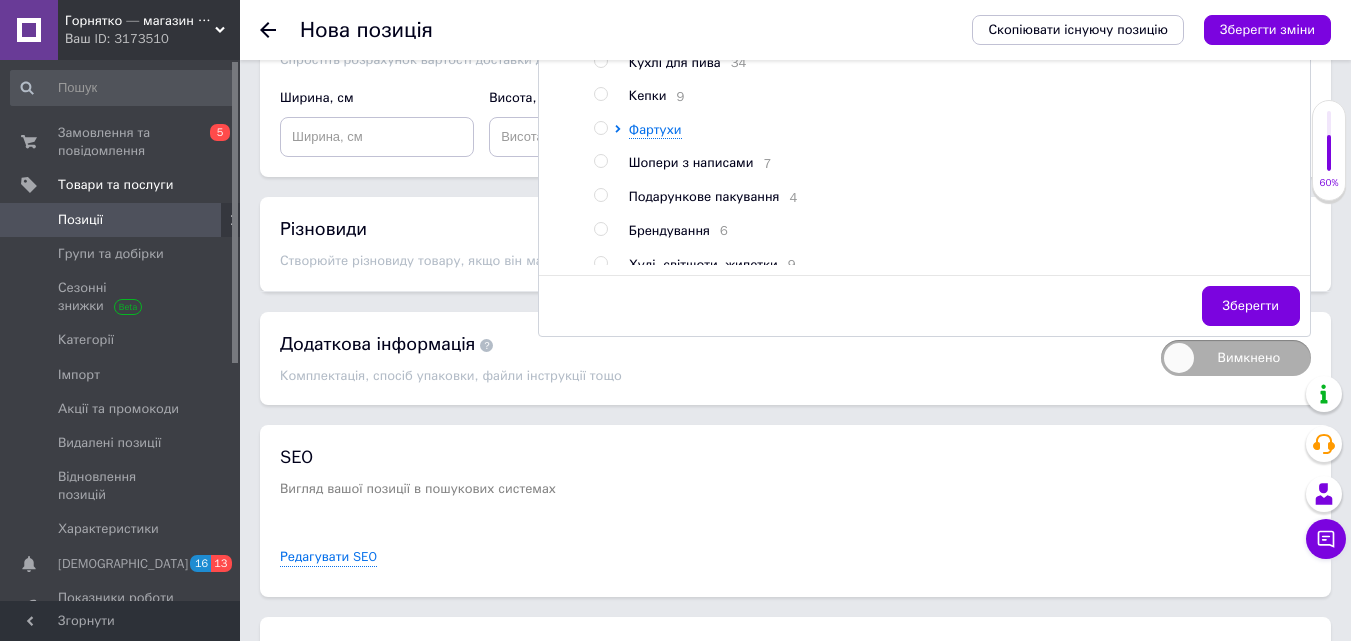 click at bounding box center (600, 229) 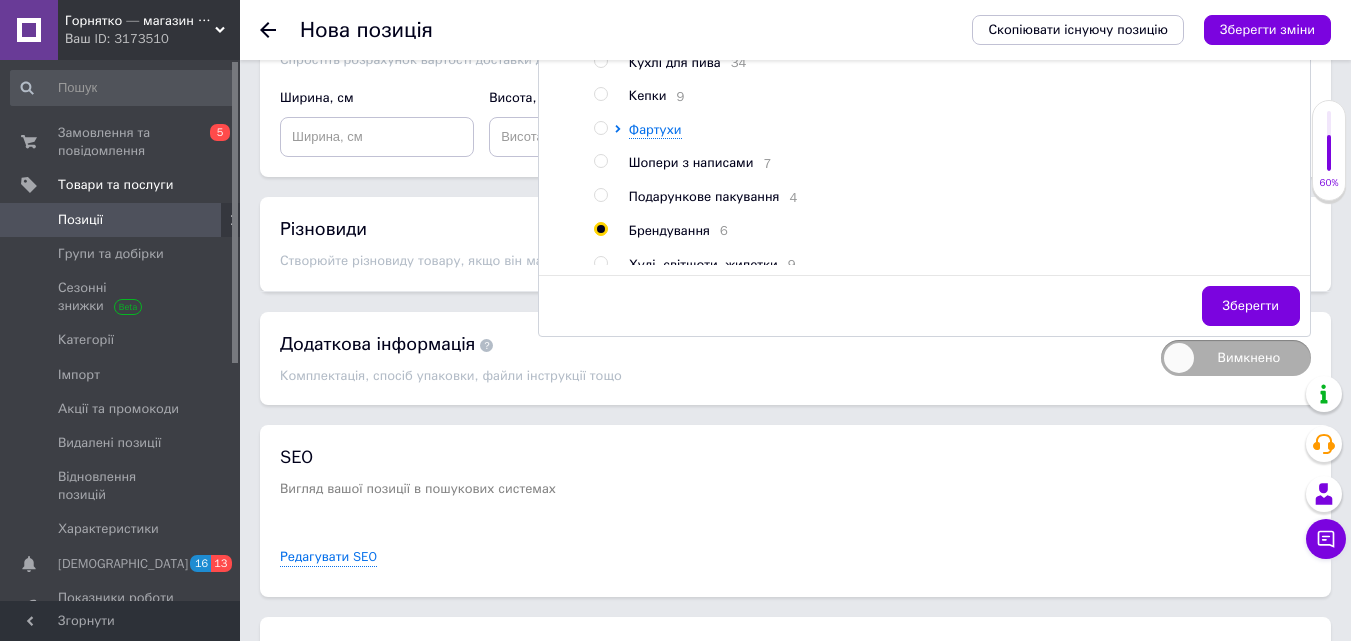 radio on "true" 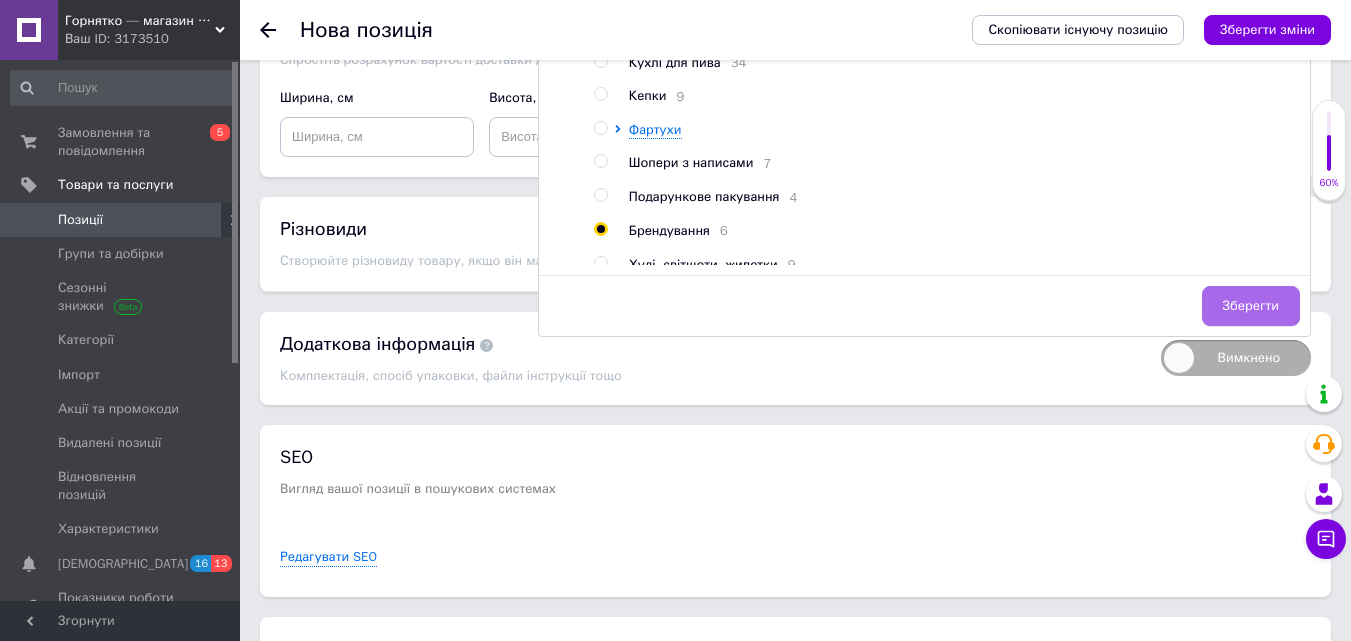click on "Зберегти" at bounding box center (1251, 306) 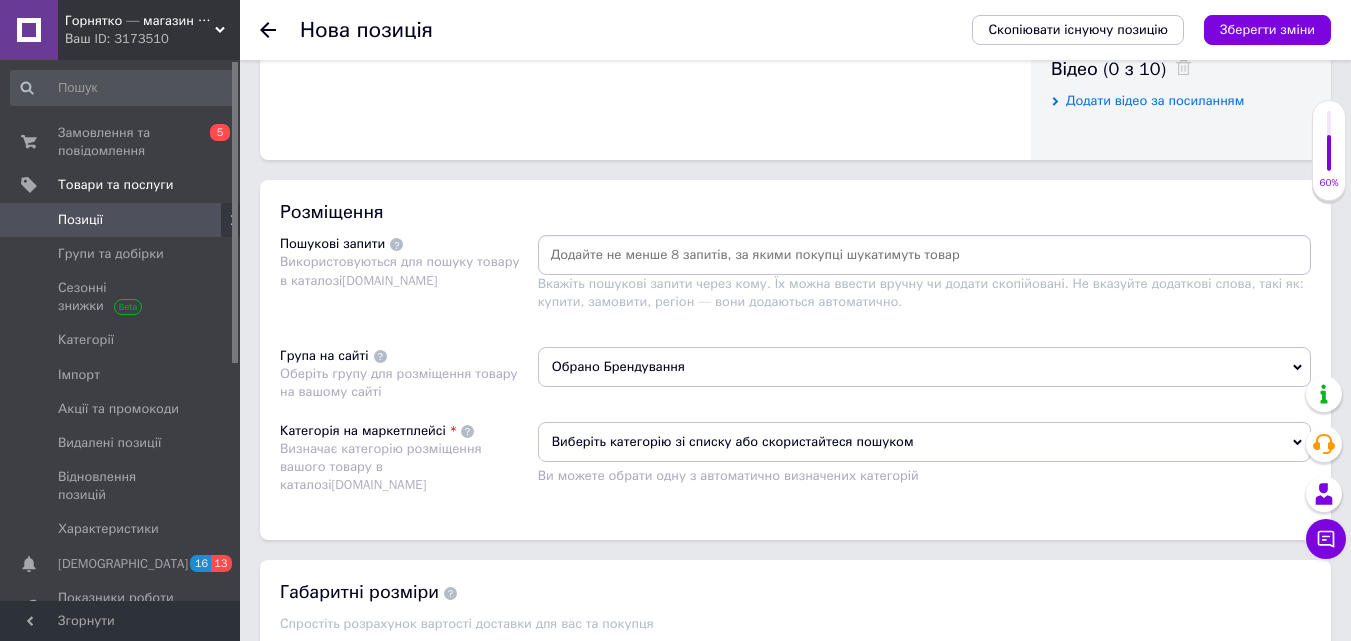 scroll, scrollTop: 1000, scrollLeft: 0, axis: vertical 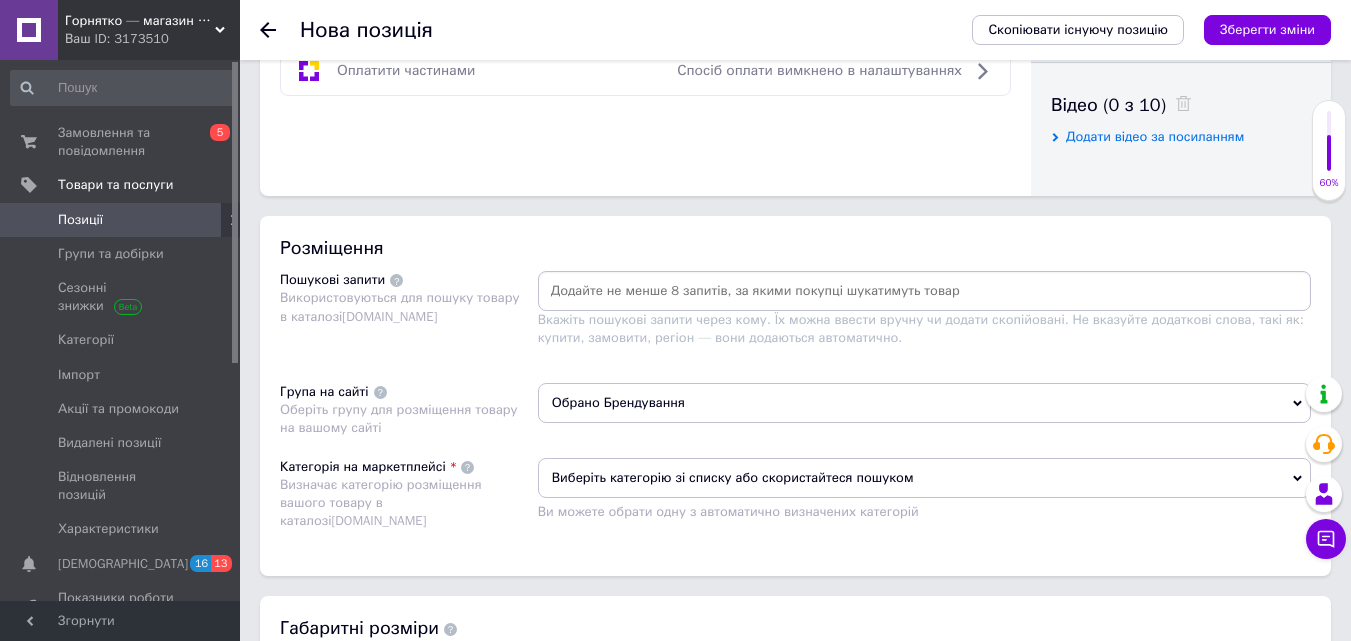 click at bounding box center [924, 291] 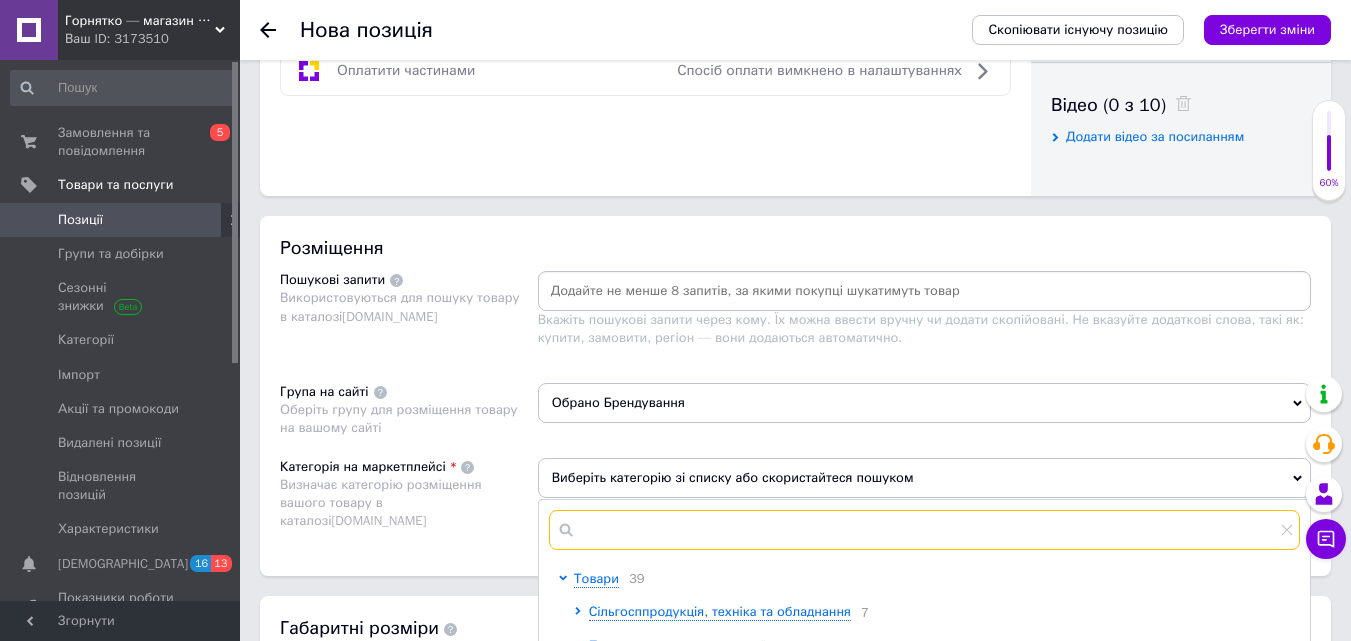 click at bounding box center (924, 530) 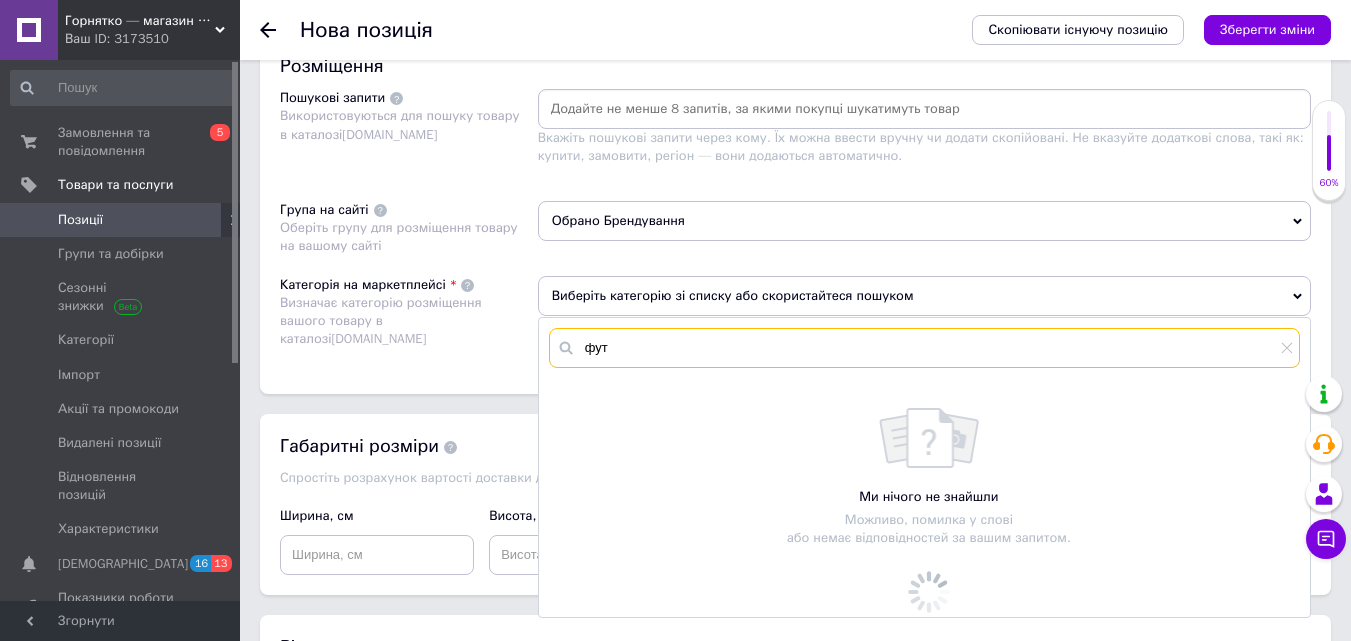 scroll, scrollTop: 1200, scrollLeft: 0, axis: vertical 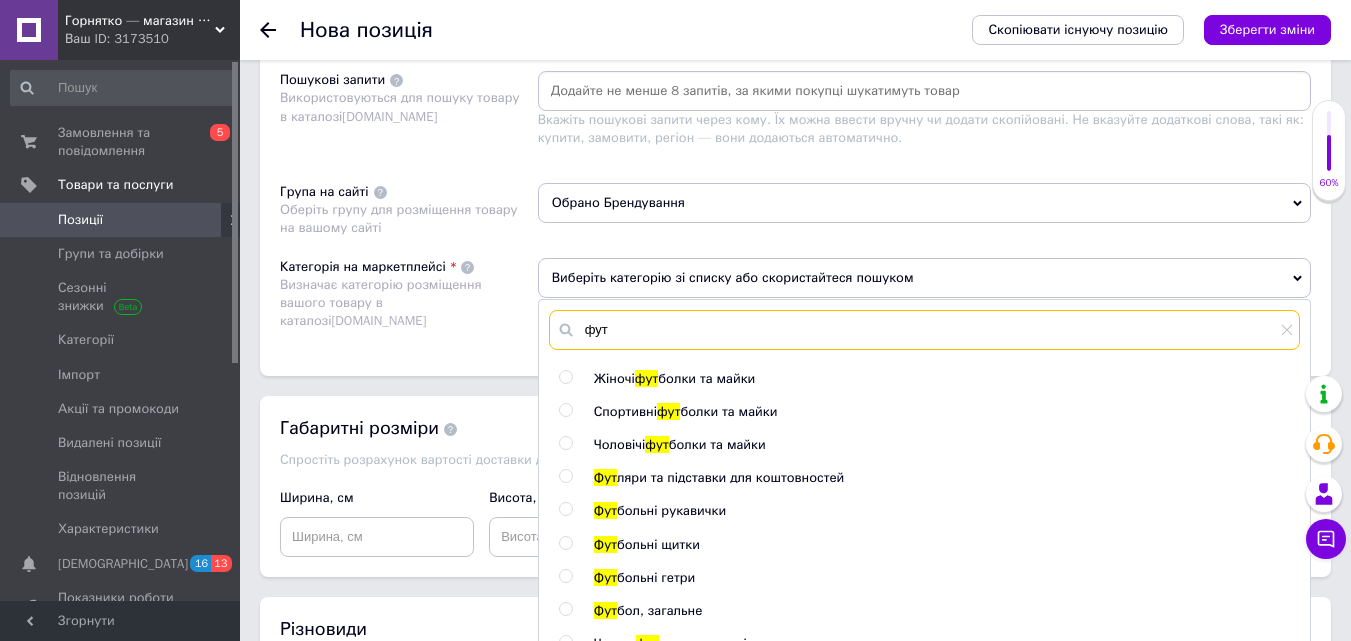 type on "фут" 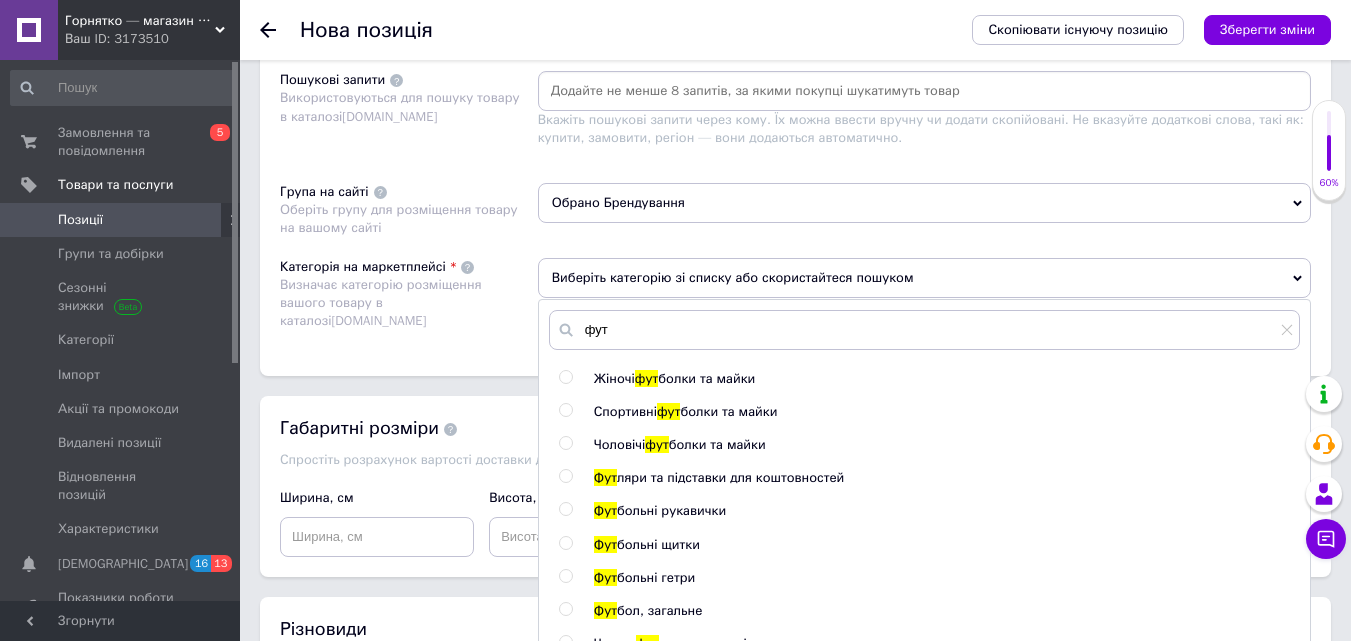 click at bounding box center [565, 443] 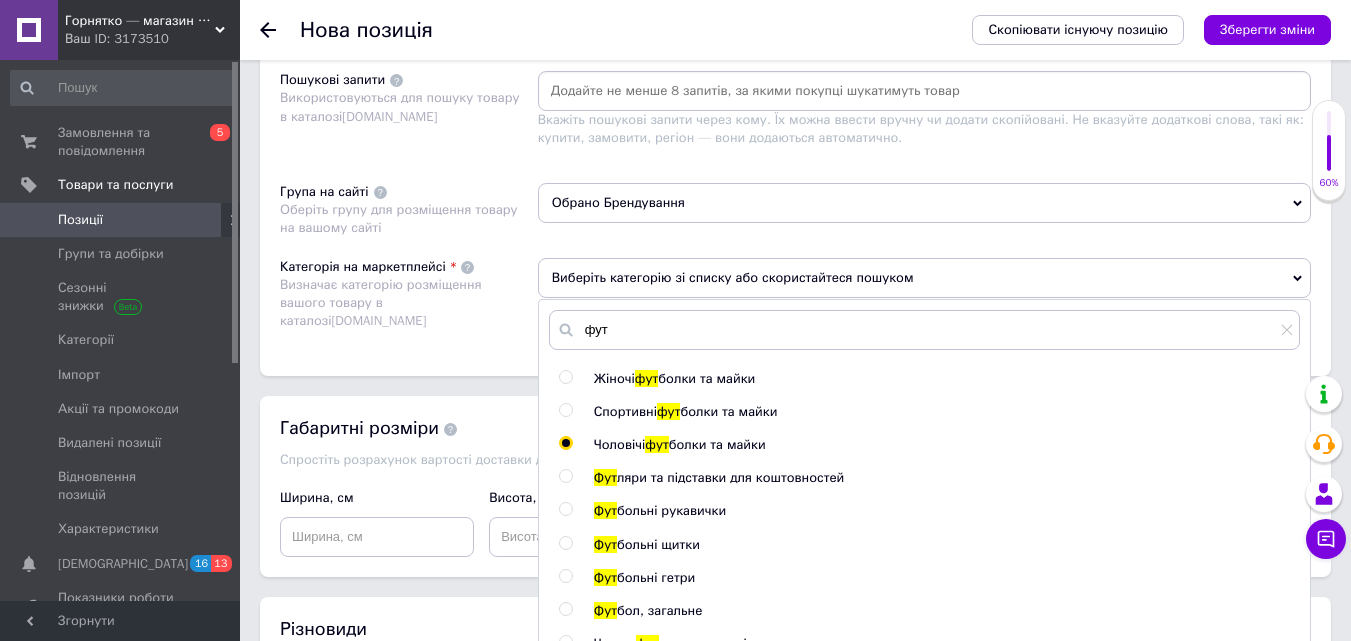 radio on "true" 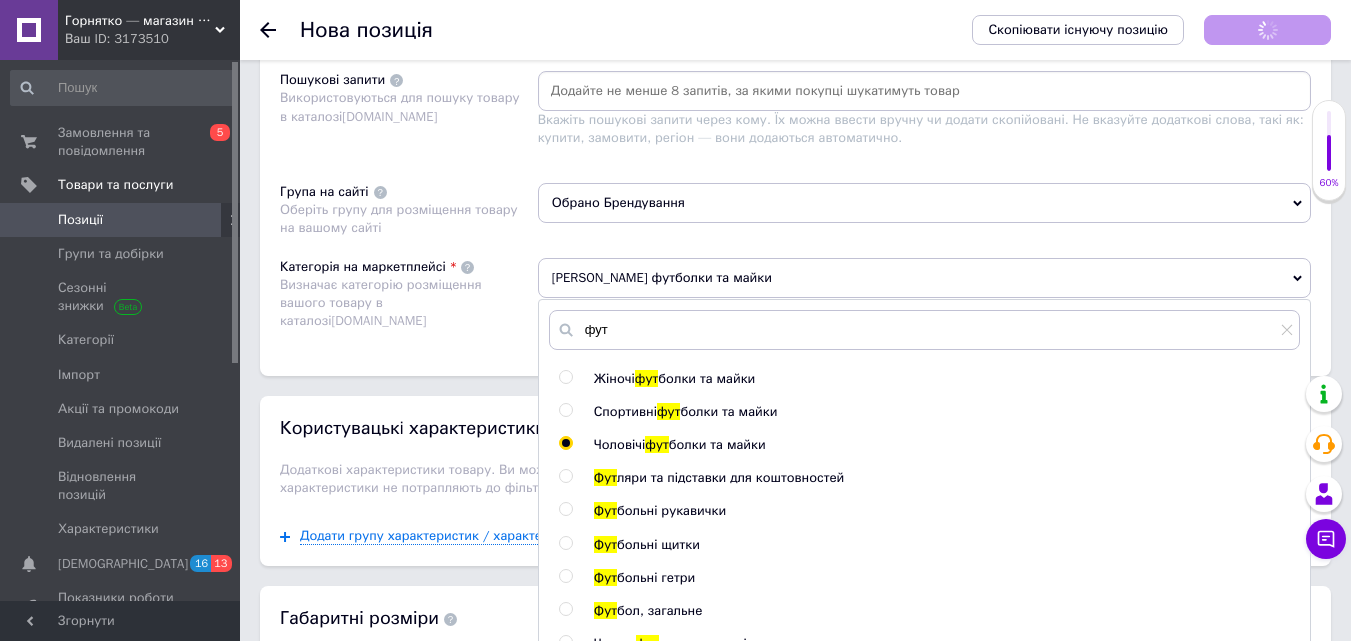 click at bounding box center [565, 410] 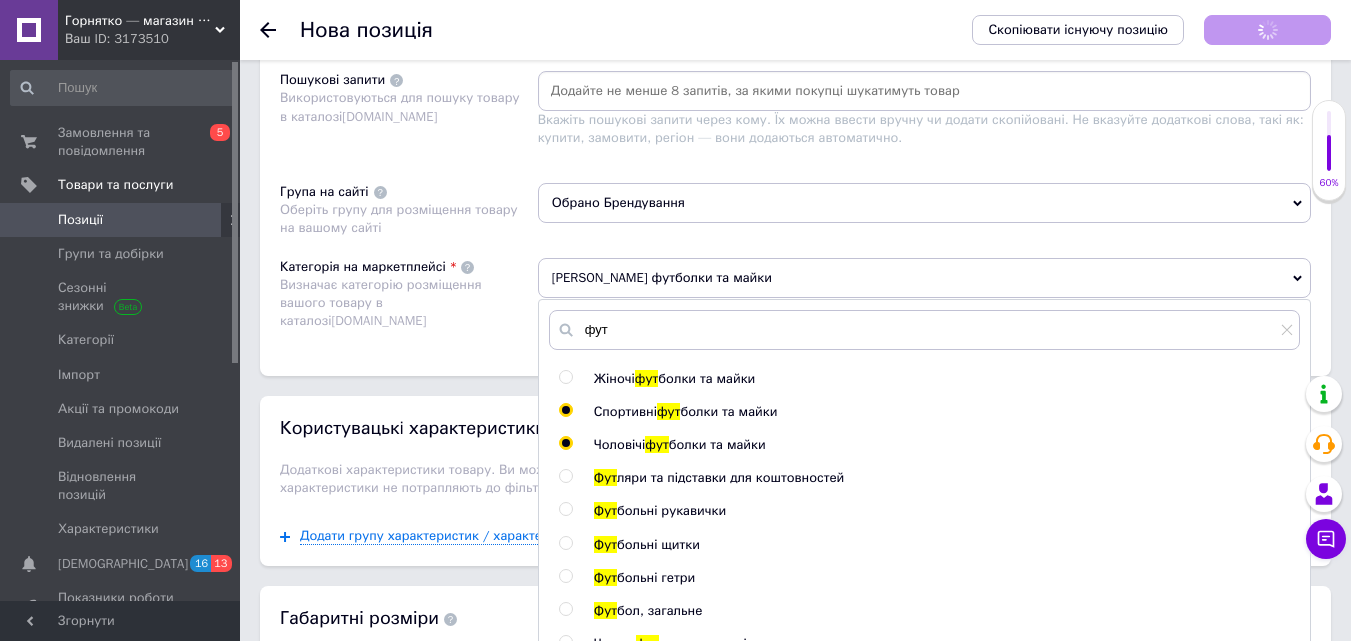 radio on "true" 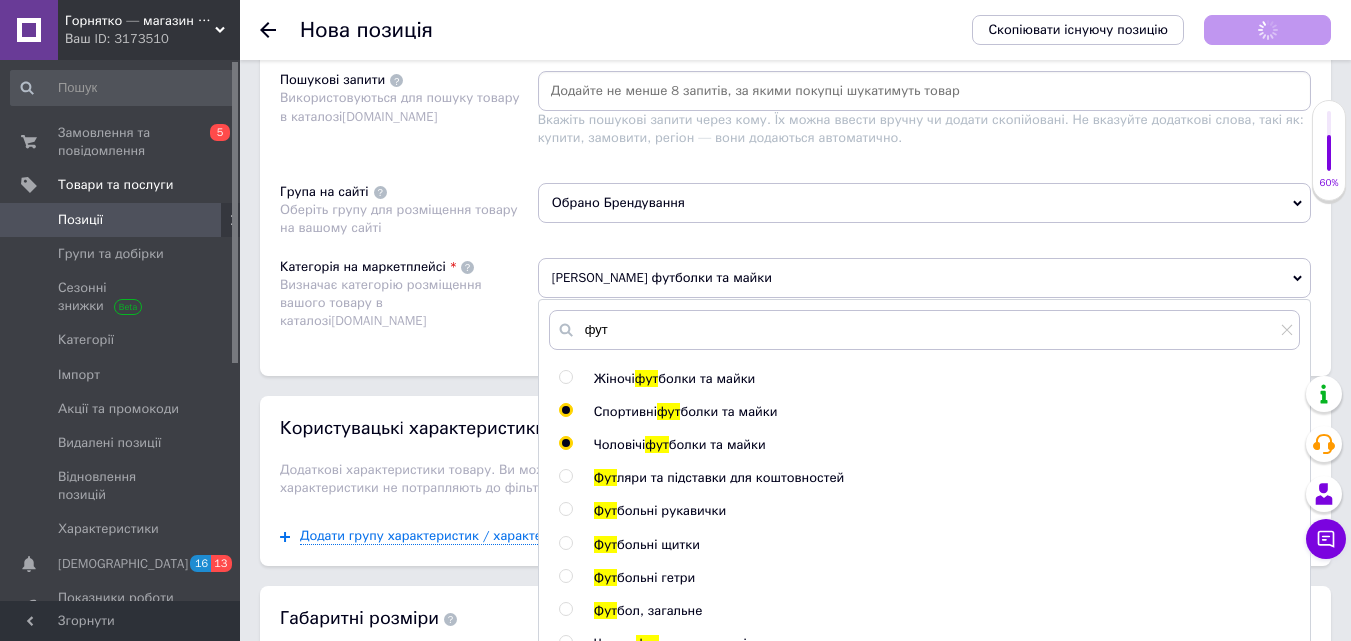 radio on "false" 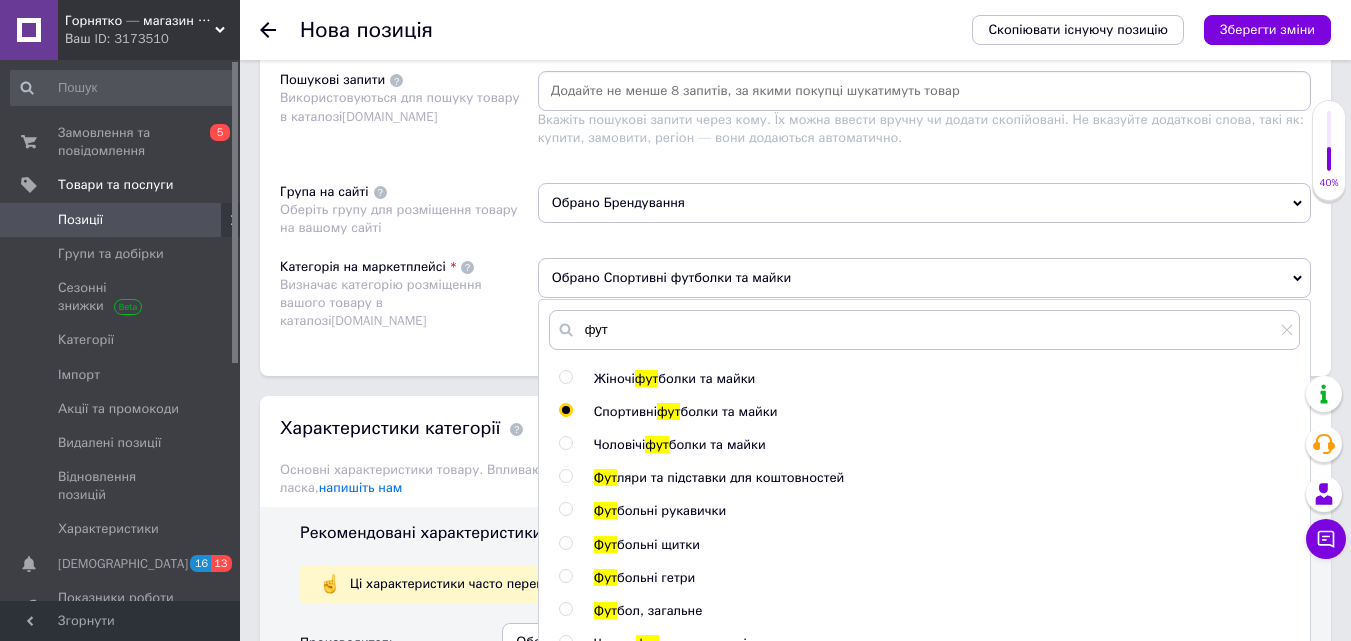 click at bounding box center [565, 377] 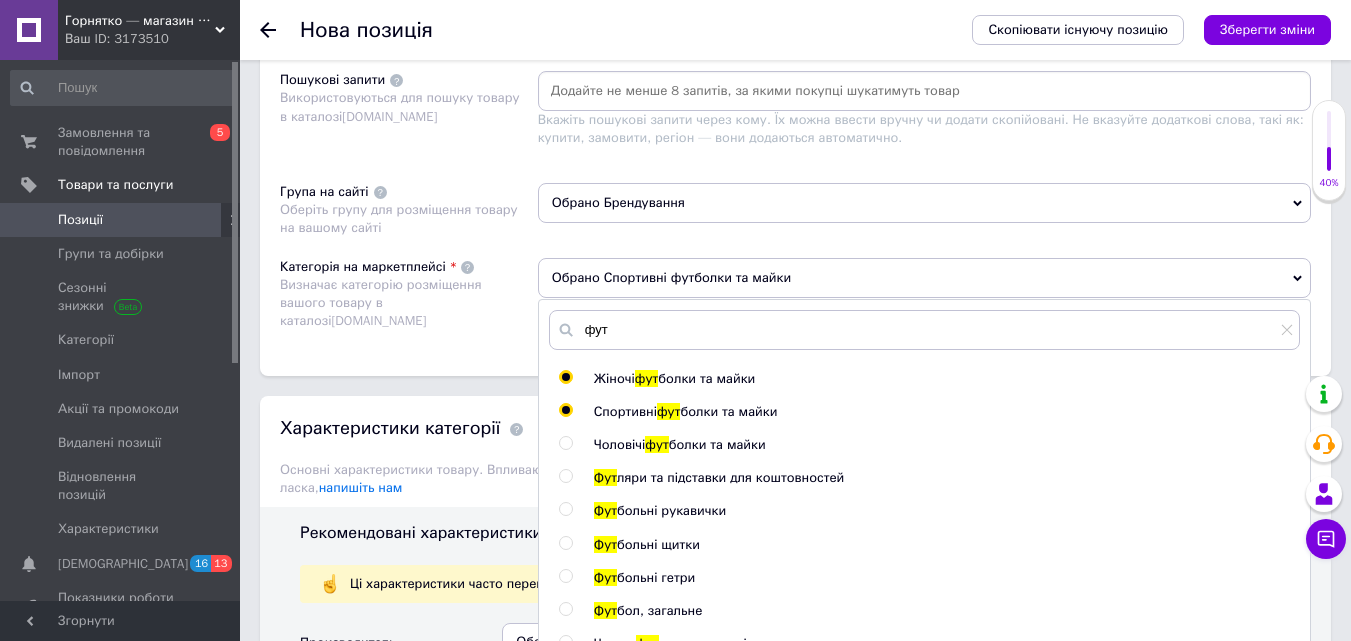 radio on "true" 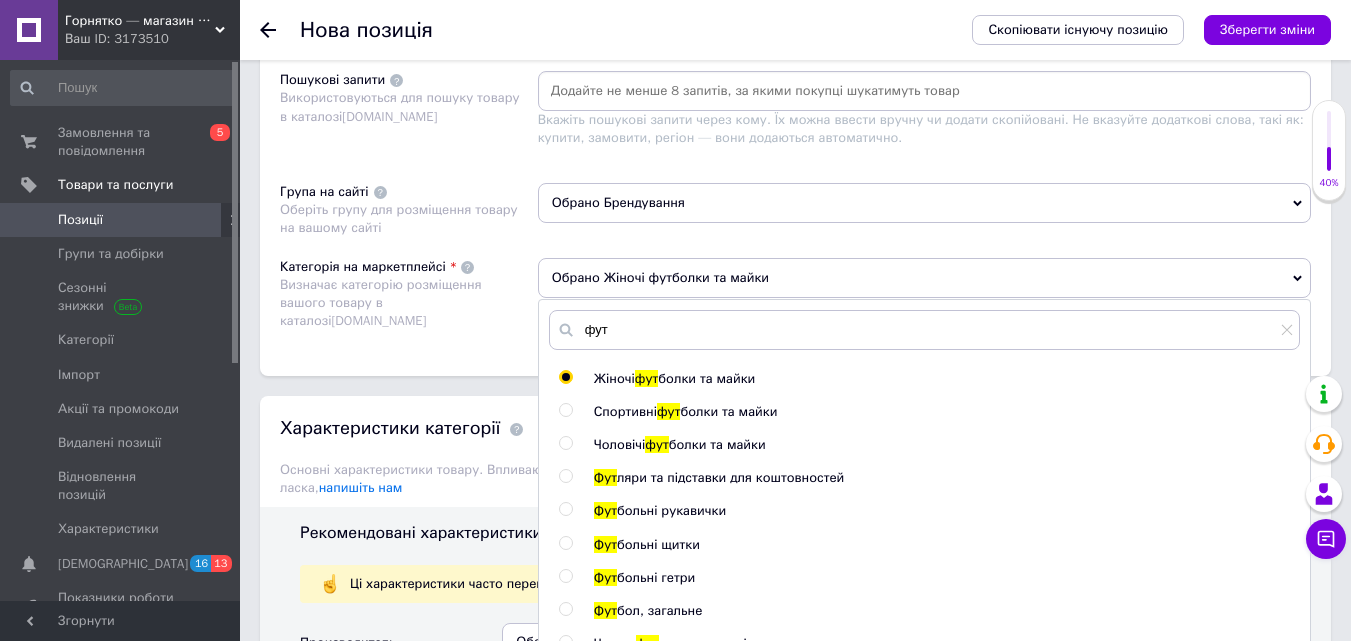 click at bounding box center [565, 443] 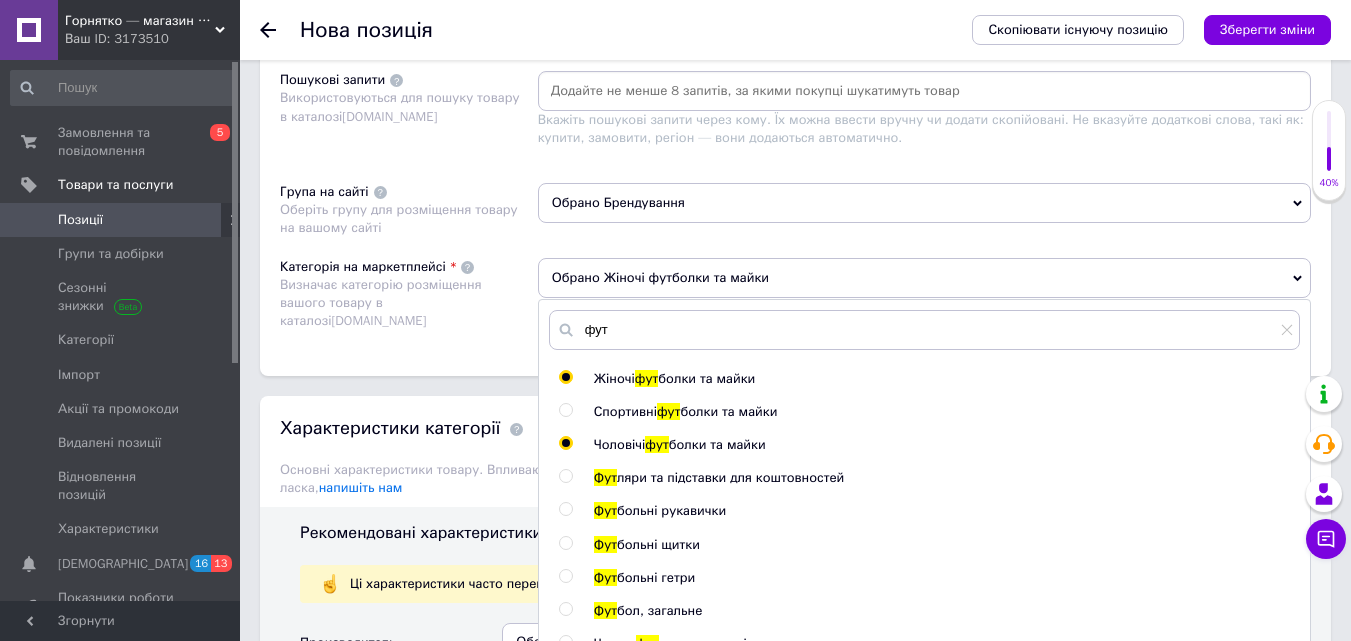 radio on "false" 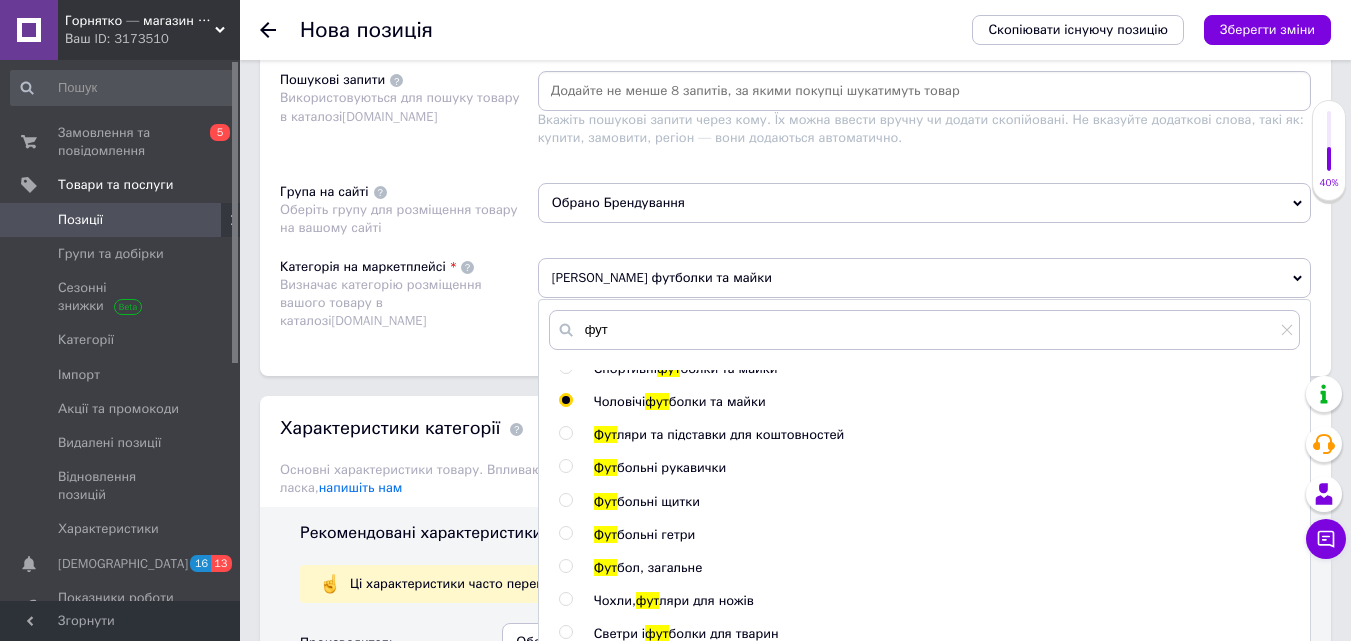 scroll, scrollTop: 79, scrollLeft: 0, axis: vertical 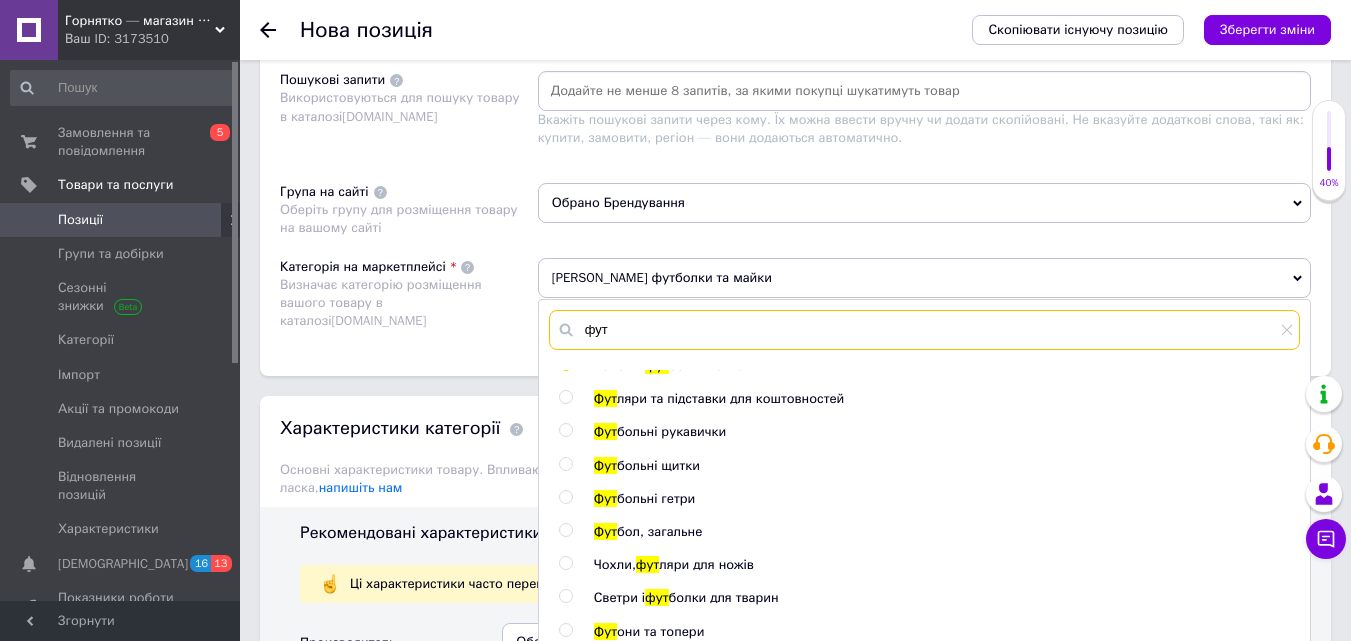 click on "фут" at bounding box center [924, 330] 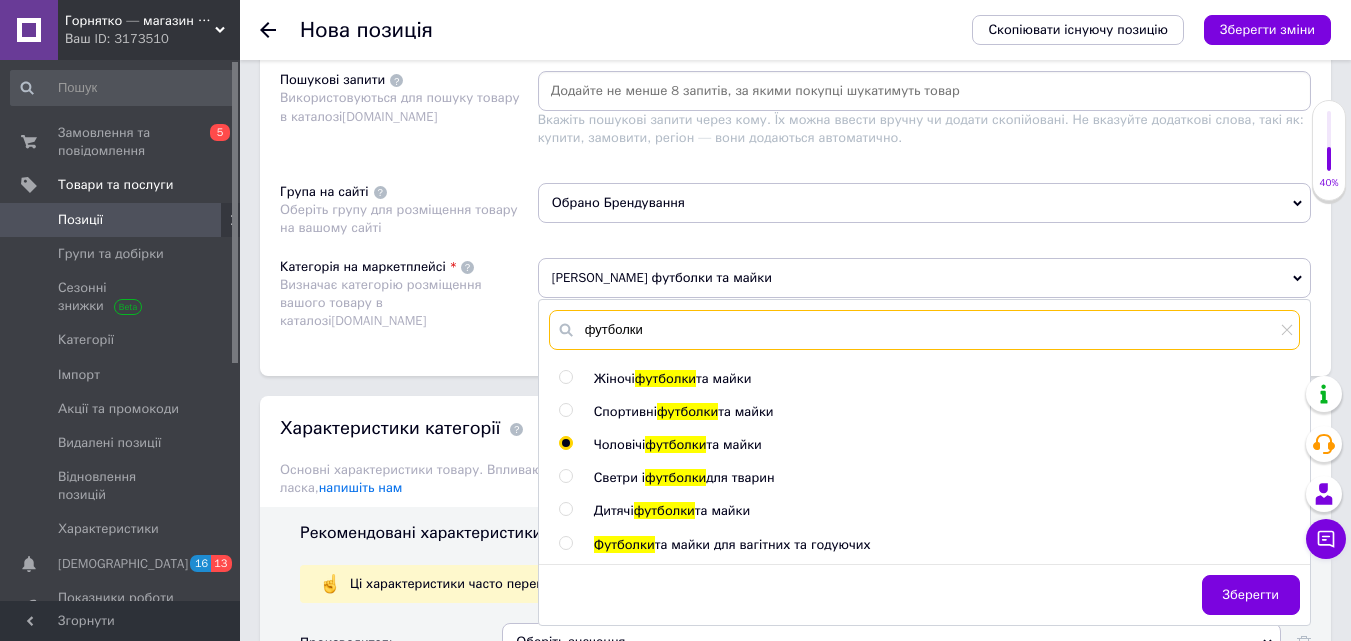 scroll, scrollTop: 0, scrollLeft: 0, axis: both 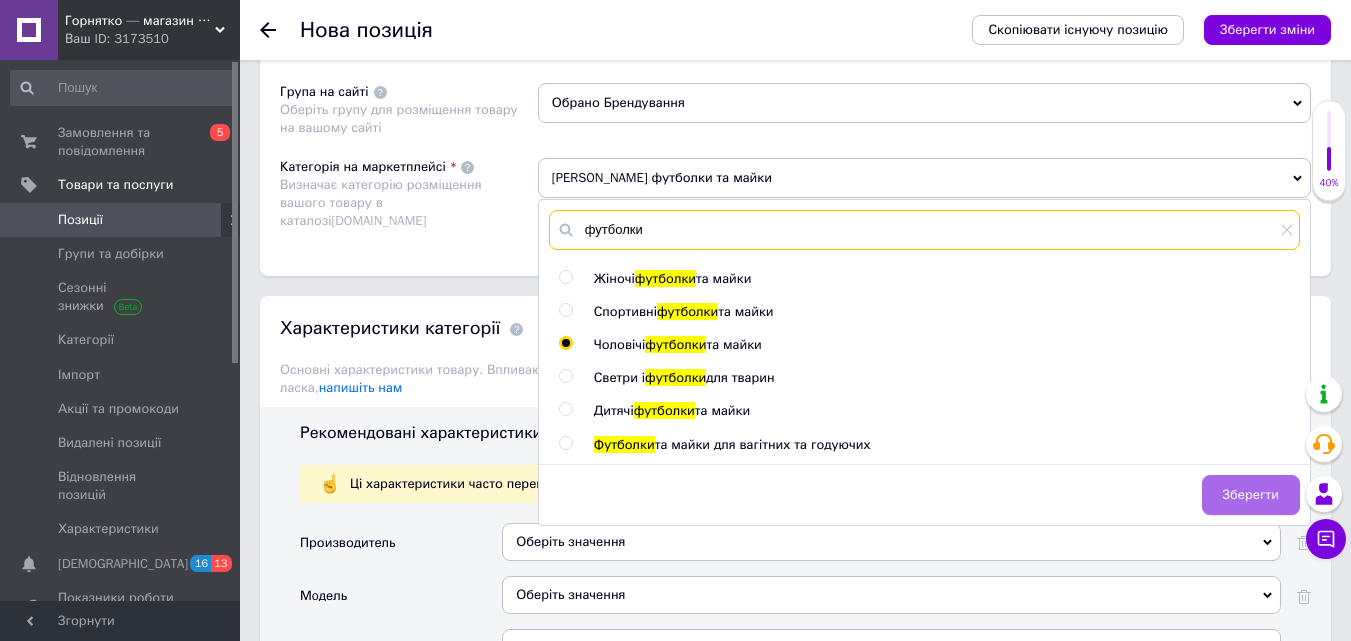 type on "футболки" 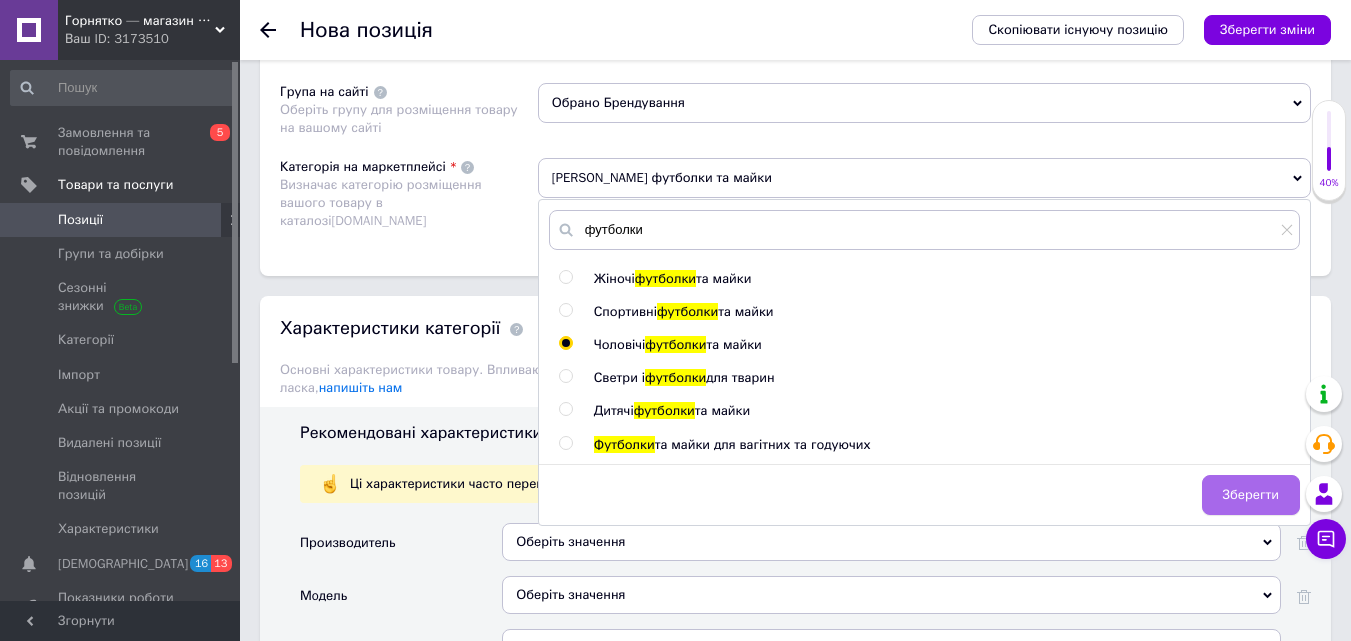 click on "Зберегти" at bounding box center (1251, 495) 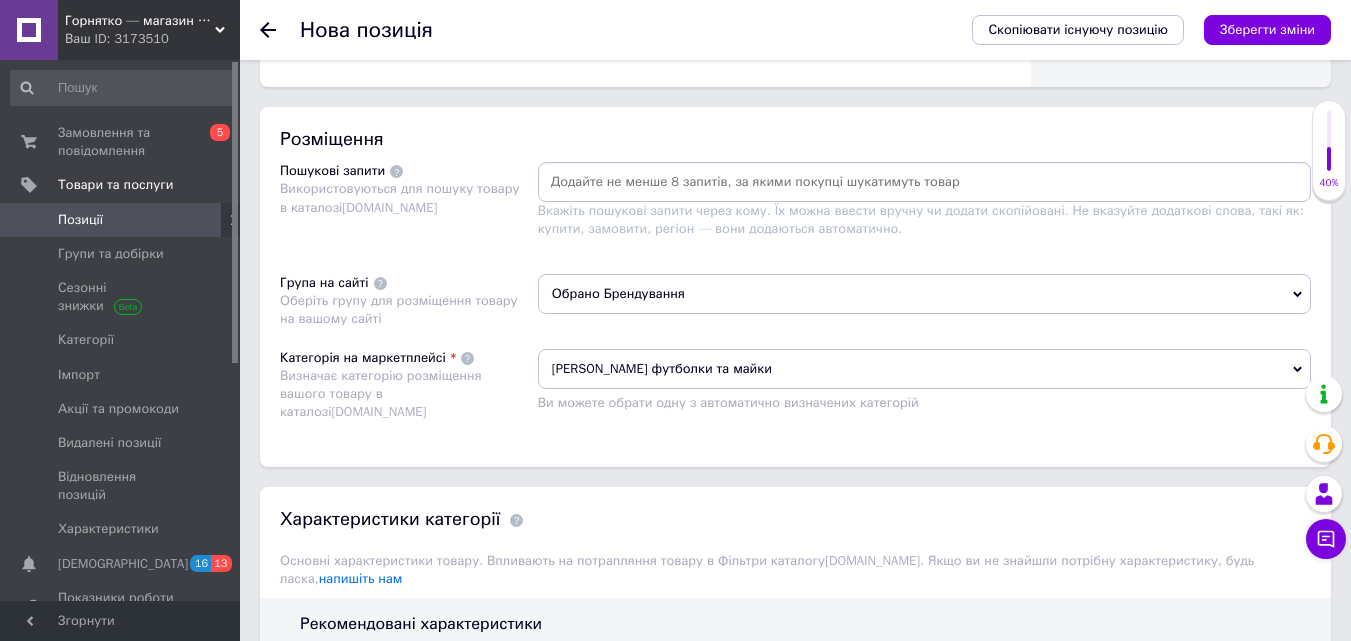scroll, scrollTop: 1100, scrollLeft: 0, axis: vertical 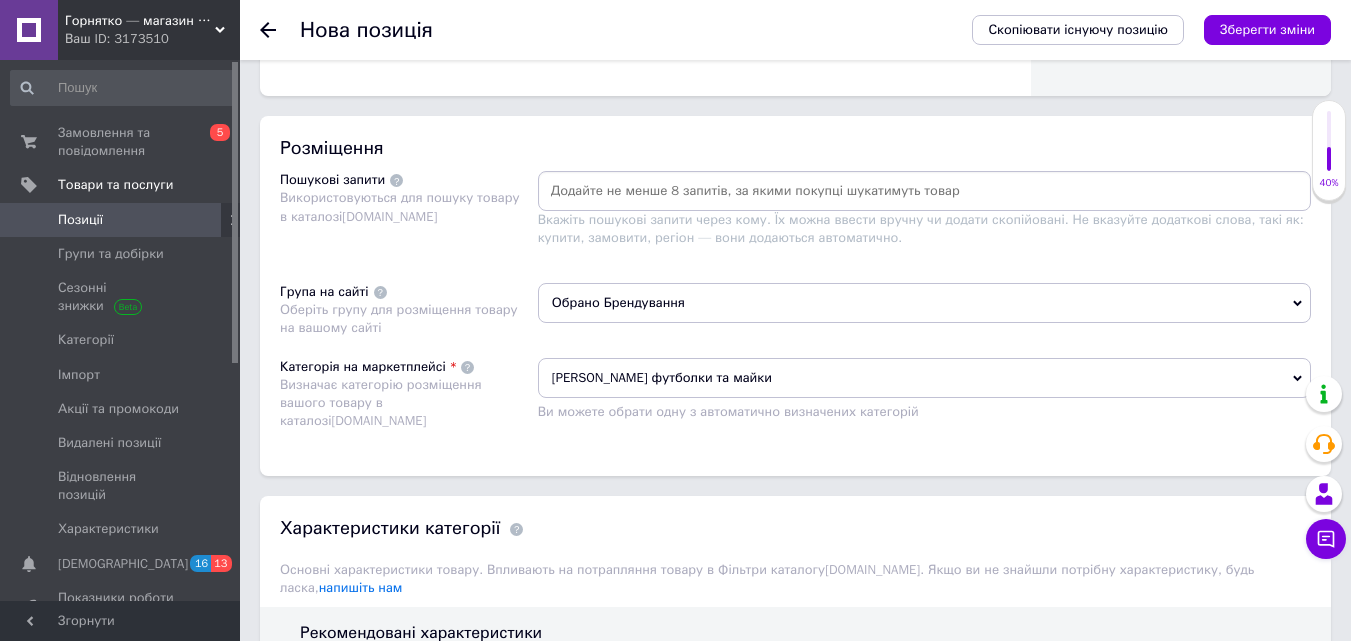 drag, startPoint x: 712, startPoint y: 202, endPoint x: 704, endPoint y: 191, distance: 13.601471 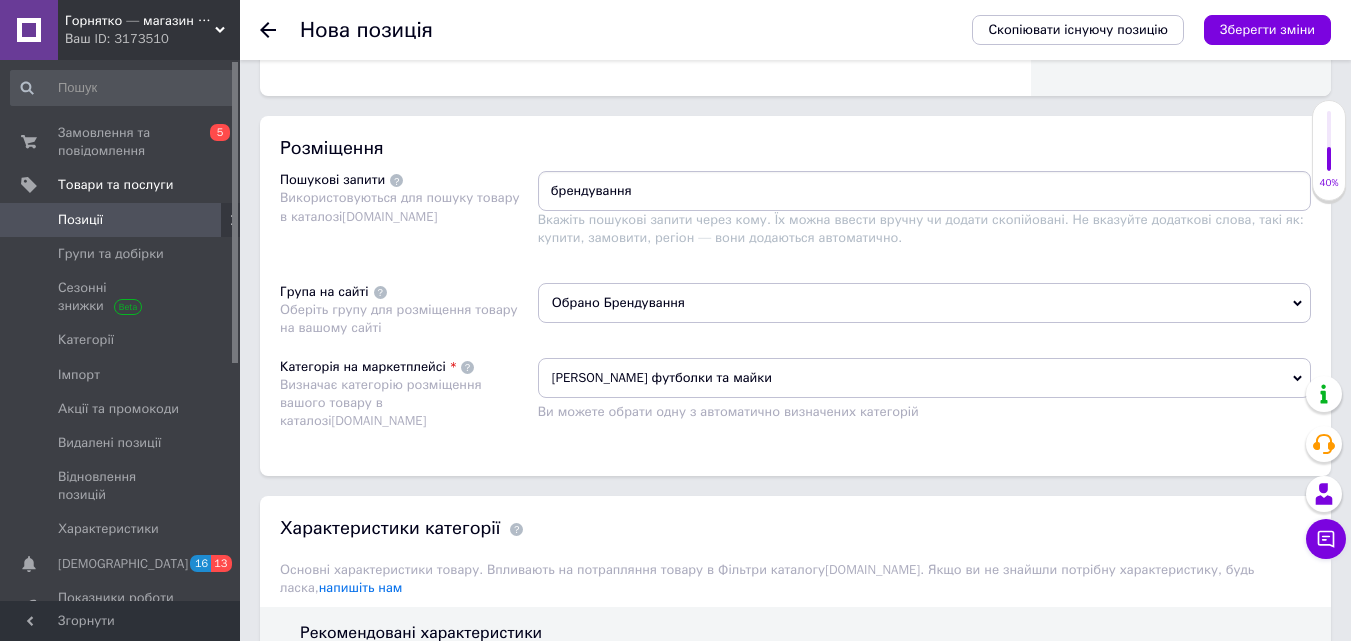 type on "брендування" 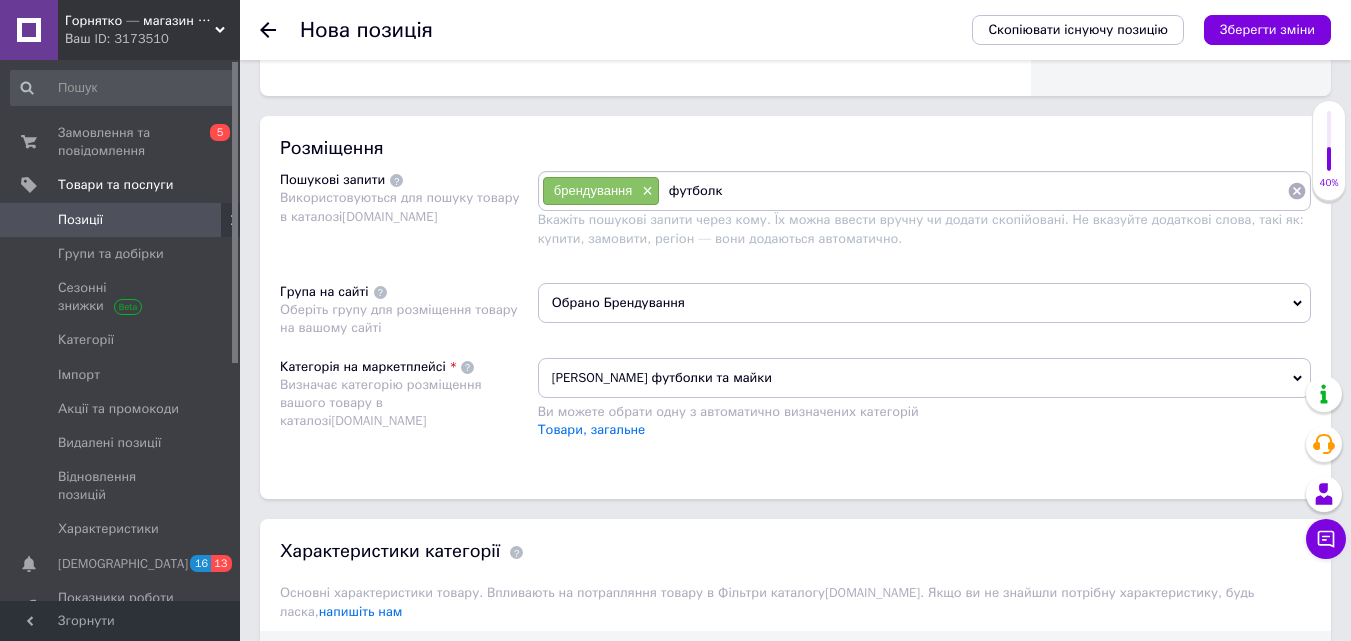 type on "футболки" 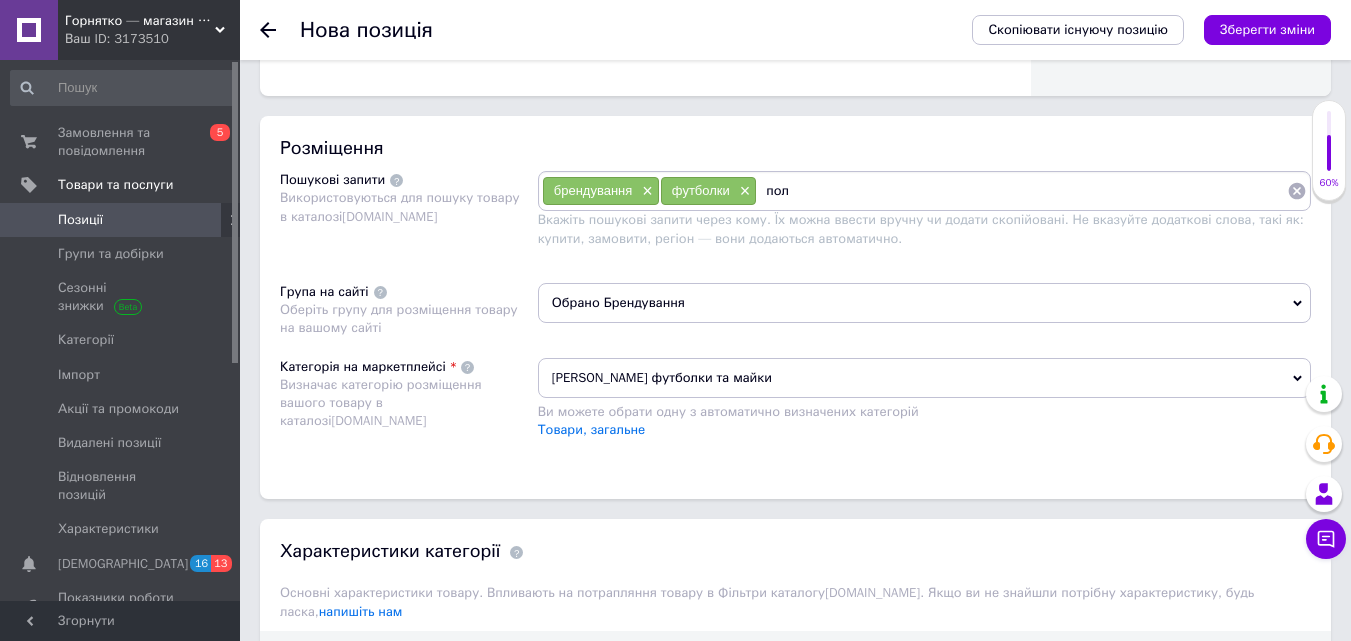 type on "поло" 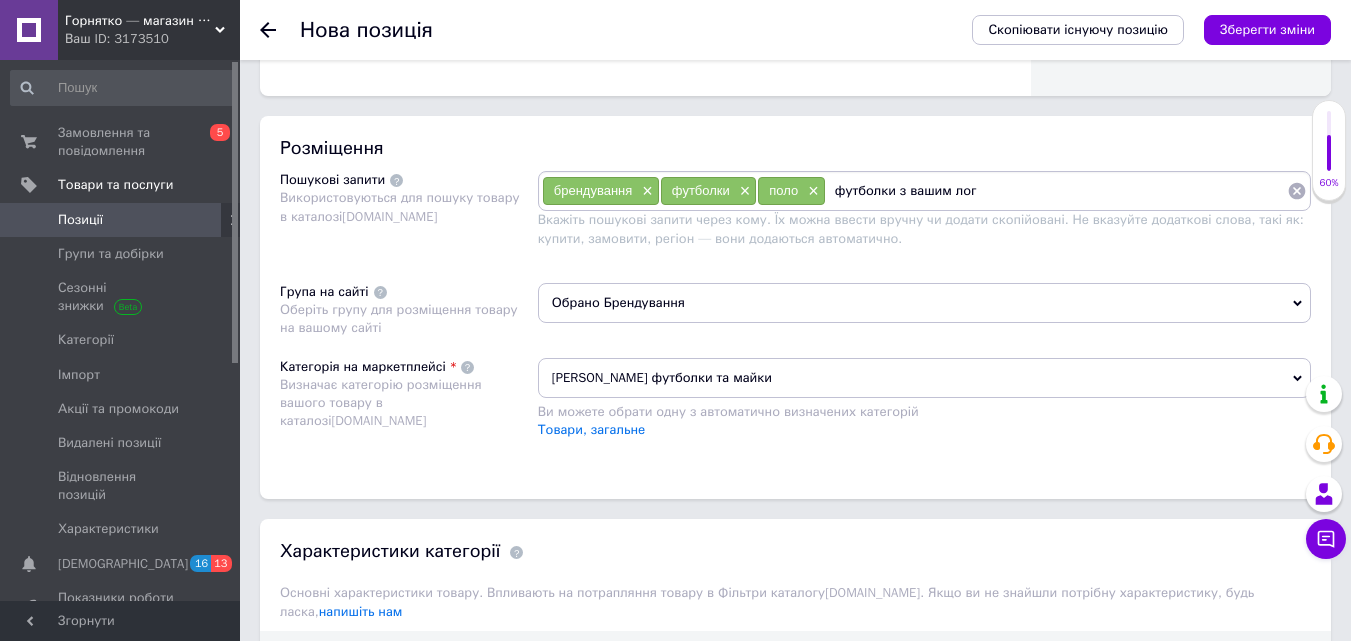 type on "футболки з вашим лого" 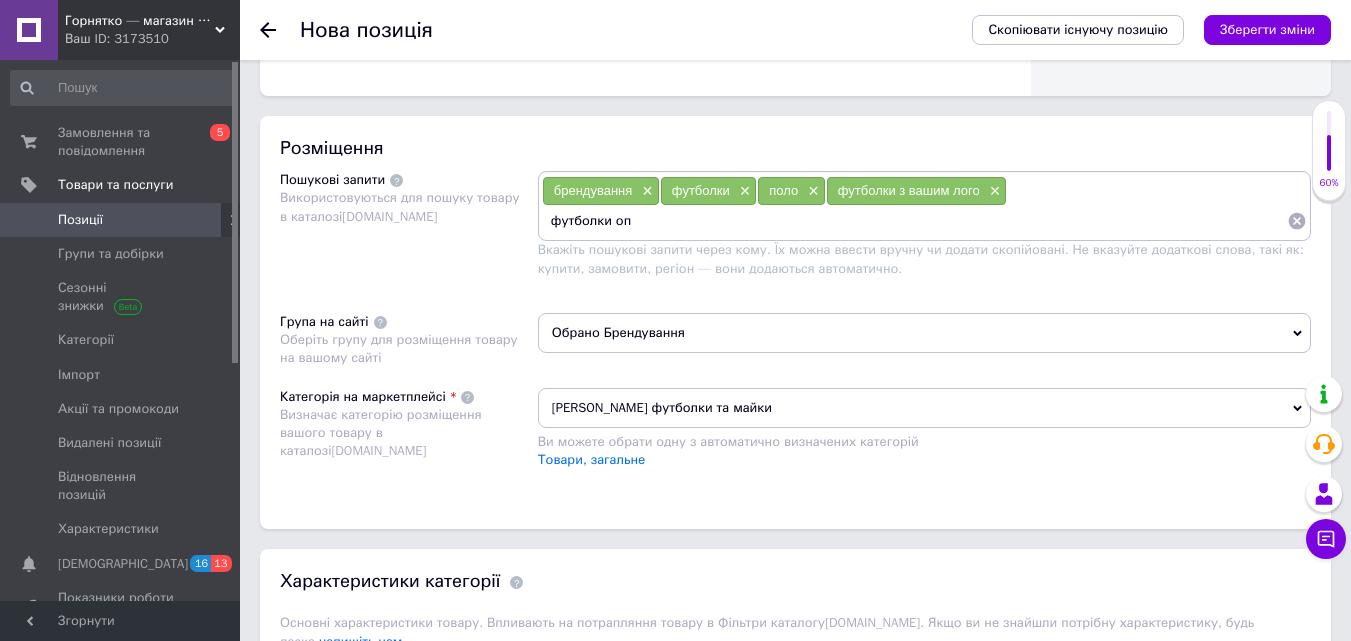 type on "футболки опт" 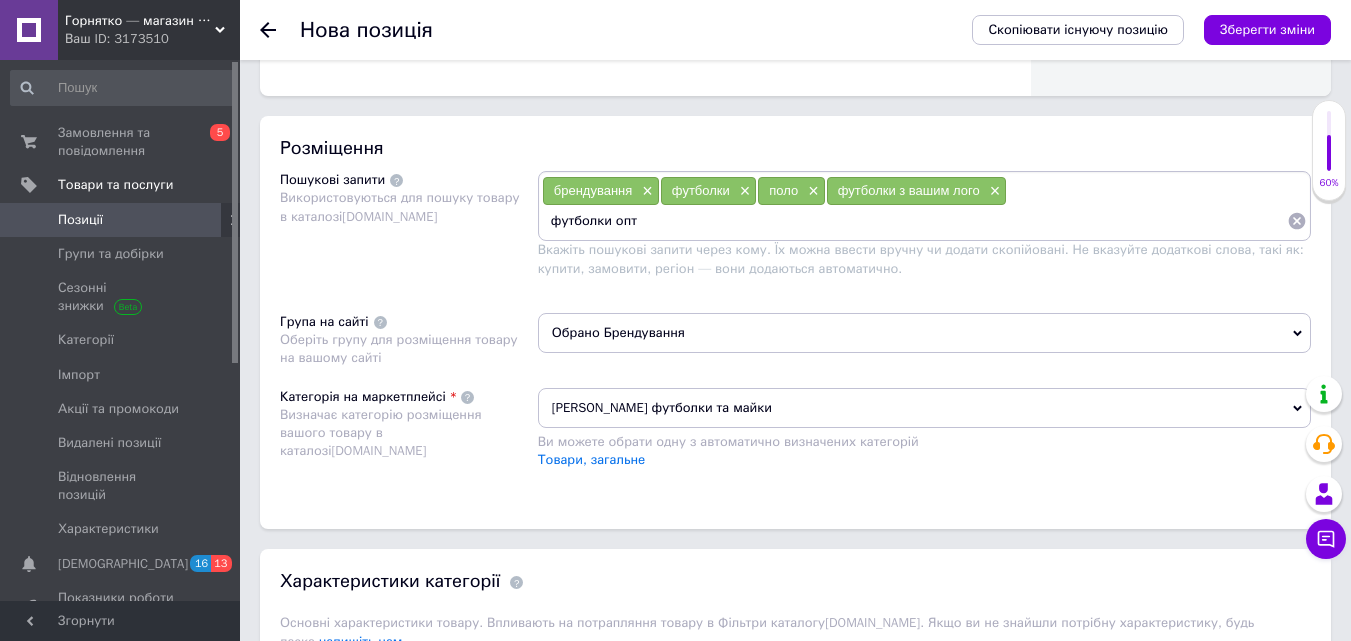 type 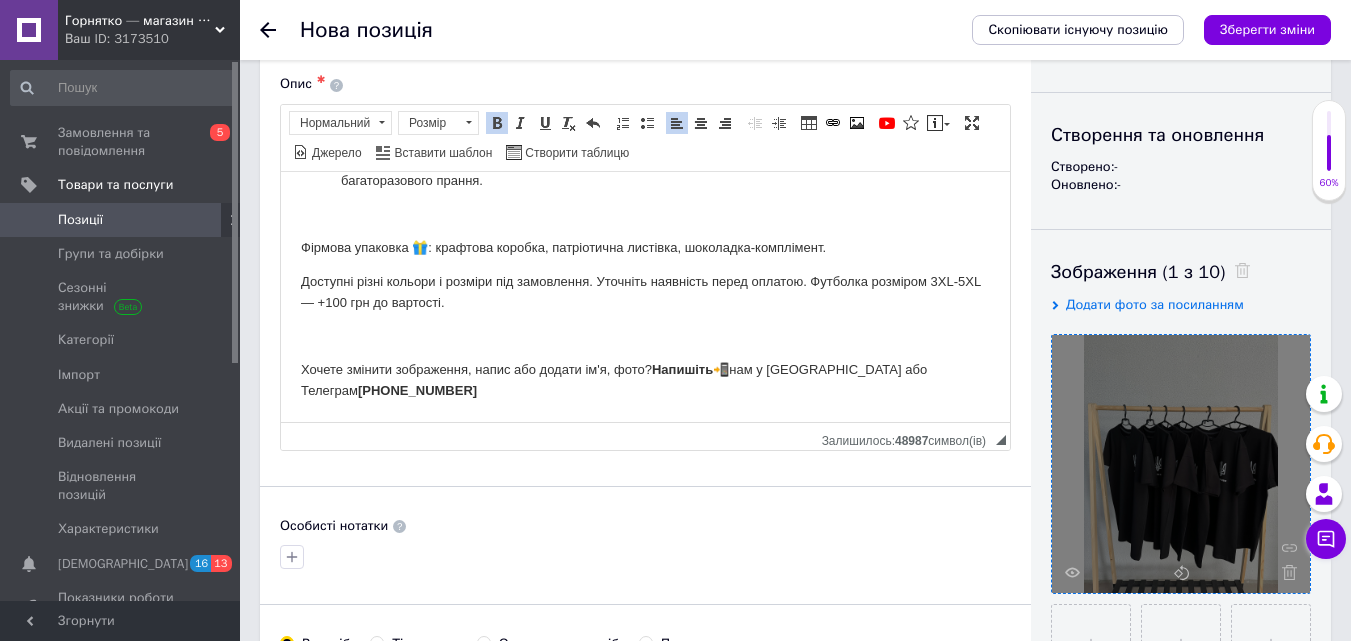 scroll, scrollTop: 200, scrollLeft: 0, axis: vertical 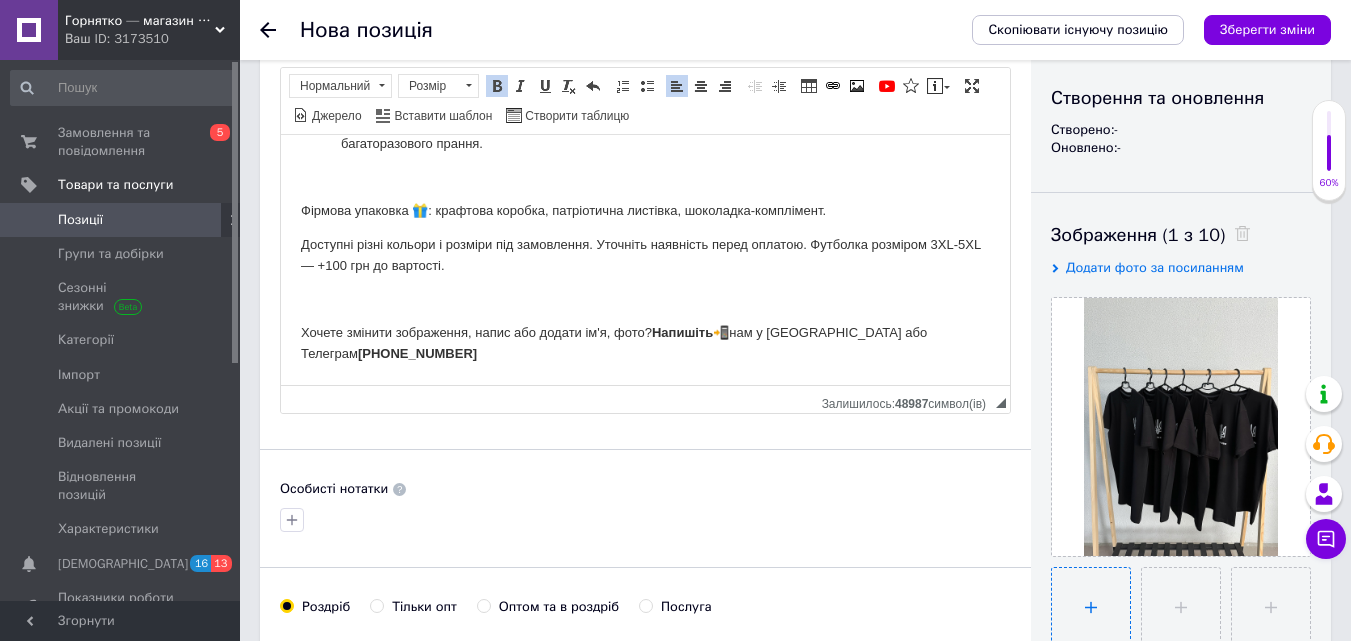 click at bounding box center [1091, 607] 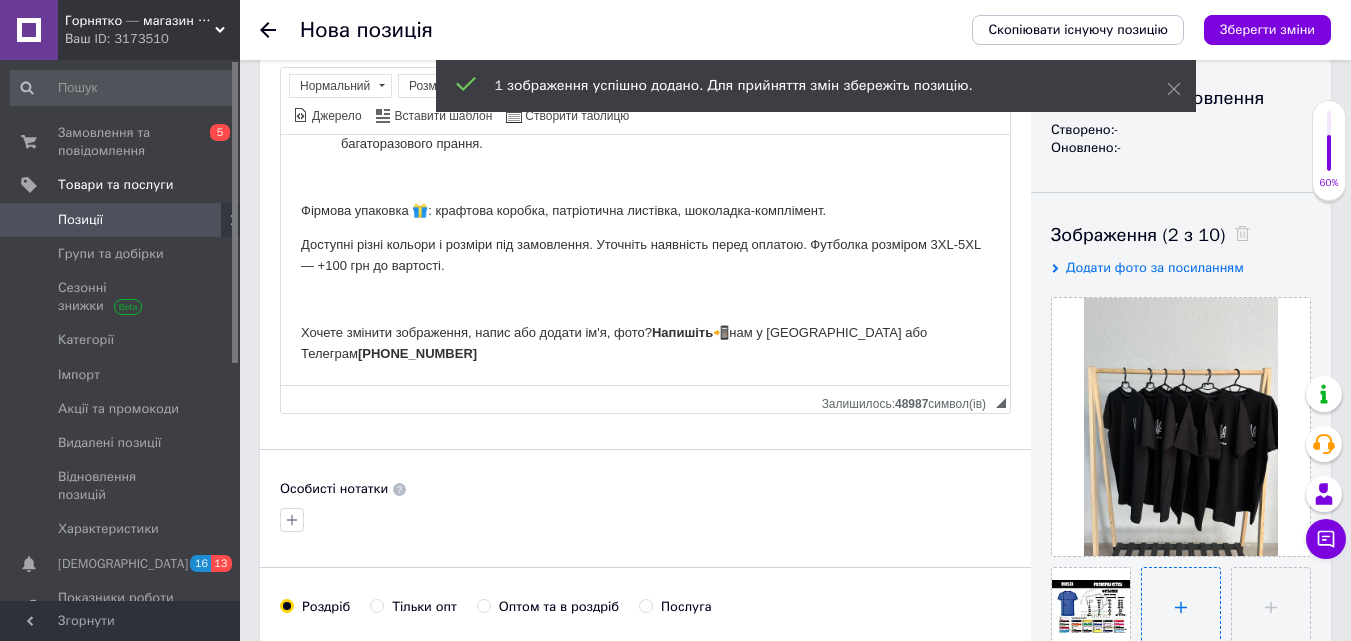 click at bounding box center (1181, 607) 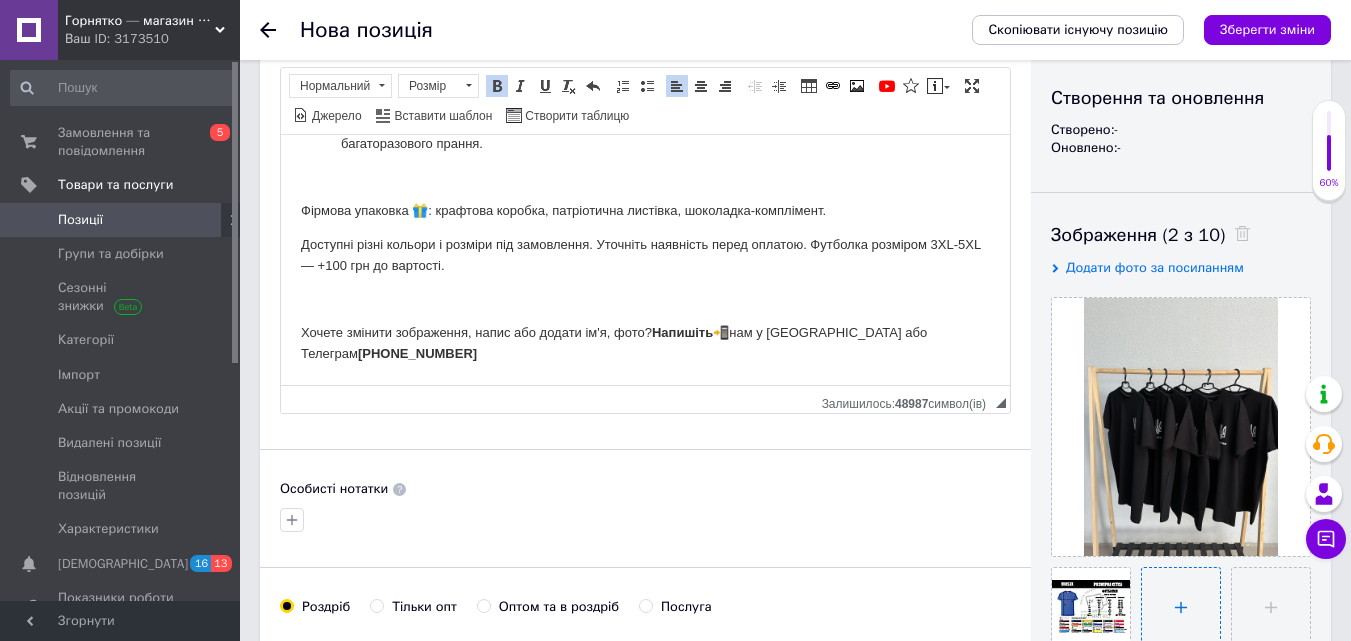 type on "C:\fakepath\photo_2024-04-01_11-35-33.jpg" 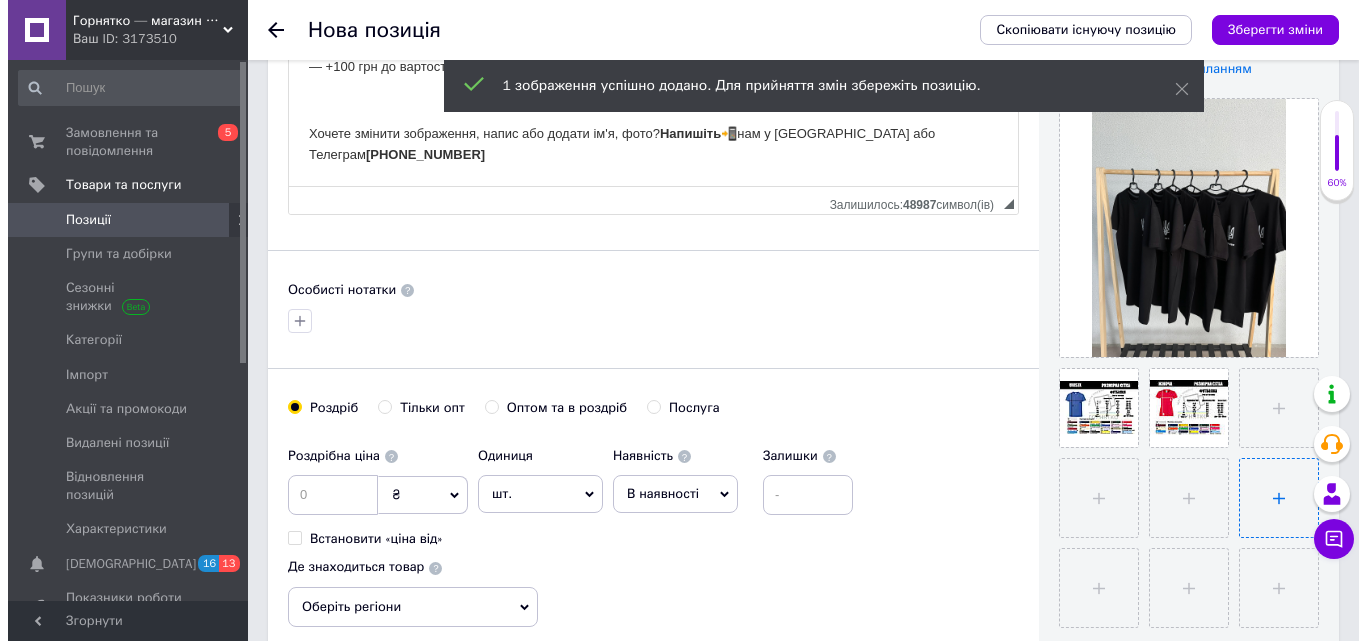 scroll, scrollTop: 400, scrollLeft: 0, axis: vertical 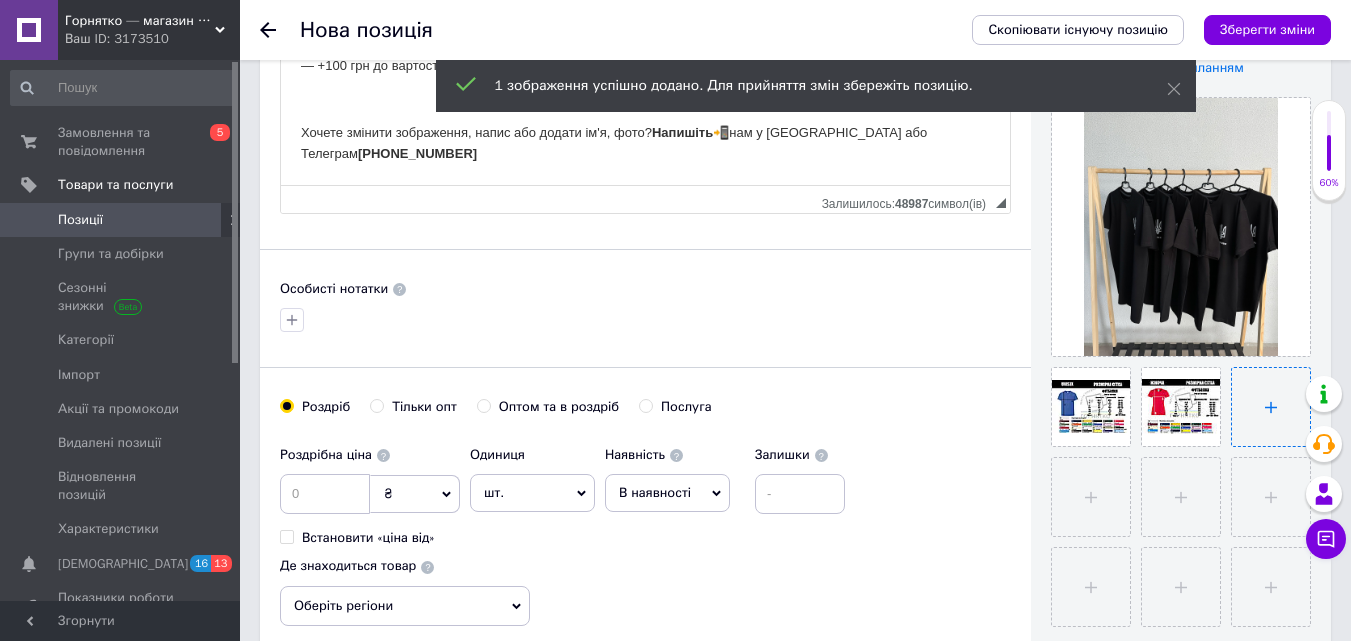 click at bounding box center [1271, 407] 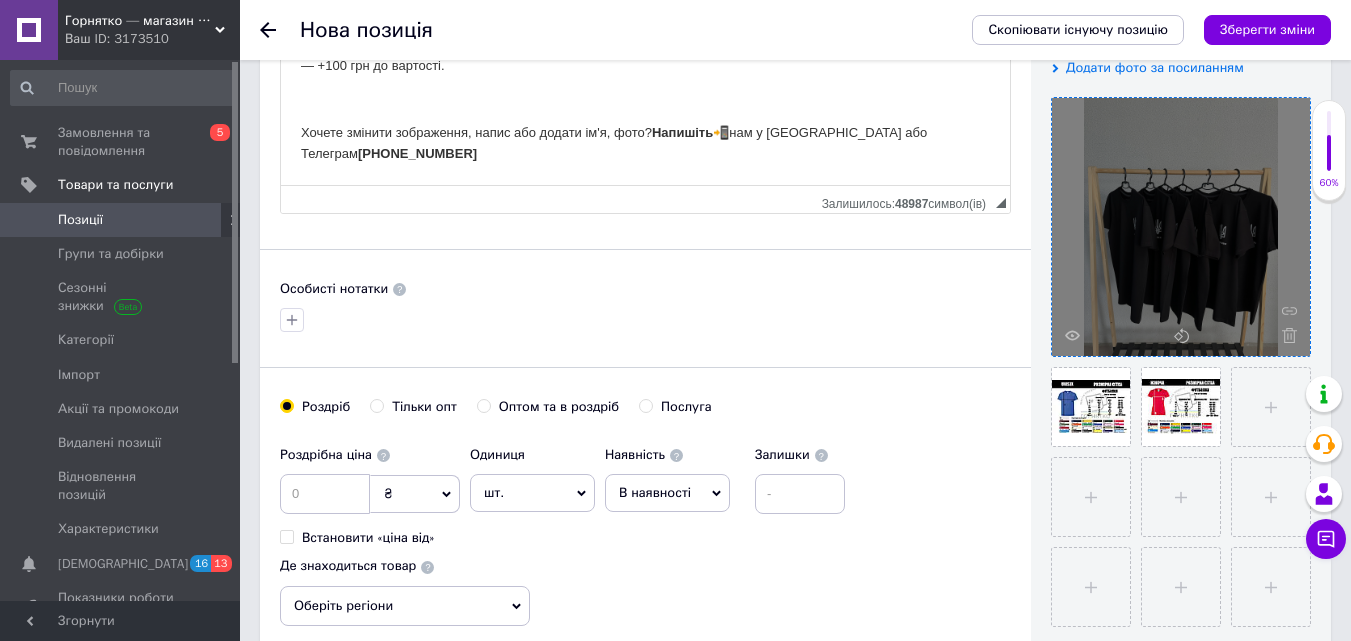 click at bounding box center [1181, 227] 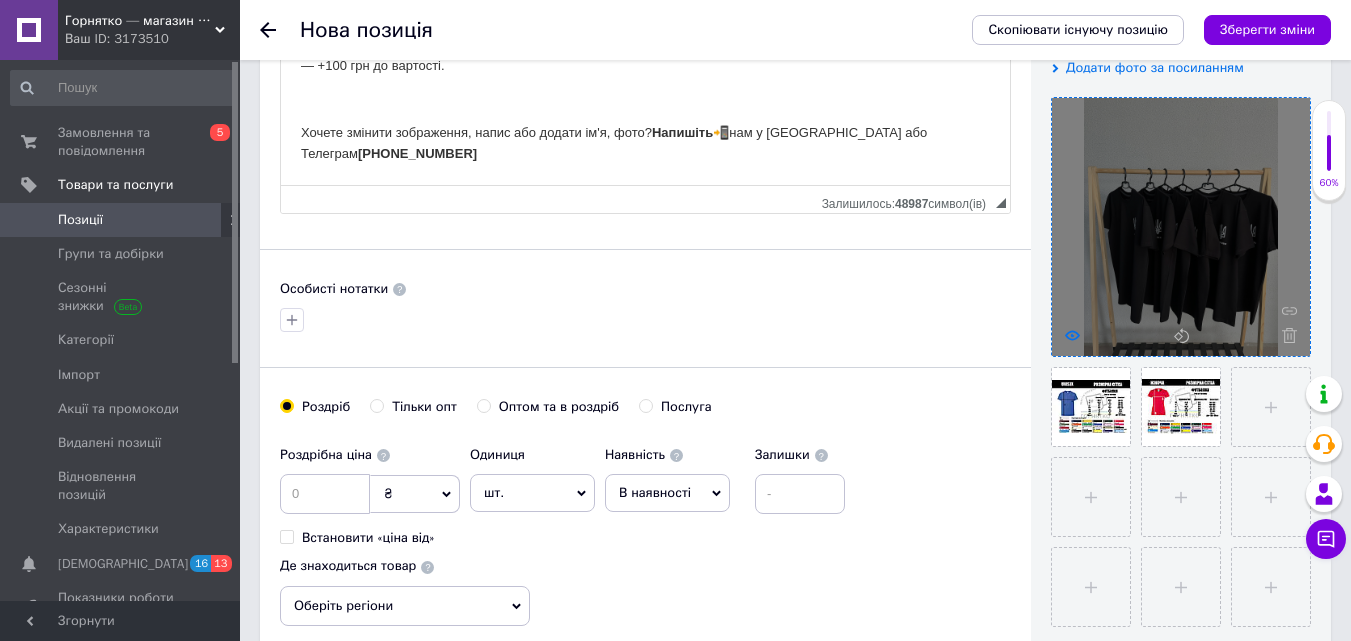 click 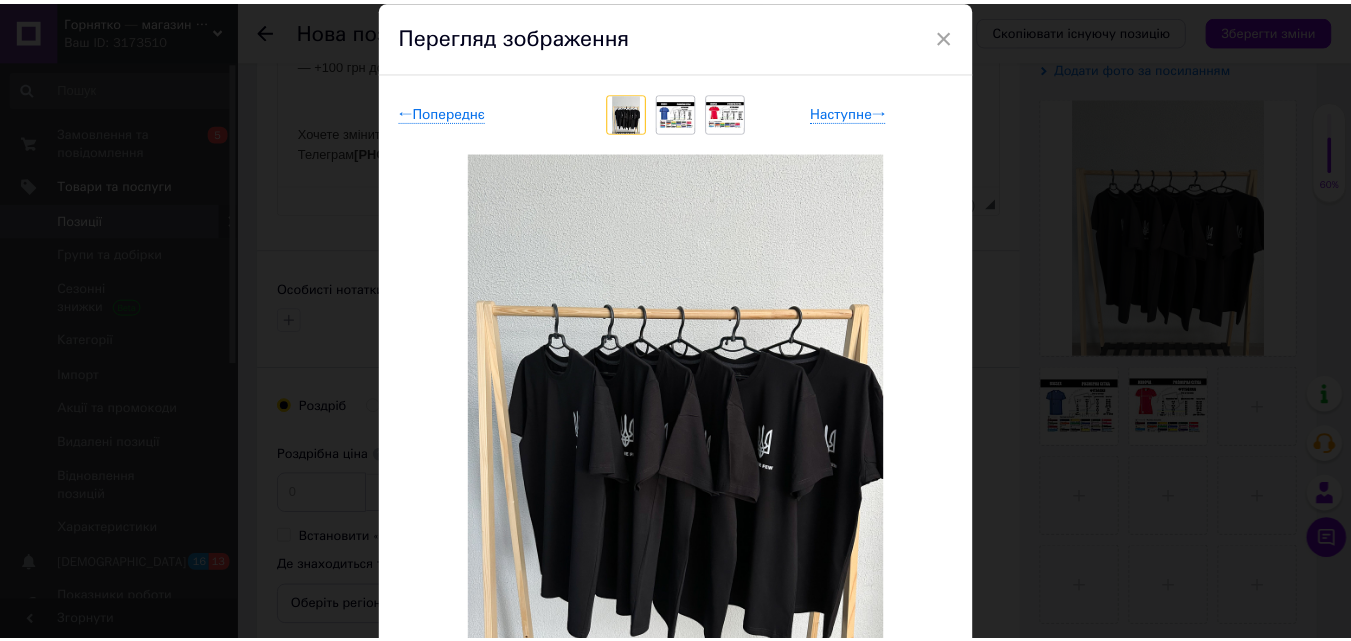 scroll, scrollTop: 100, scrollLeft: 0, axis: vertical 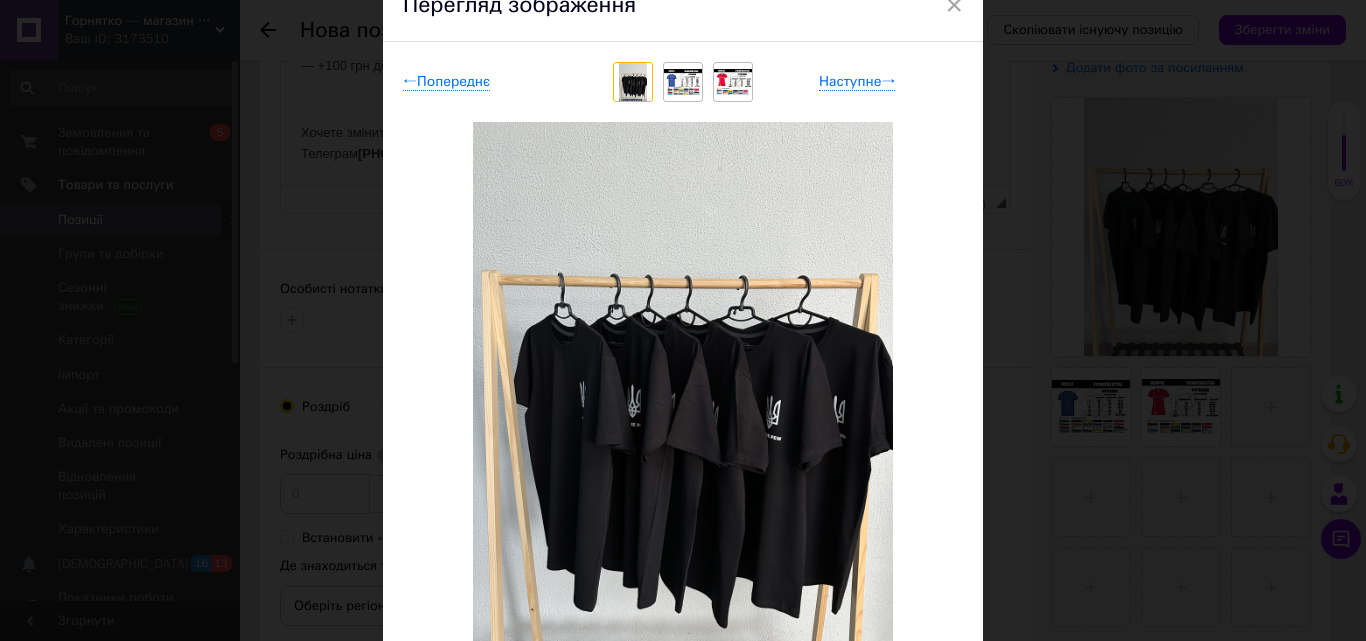 click on "× Перегляд зображення ← Попереднє Наступне → Видалити зображення Видалити всі зображення" at bounding box center [683, 320] 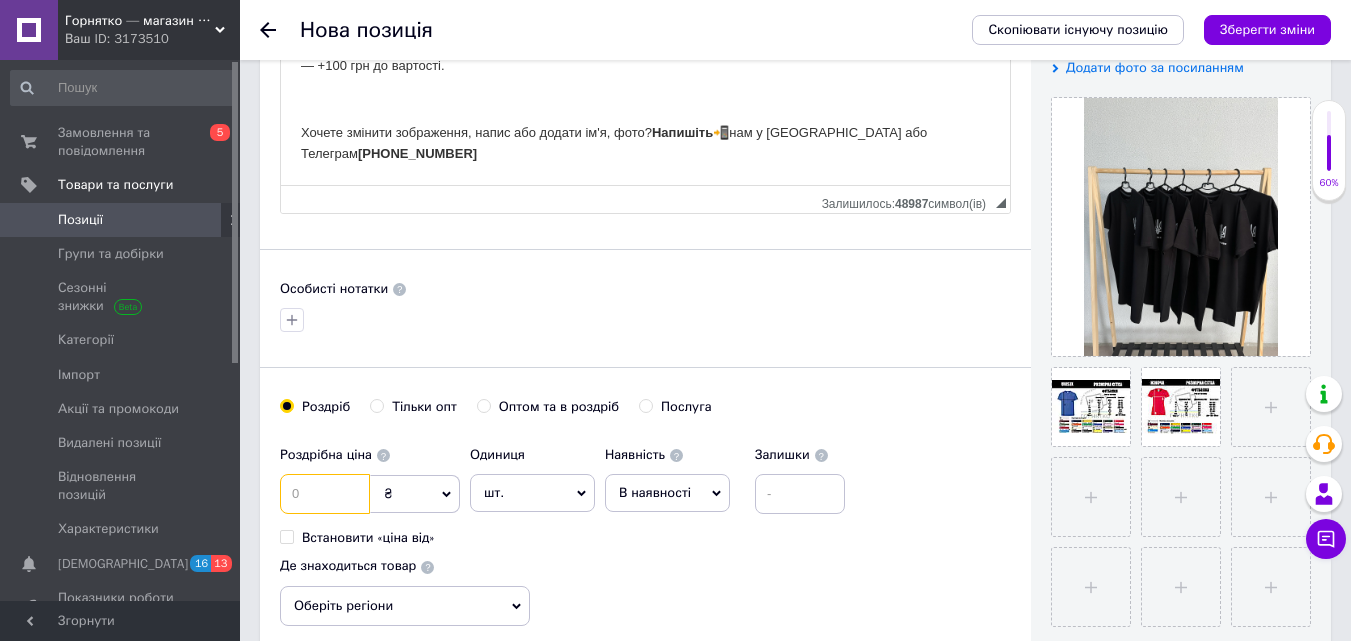 click at bounding box center (325, 494) 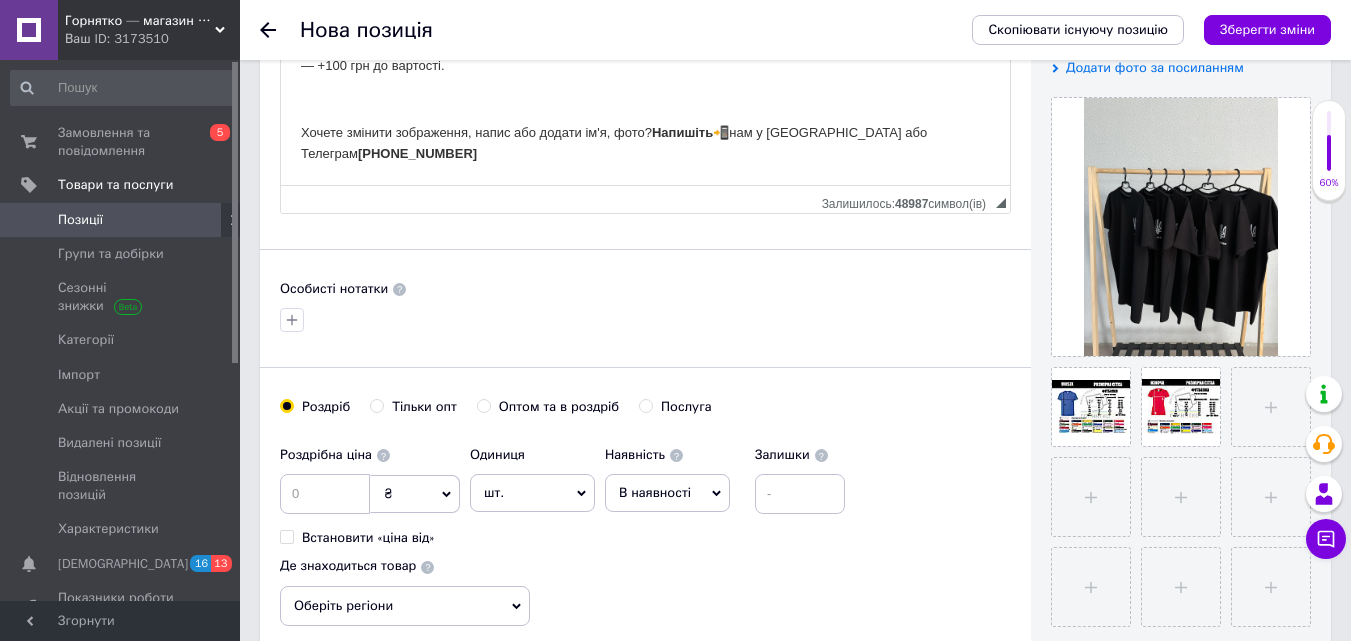 click on "Оптом та в роздріб" at bounding box center [559, 407] 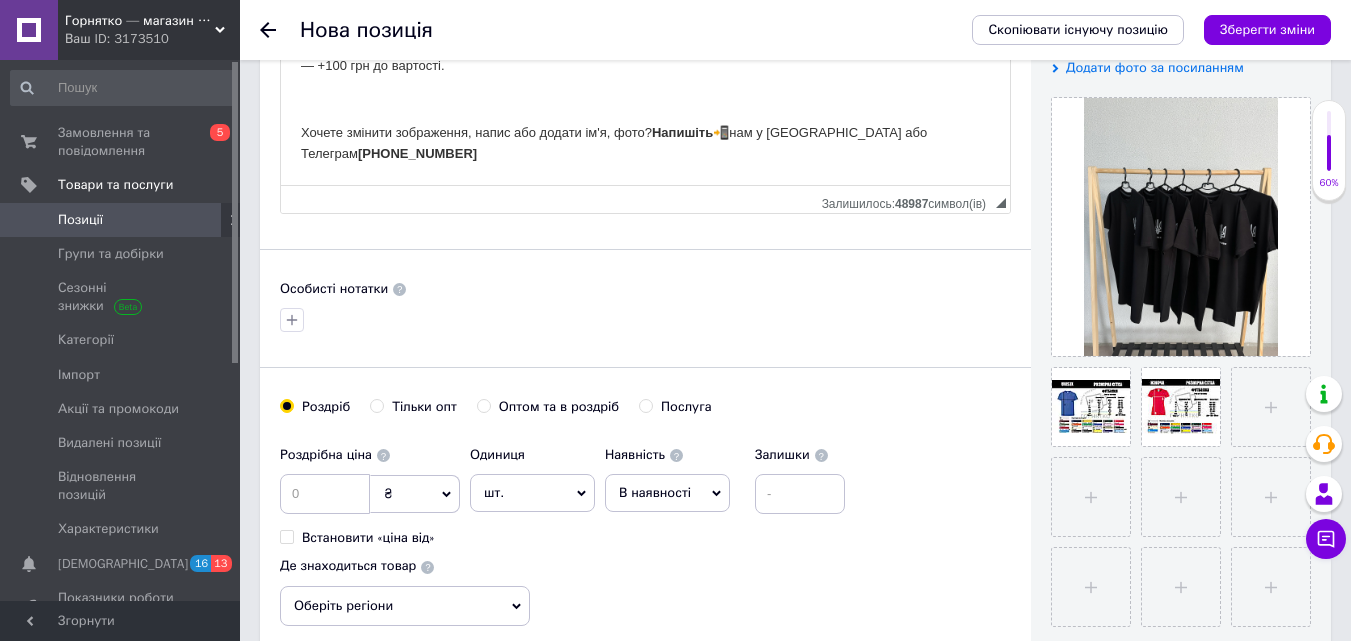 radio on "true" 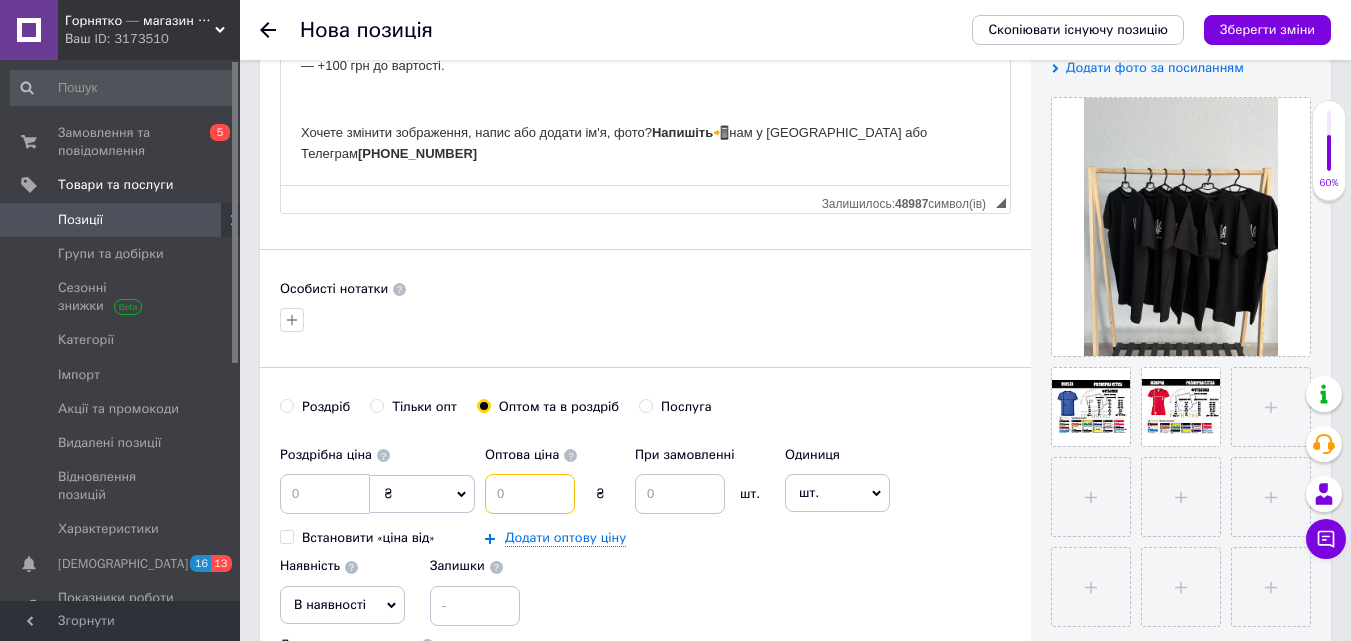 click at bounding box center (530, 494) 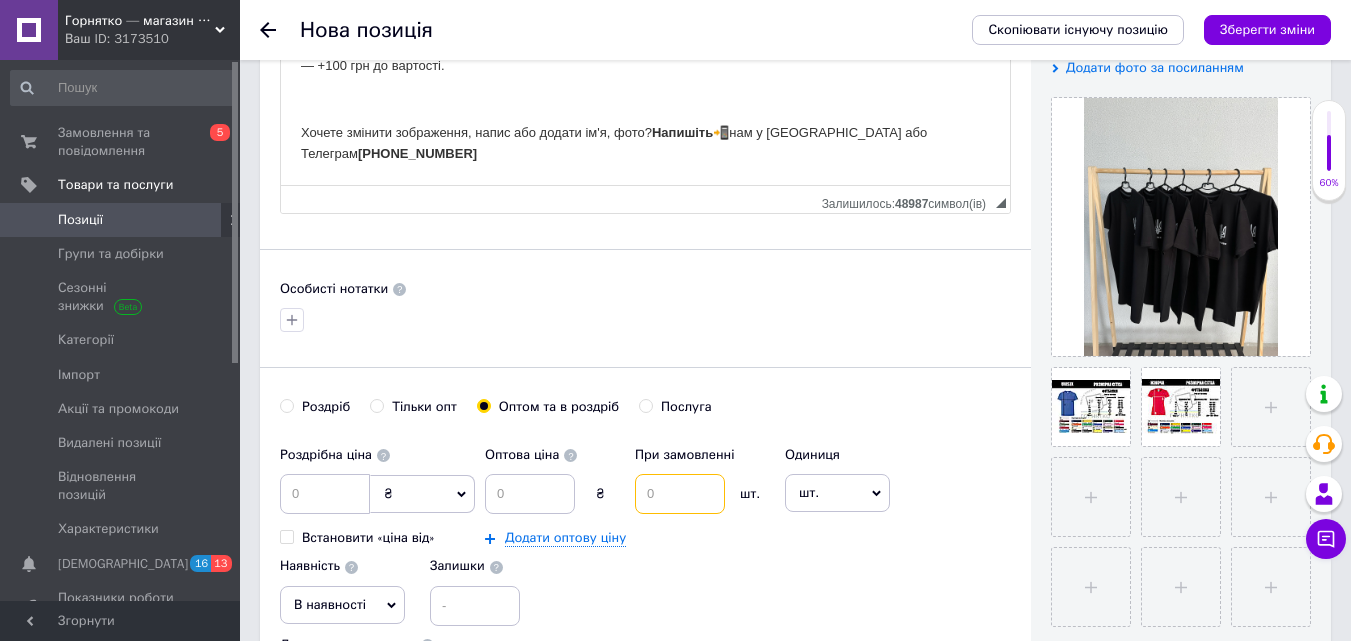 click at bounding box center [680, 494] 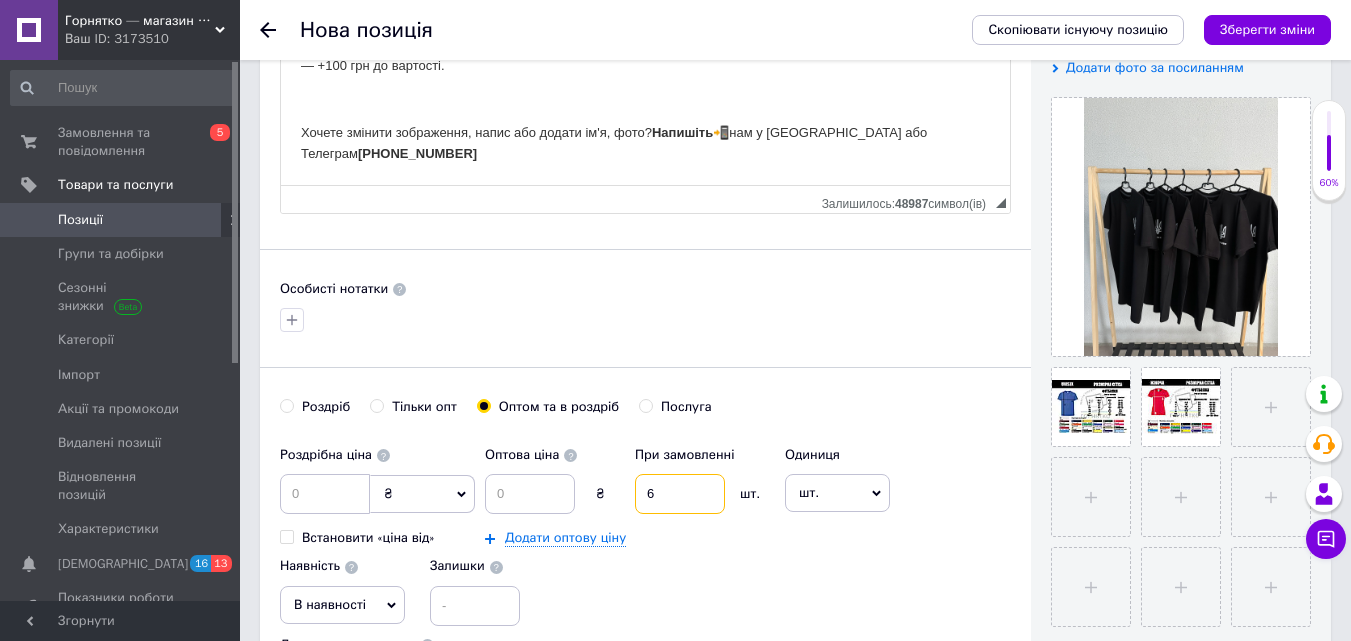 type on "6" 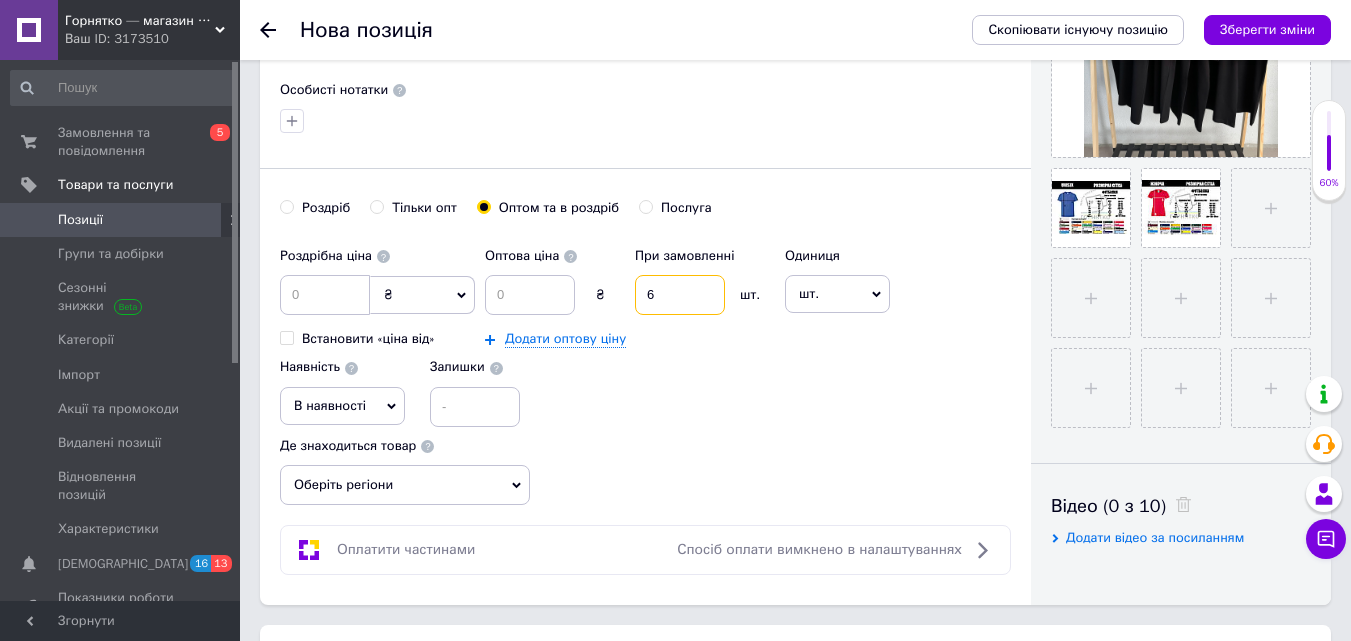 scroll, scrollTop: 600, scrollLeft: 0, axis: vertical 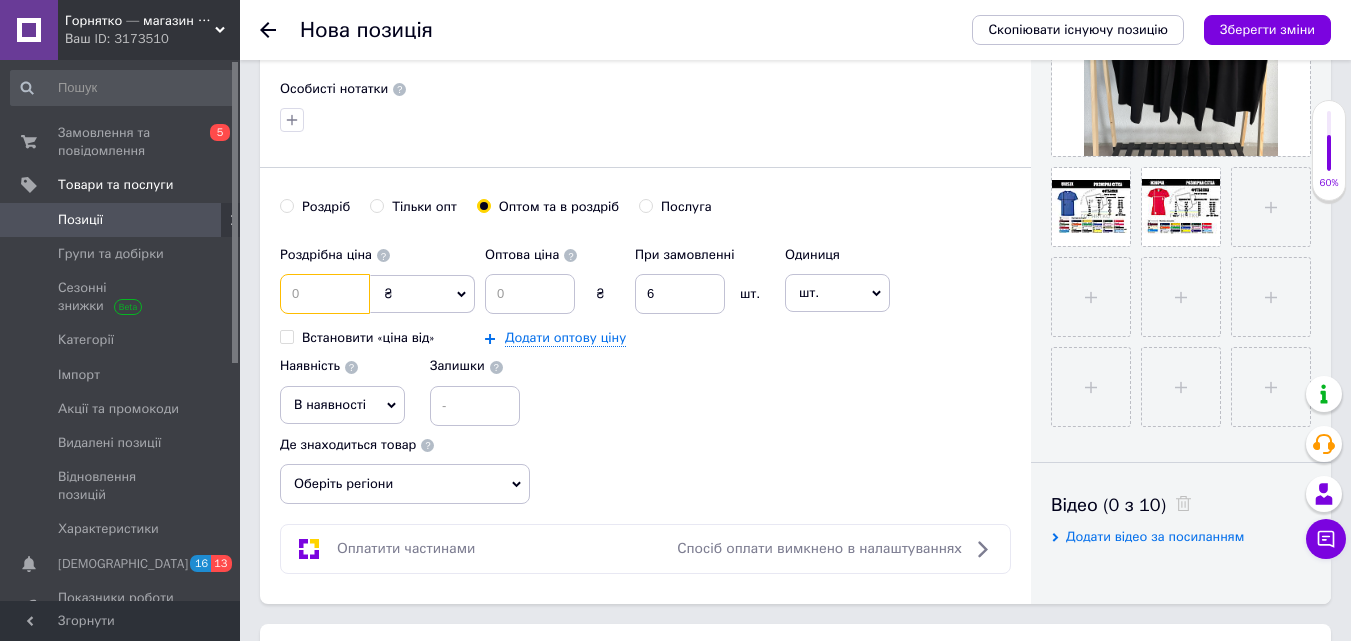 click at bounding box center (325, 294) 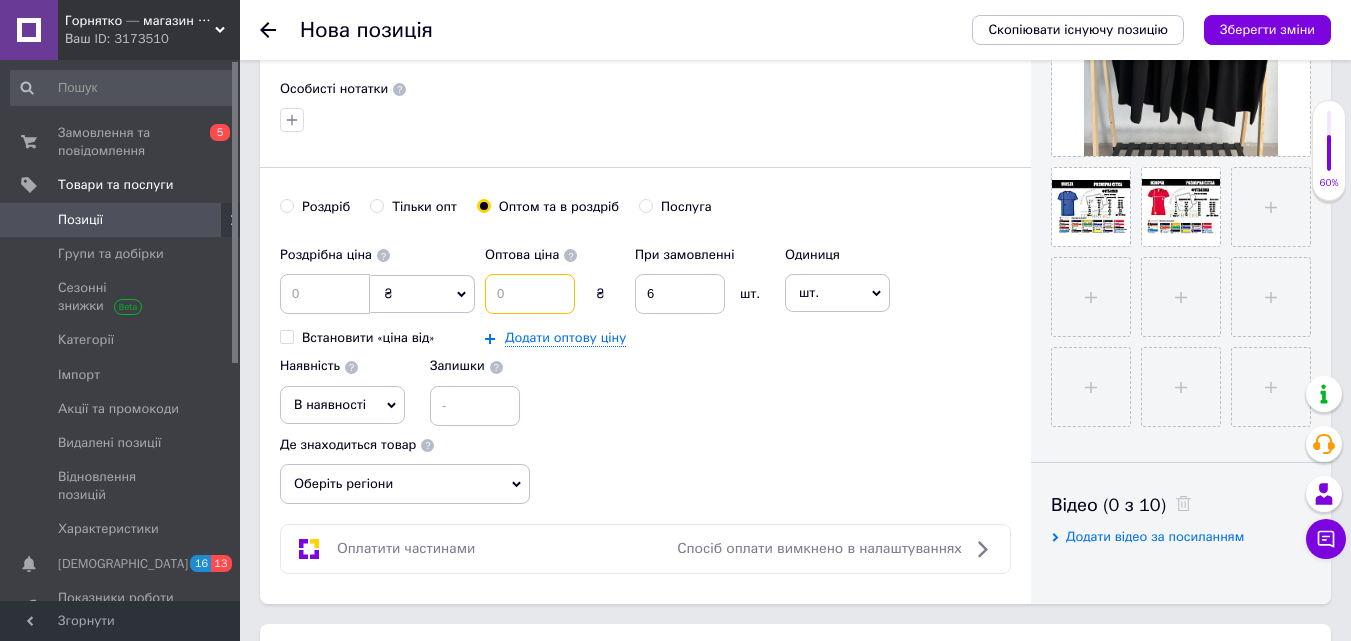 click at bounding box center [530, 294] 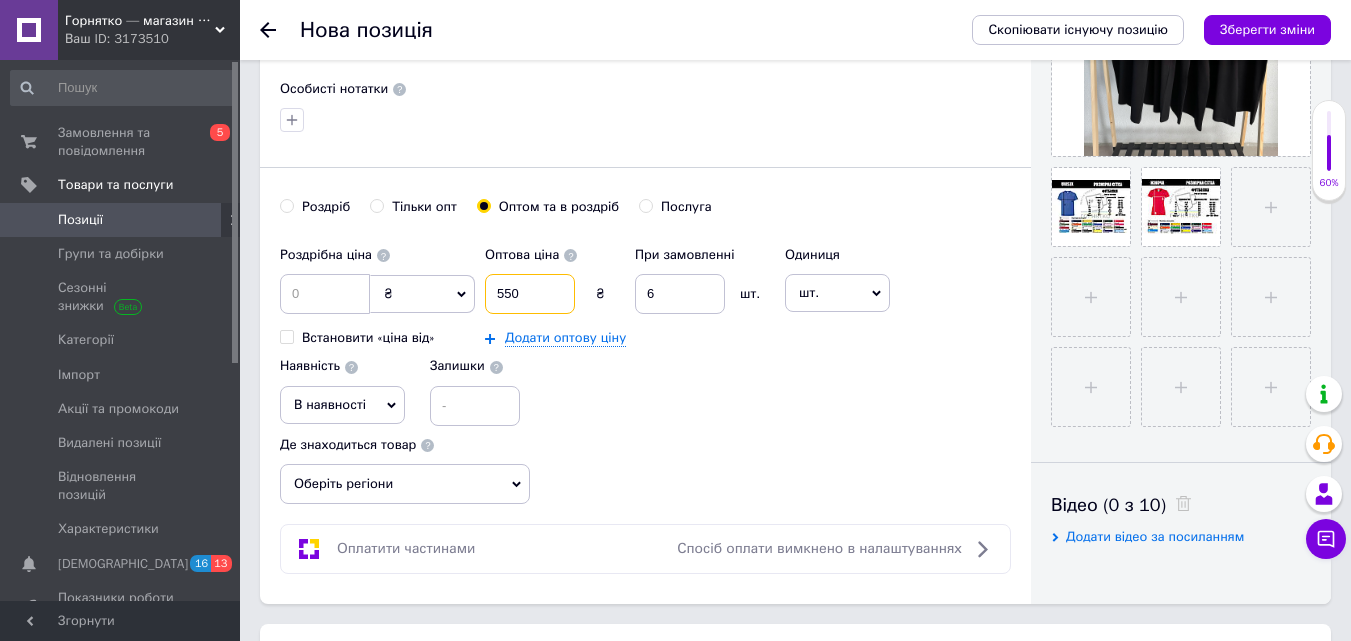 type on "550" 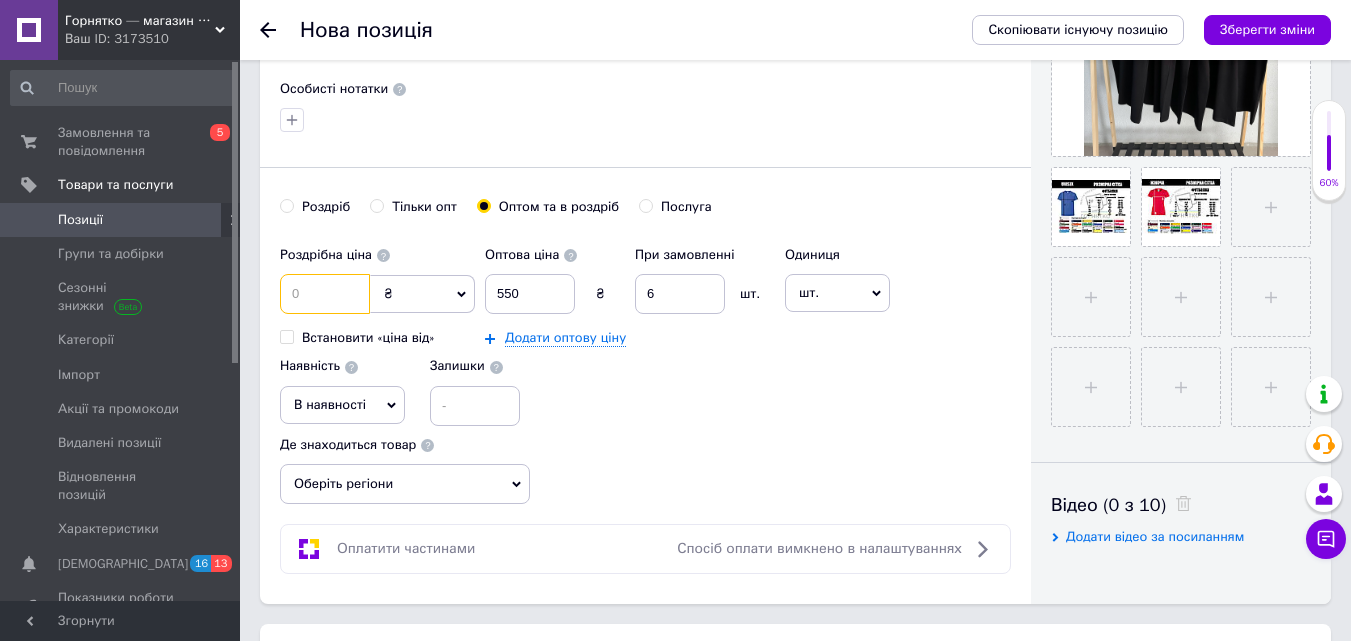 click at bounding box center (325, 294) 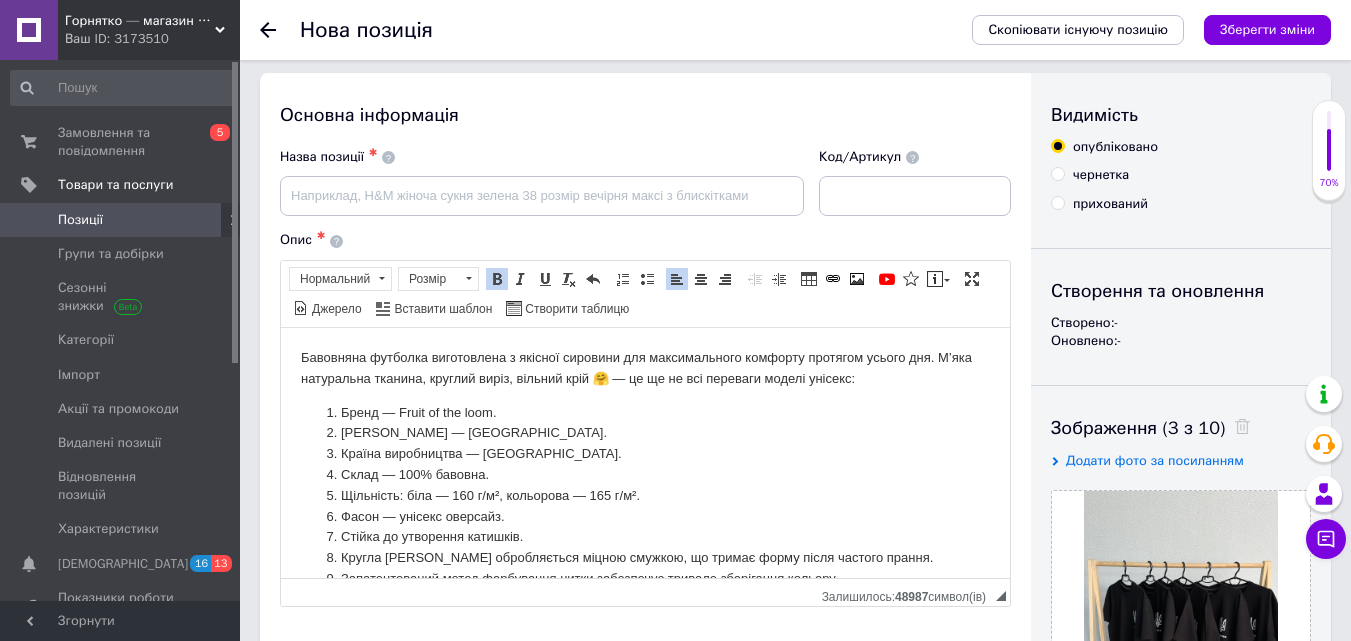 scroll, scrollTop: 0, scrollLeft: 0, axis: both 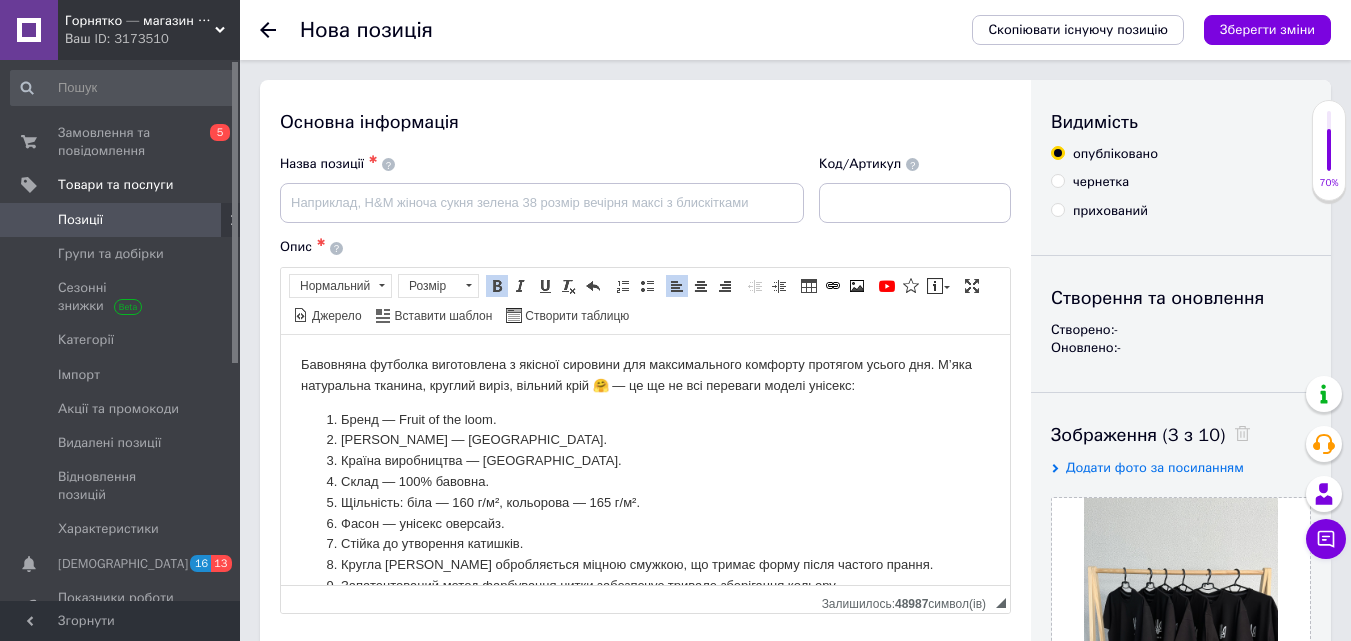 type on "600" 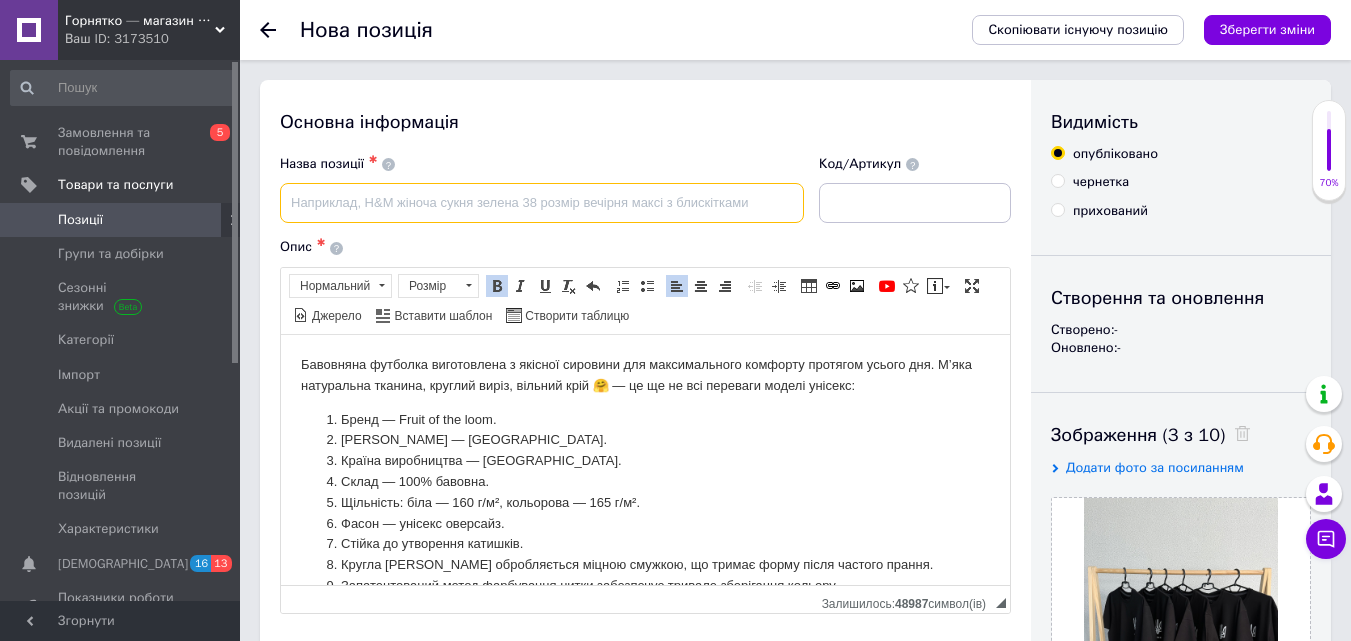 click at bounding box center [542, 203] 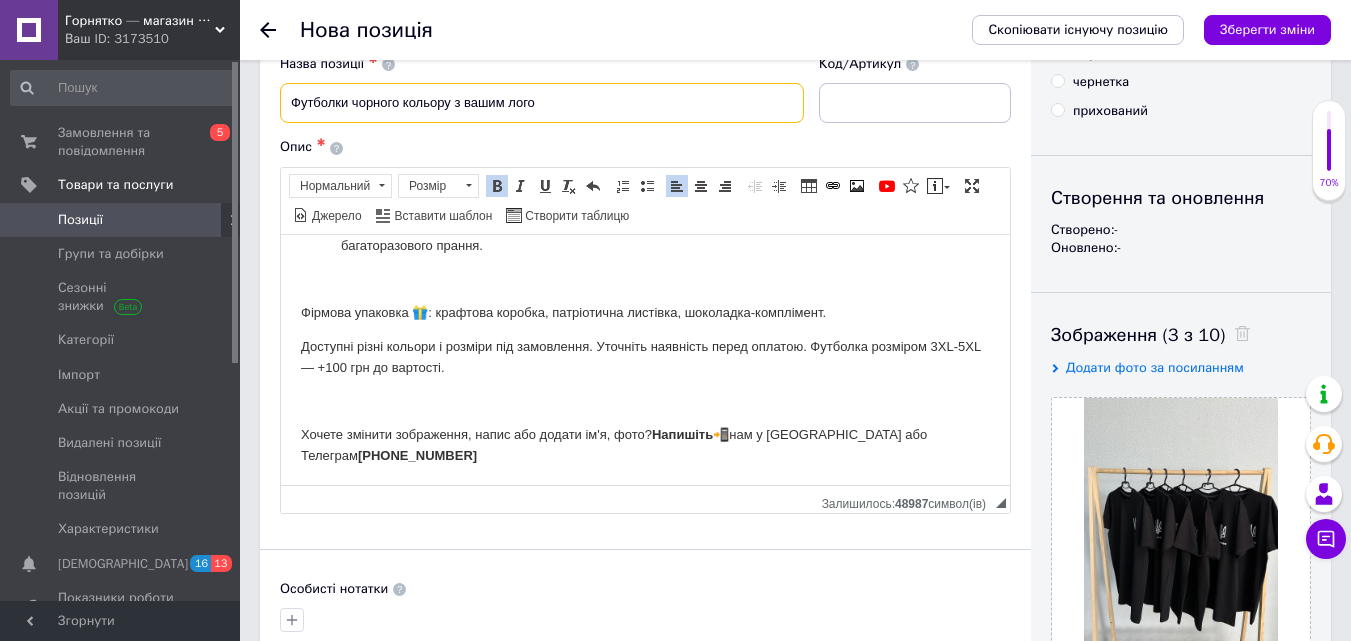 scroll, scrollTop: 284, scrollLeft: 0, axis: vertical 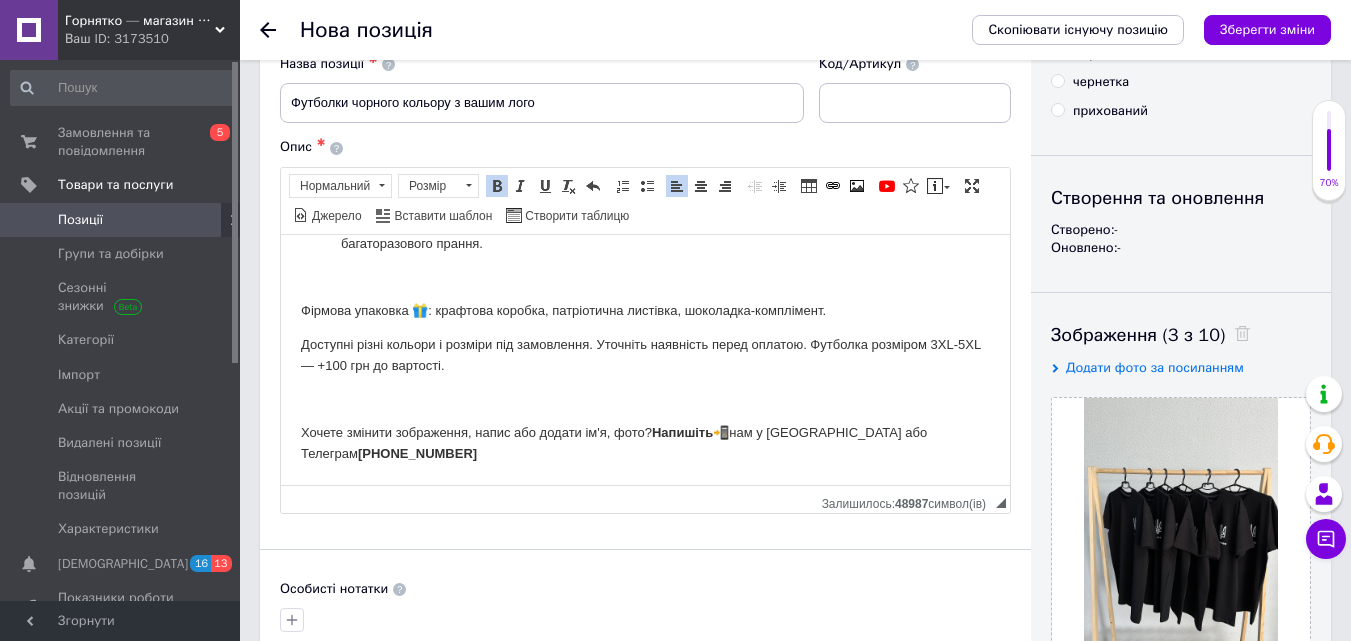click at bounding box center [645, 399] 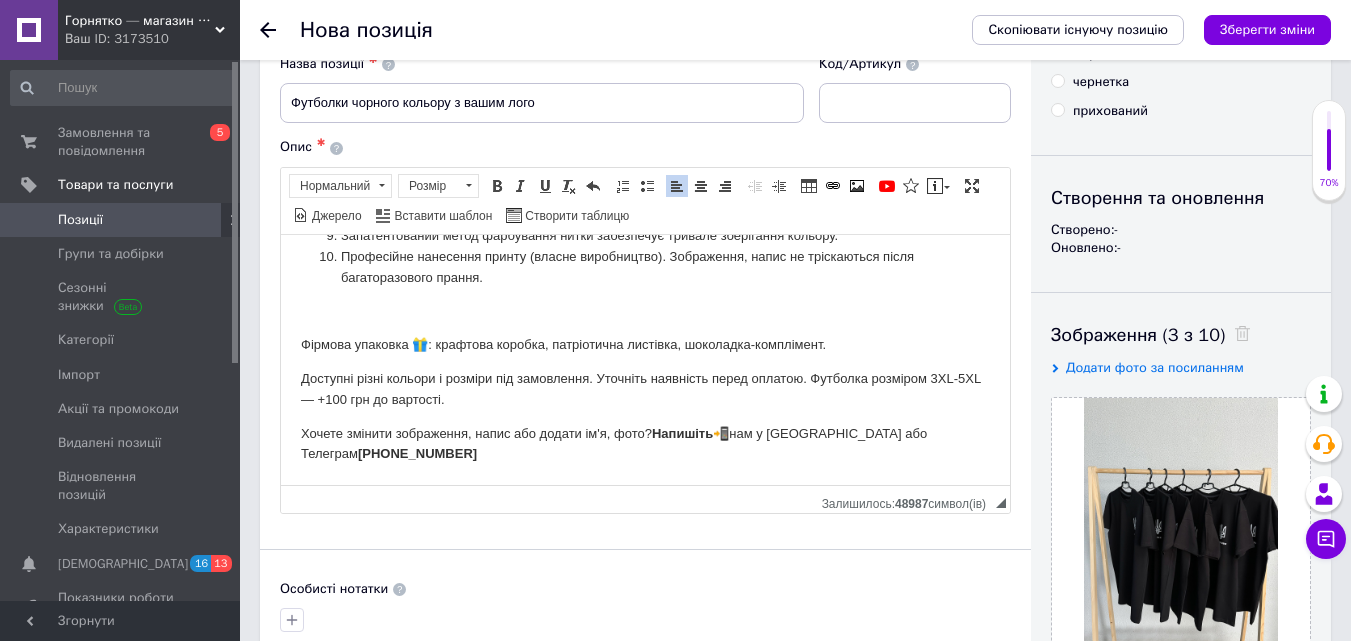 scroll, scrollTop: 250, scrollLeft: 0, axis: vertical 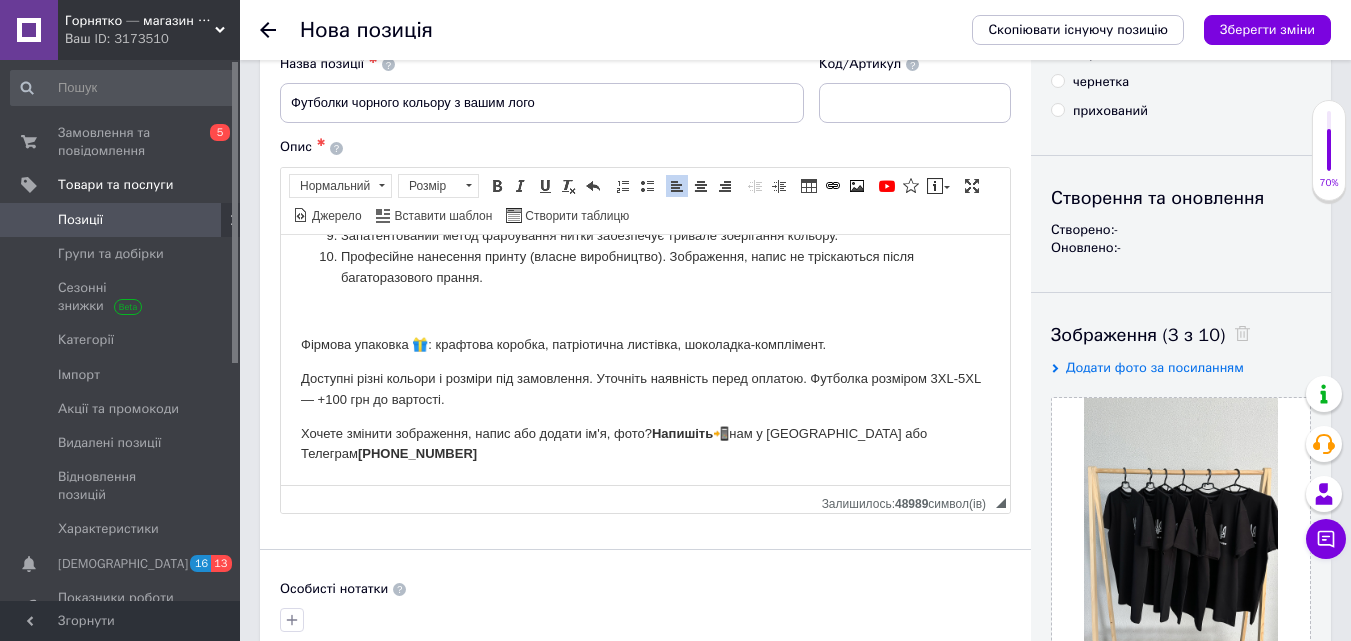 click at bounding box center (645, 310) 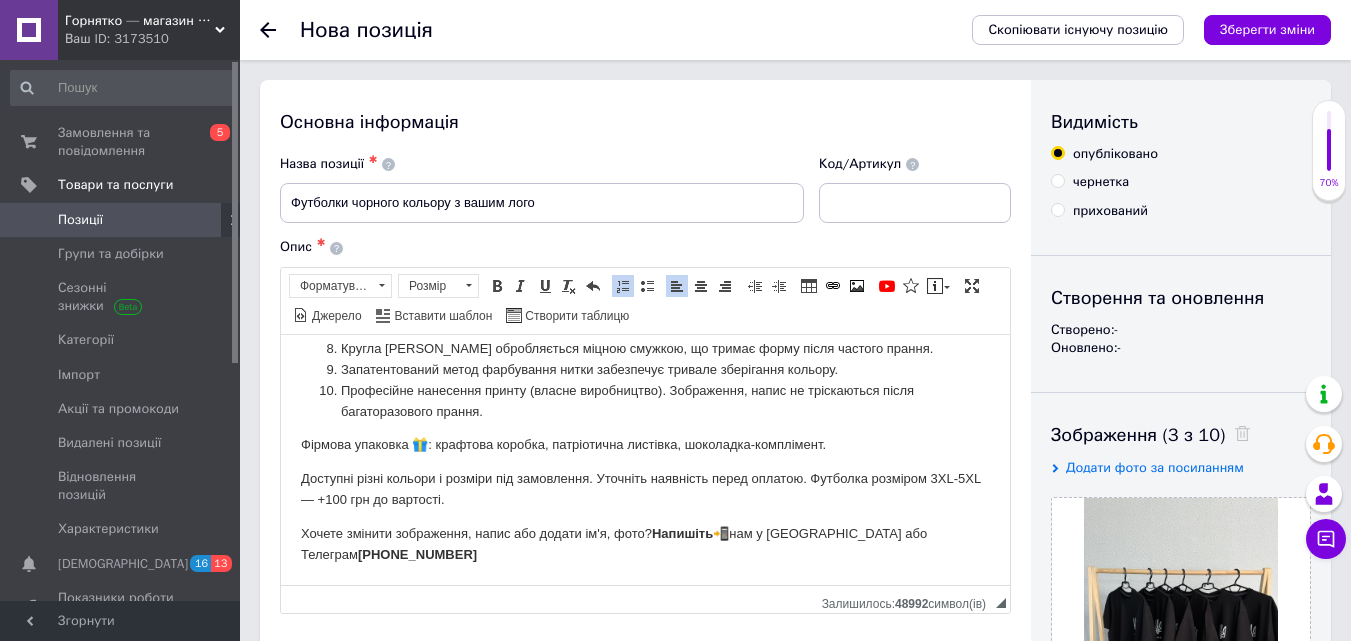 scroll, scrollTop: 0, scrollLeft: 0, axis: both 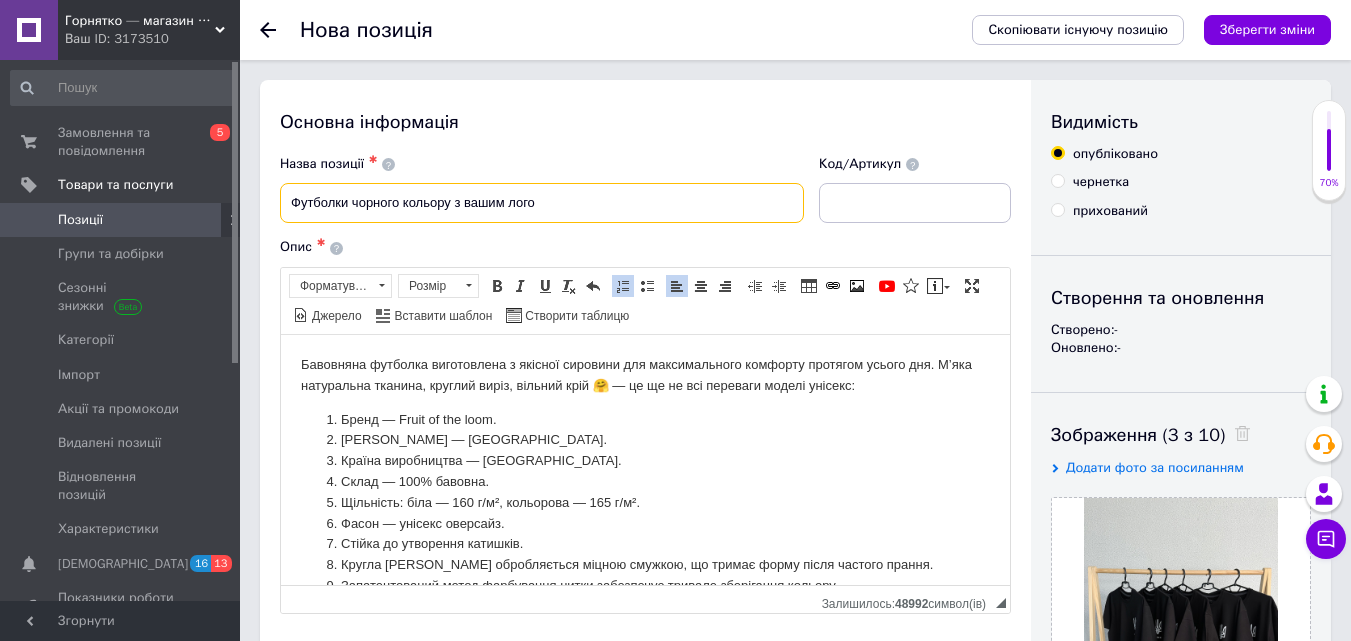 click on "Футболки чорного кольору з вашим лого" at bounding box center [542, 203] 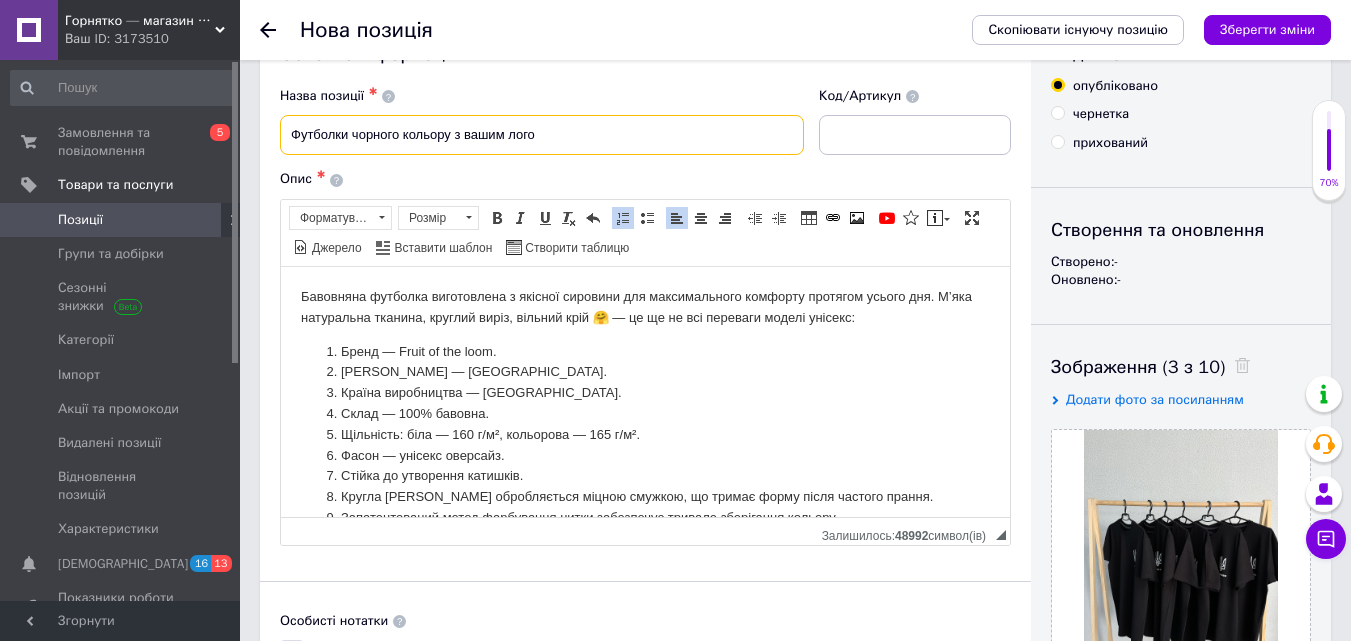 scroll, scrollTop: 100, scrollLeft: 0, axis: vertical 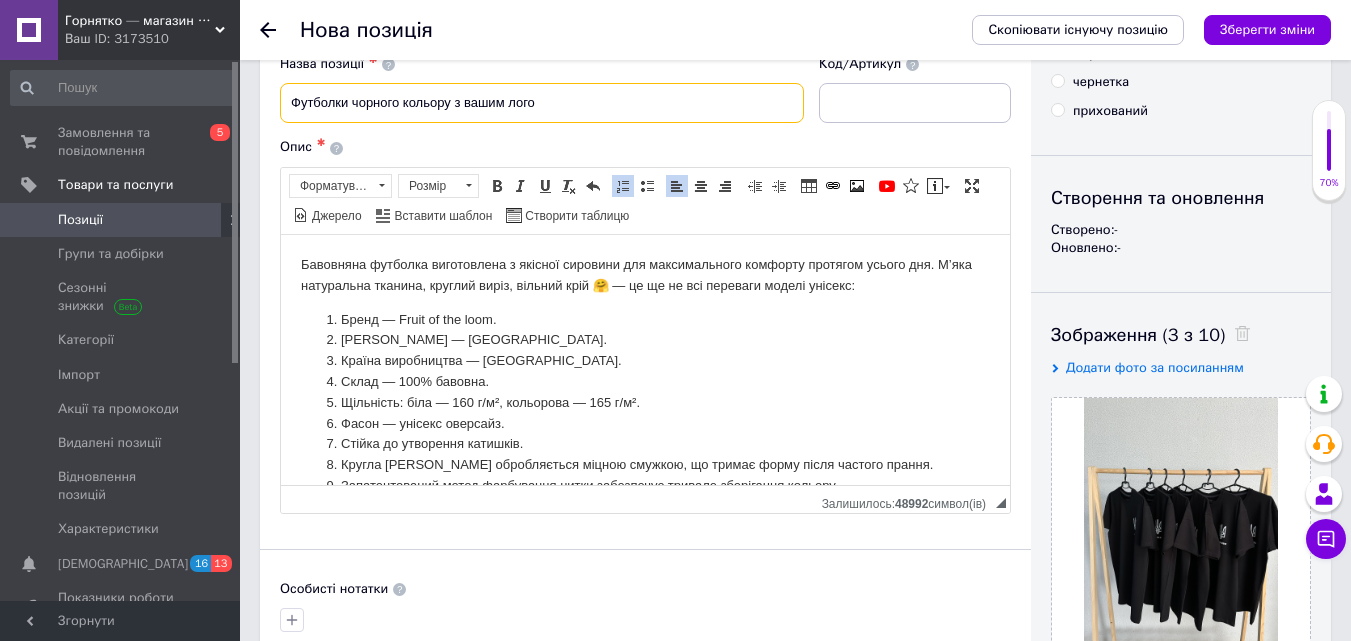 click on "Футболки чорного кольору з вашим лого" at bounding box center [542, 103] 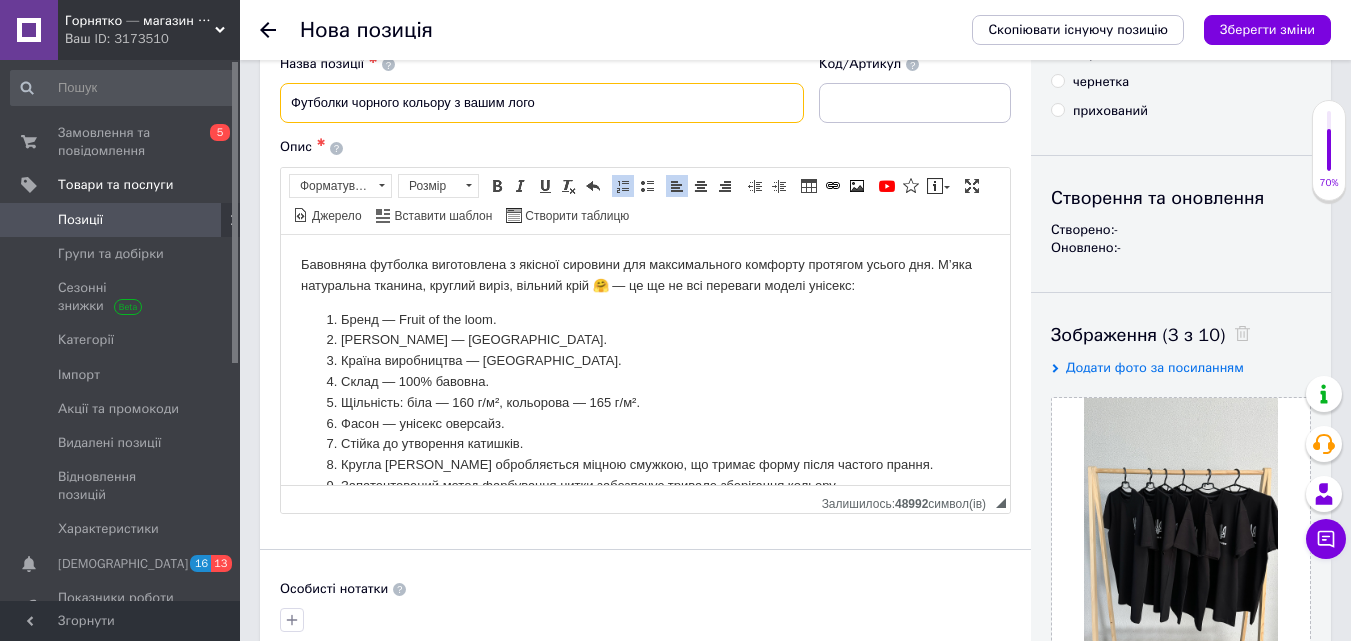 click on "Футболки чорного кольору з вашим лого" at bounding box center (542, 103) 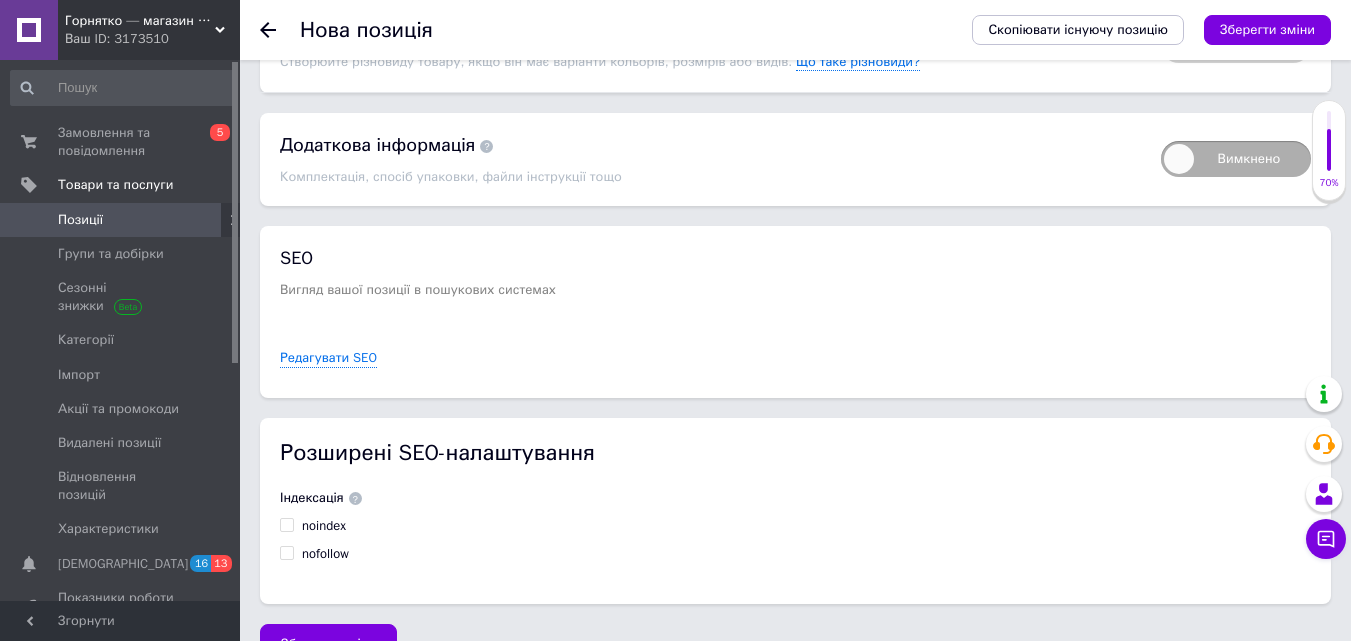 scroll, scrollTop: 2600, scrollLeft: 0, axis: vertical 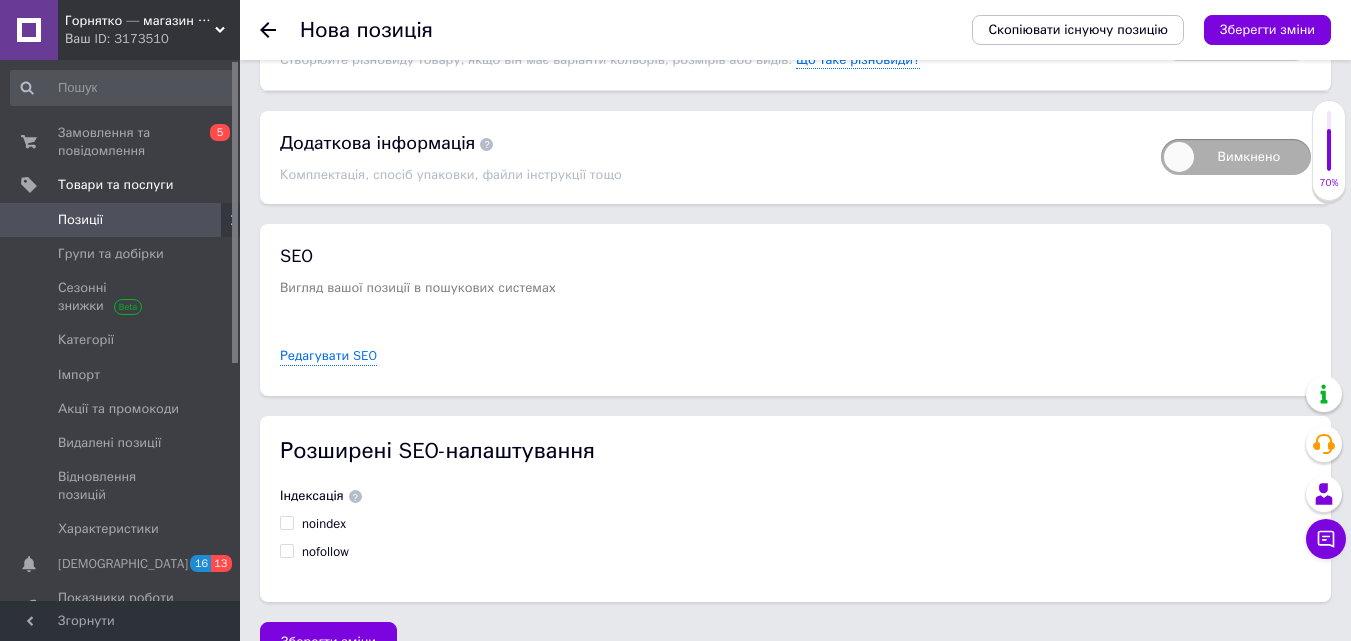 type on "Футболки чорного кольору з вашим лого." 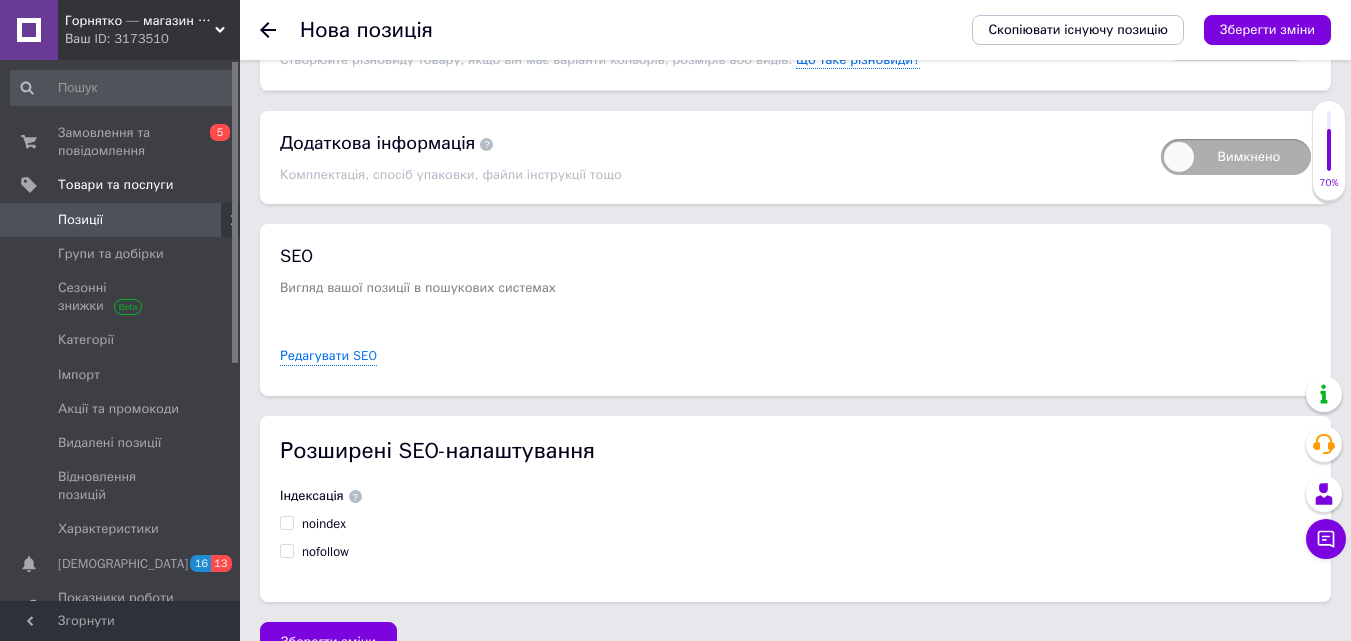click on "Зберегти зміни" at bounding box center [1267, 29] 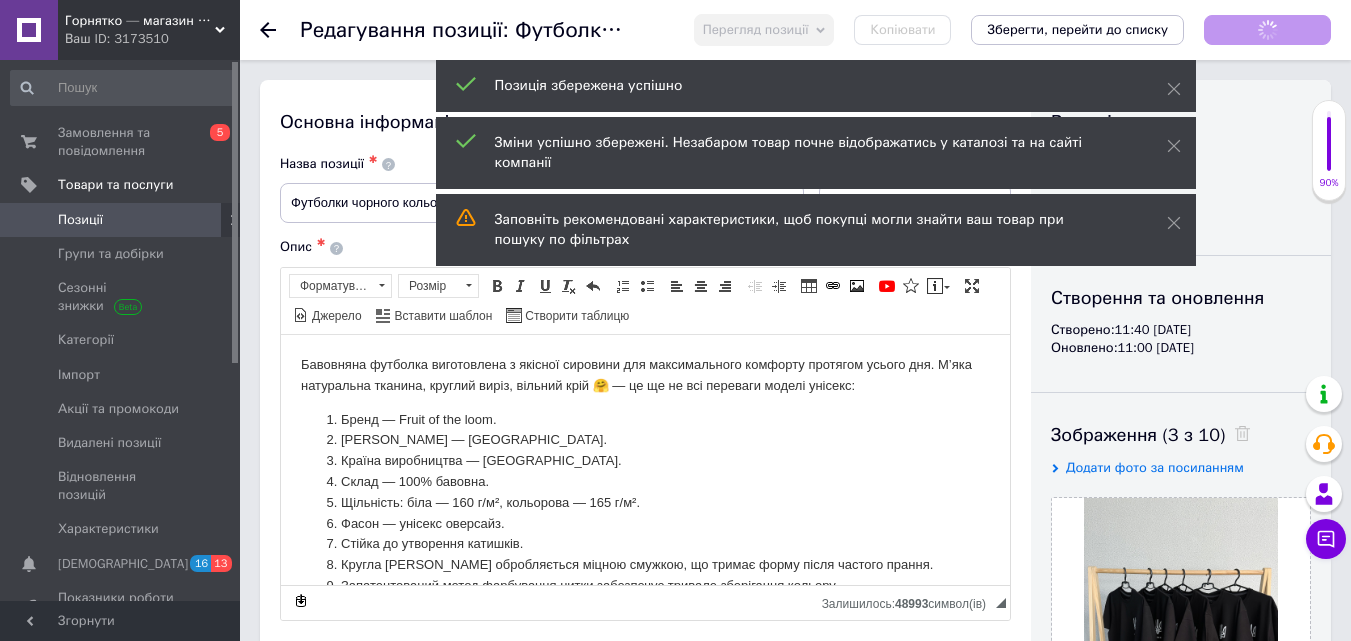 scroll, scrollTop: 0, scrollLeft: 0, axis: both 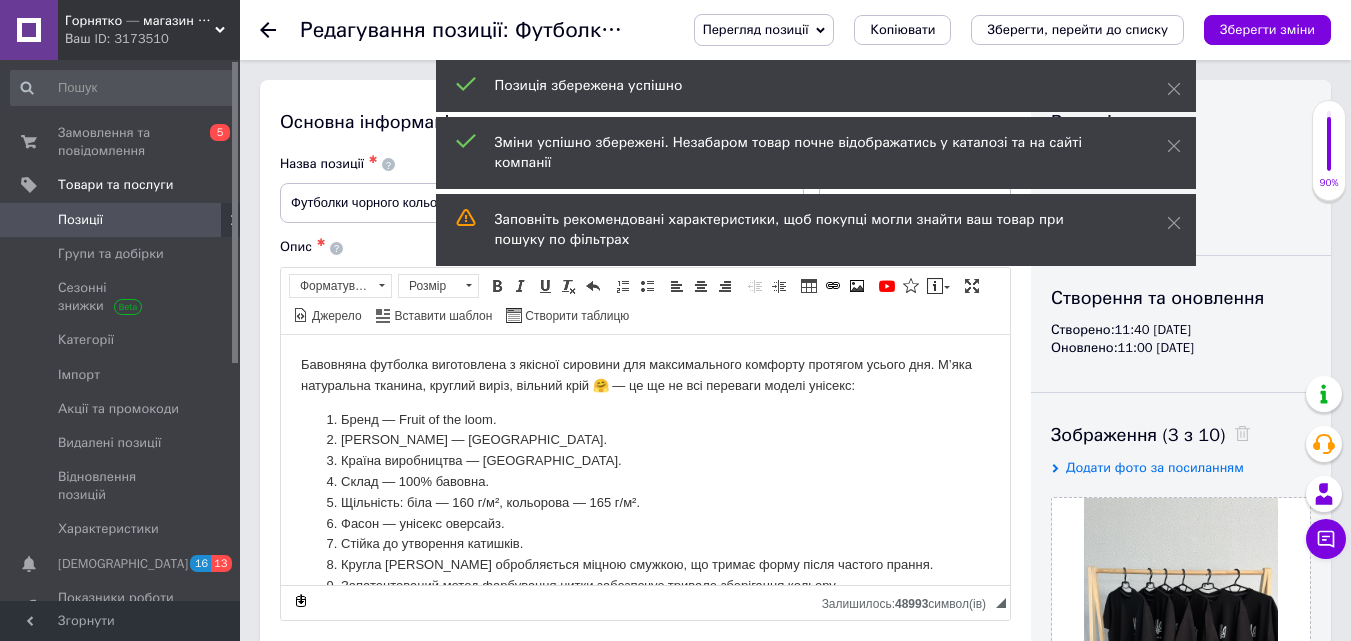 click on "Позиції" at bounding box center [123, 220] 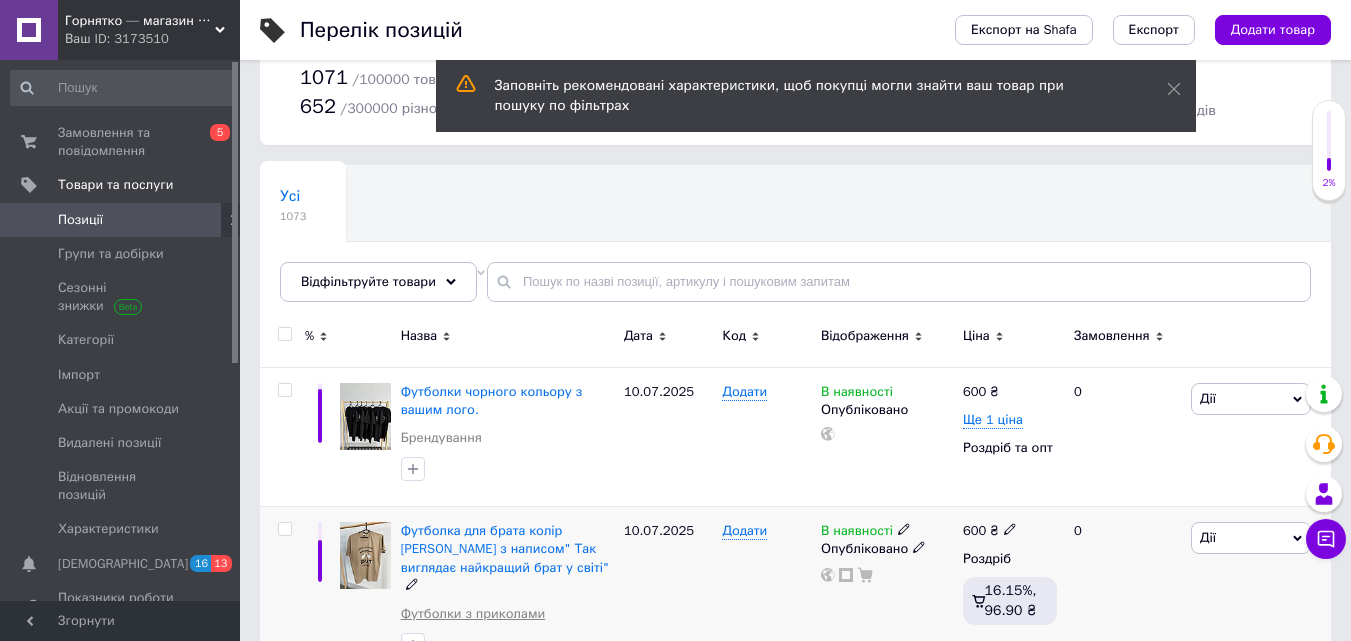 scroll, scrollTop: 300, scrollLeft: 0, axis: vertical 